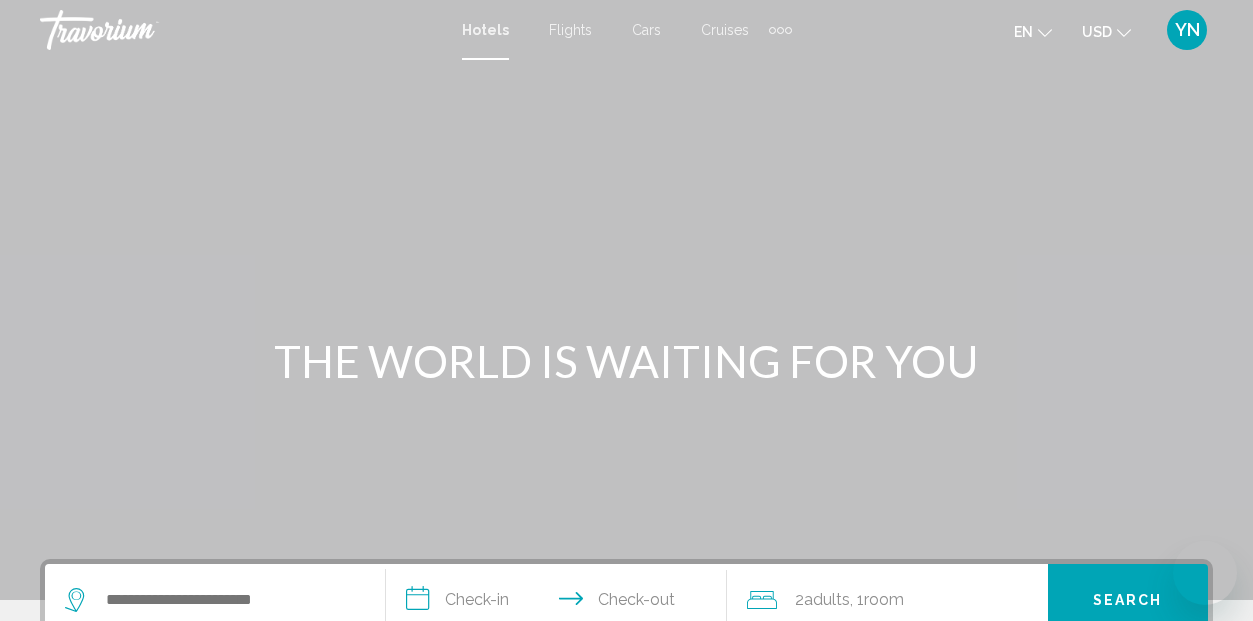 scroll, scrollTop: 0, scrollLeft: 0, axis: both 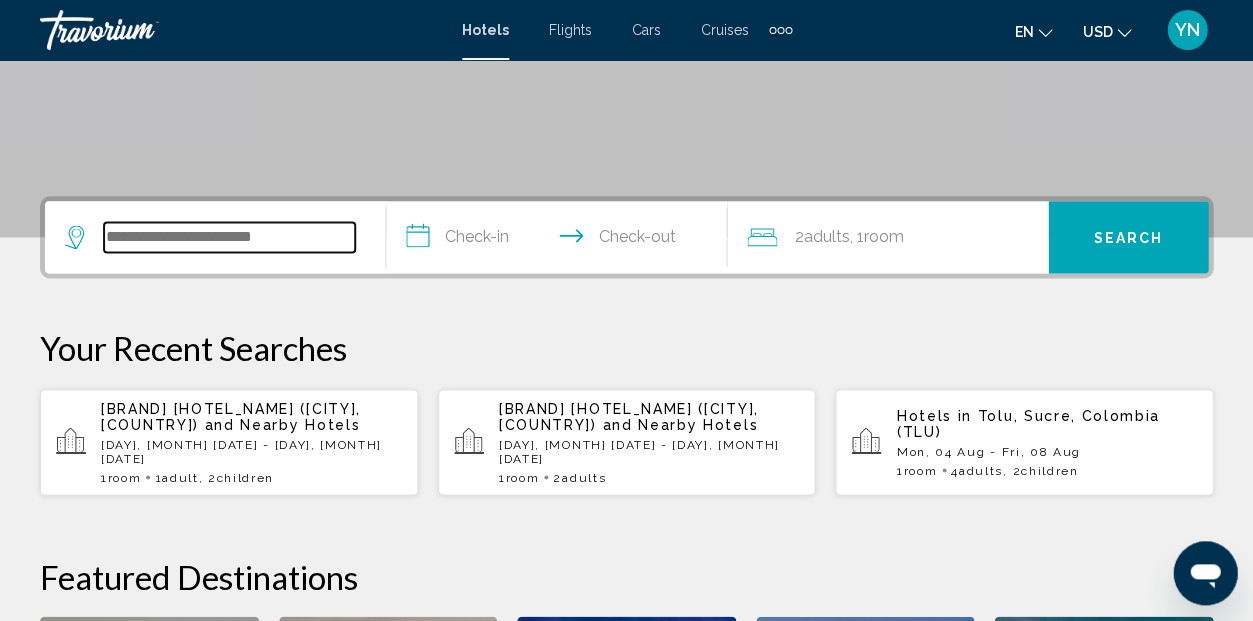 click at bounding box center [229, 237] 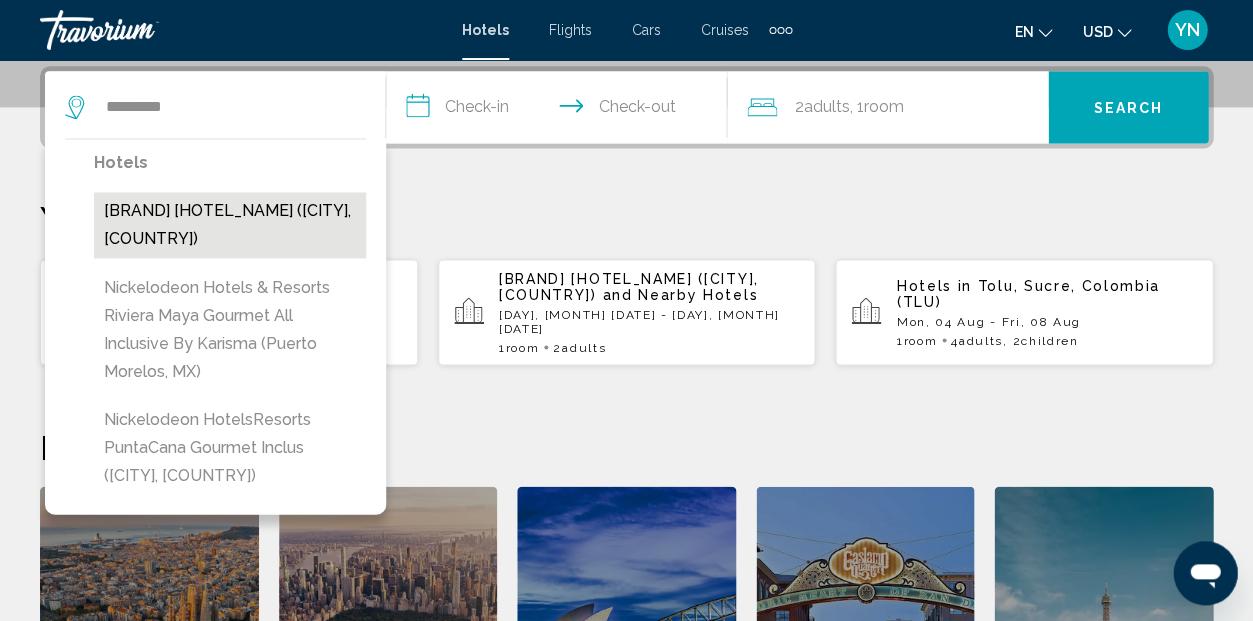 click on "[BRAND] [HOTEL_NAME] ([CITY], [COUNTRY])" at bounding box center (230, 225) 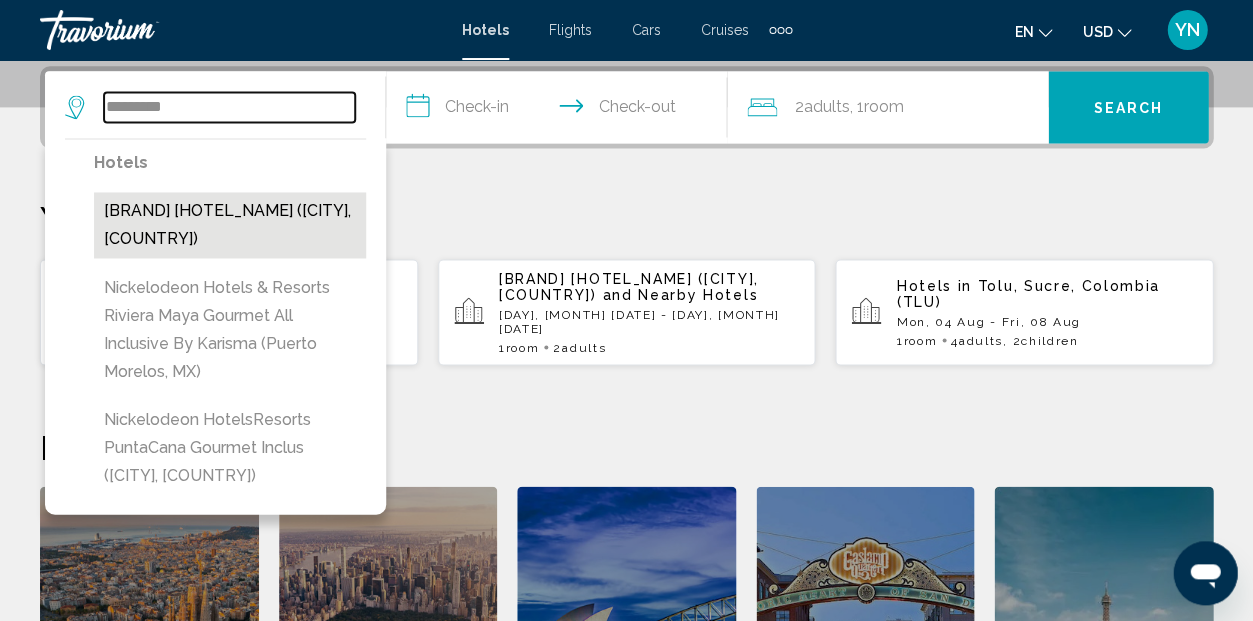 type on "**********" 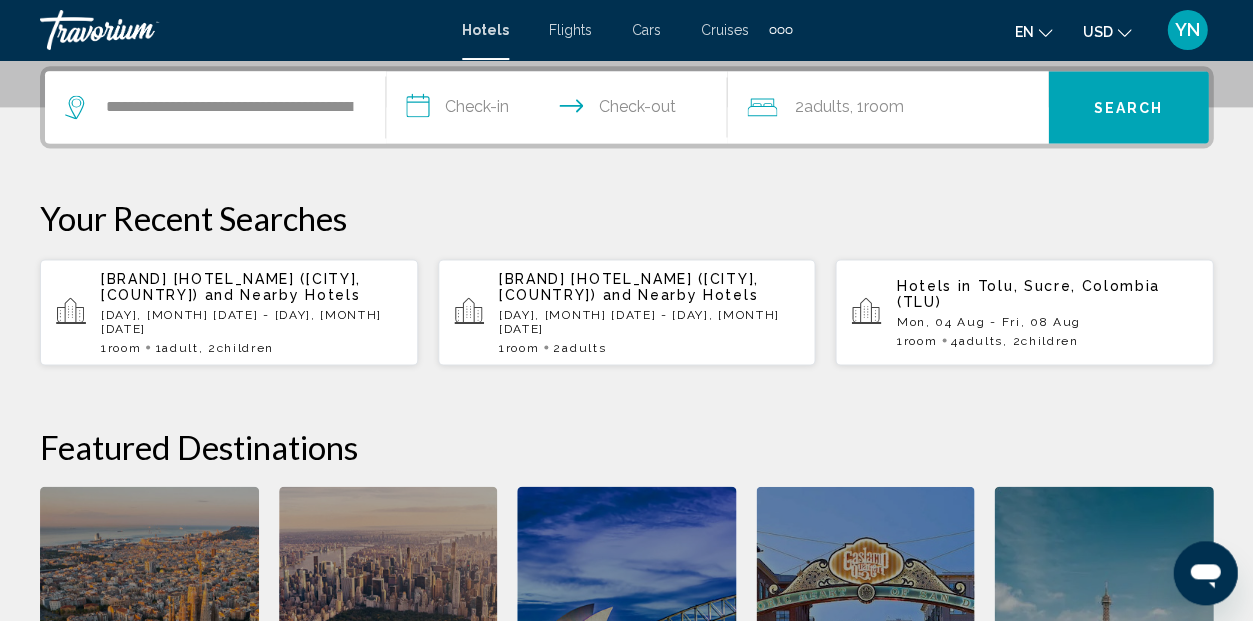 click on "**********" at bounding box center (560, 110) 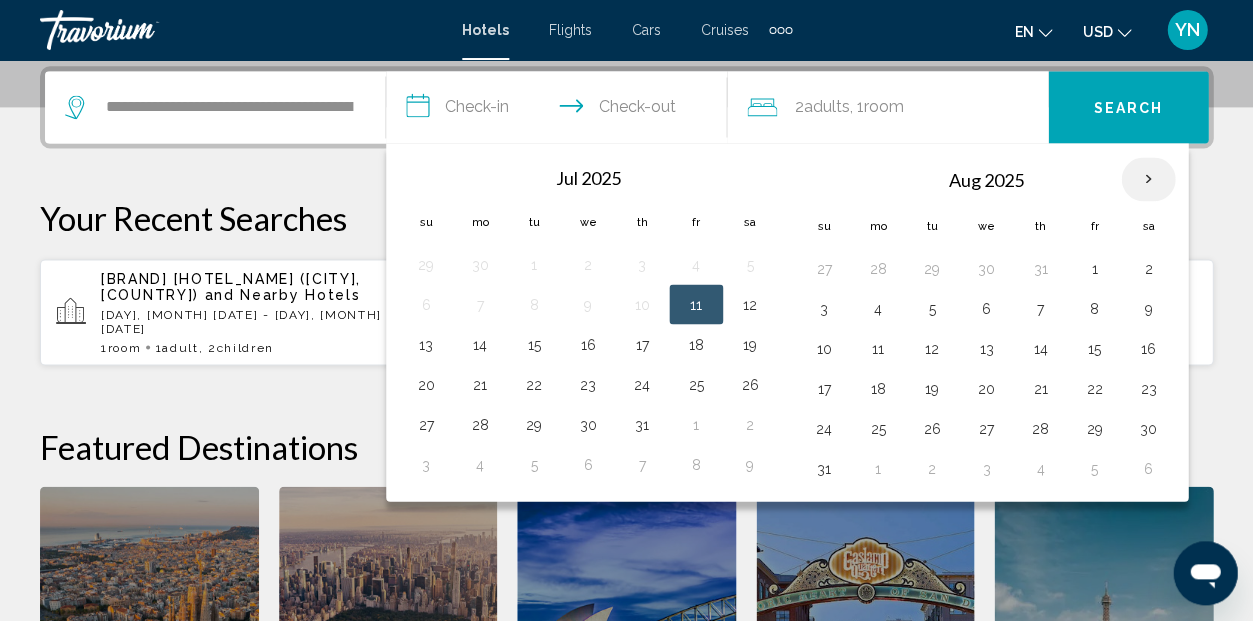 click at bounding box center [1148, 179] 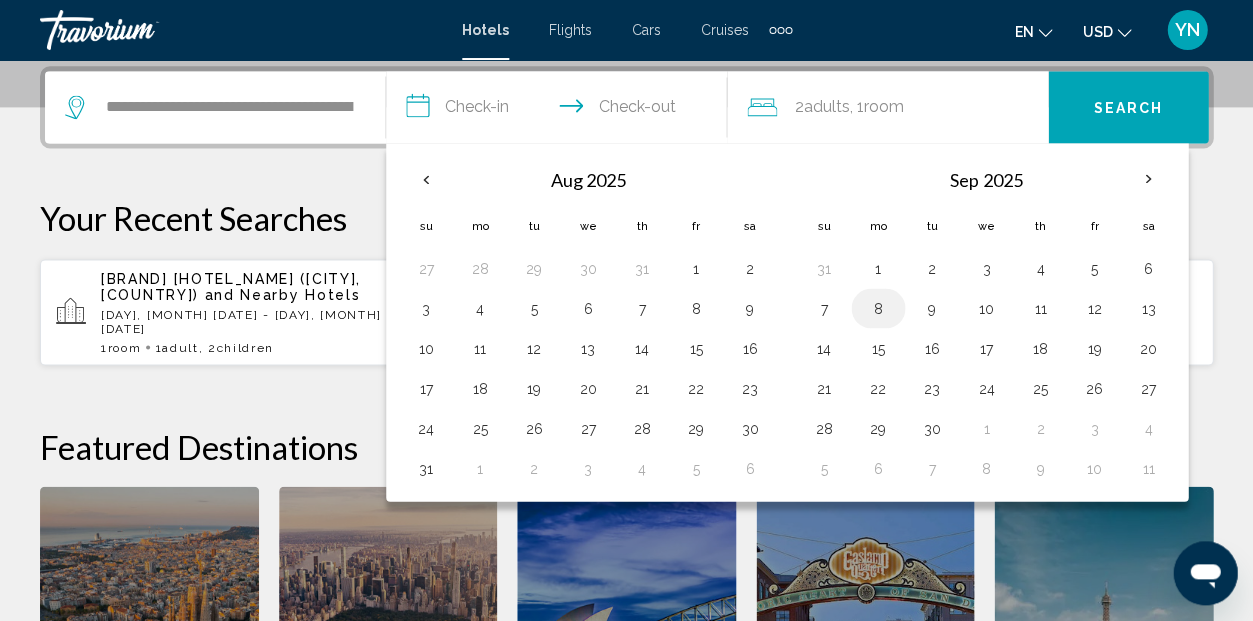 click on "8" at bounding box center (878, 308) 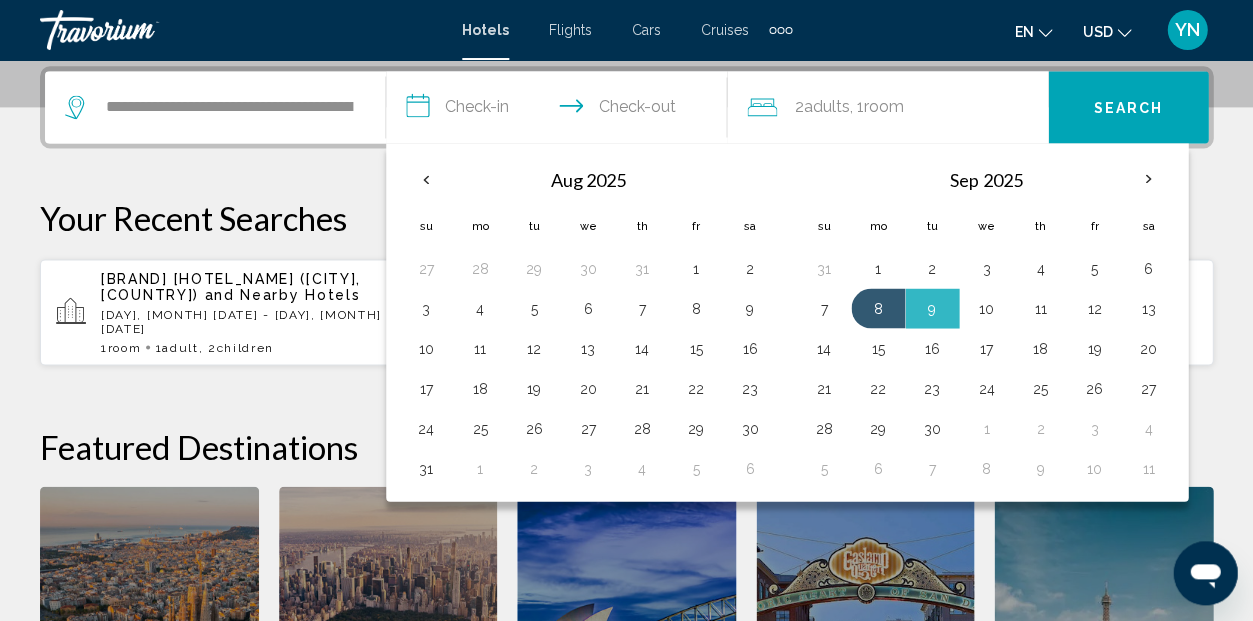 click on "10" at bounding box center (986, 308) 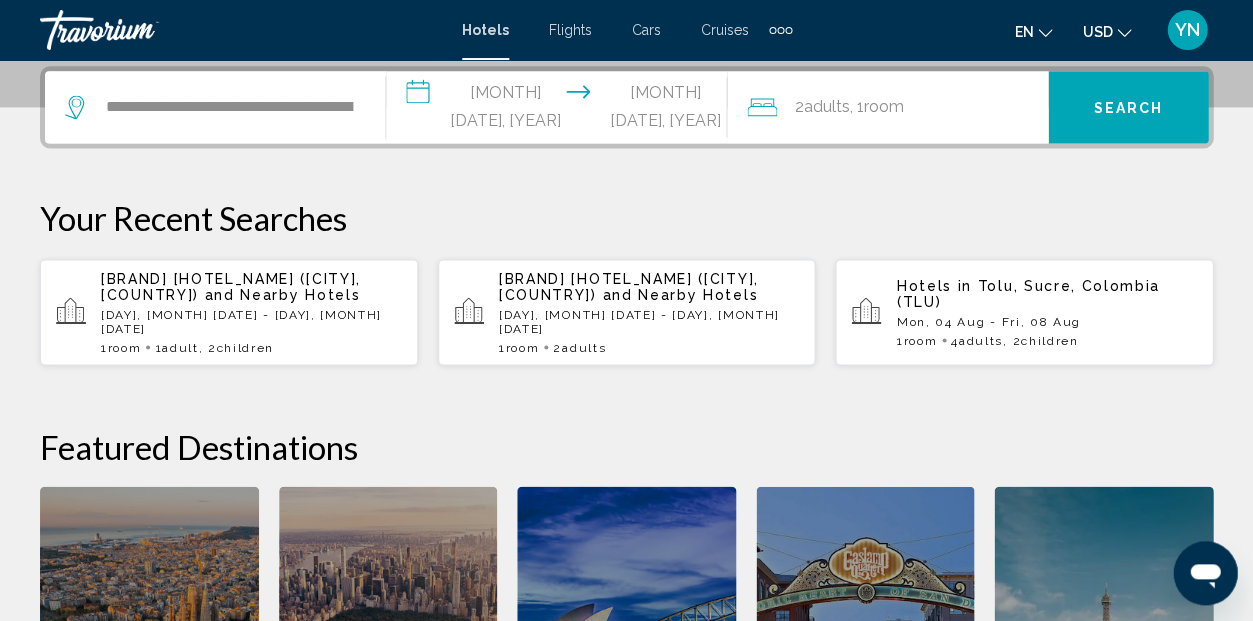 click on "Adults" 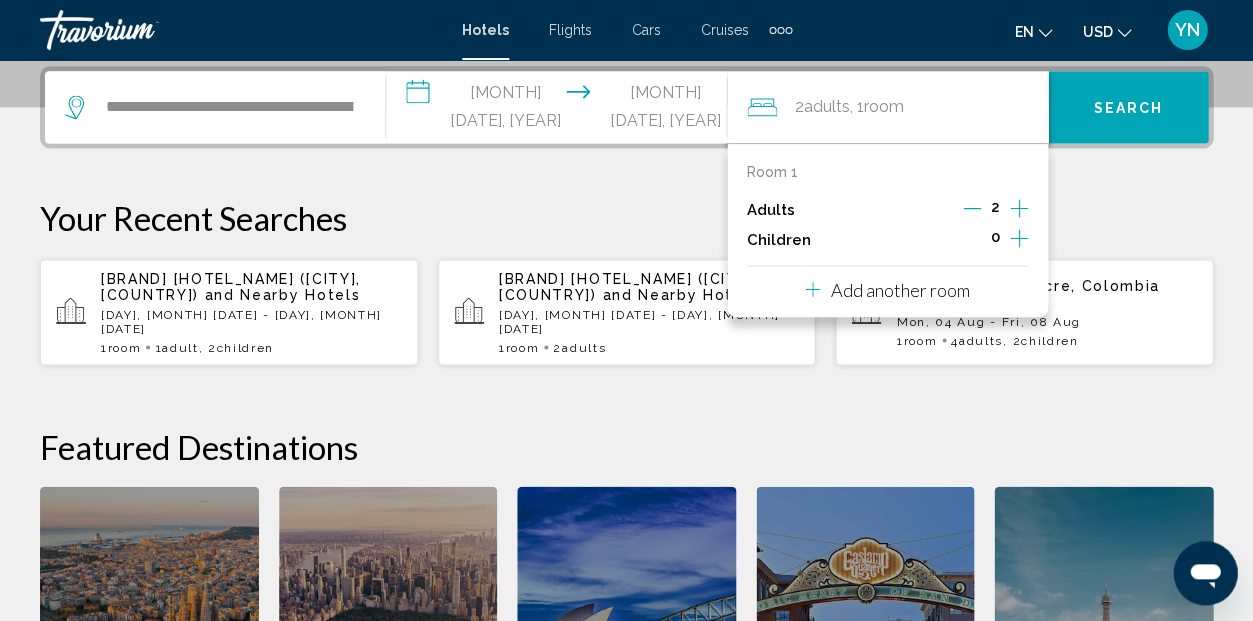 click 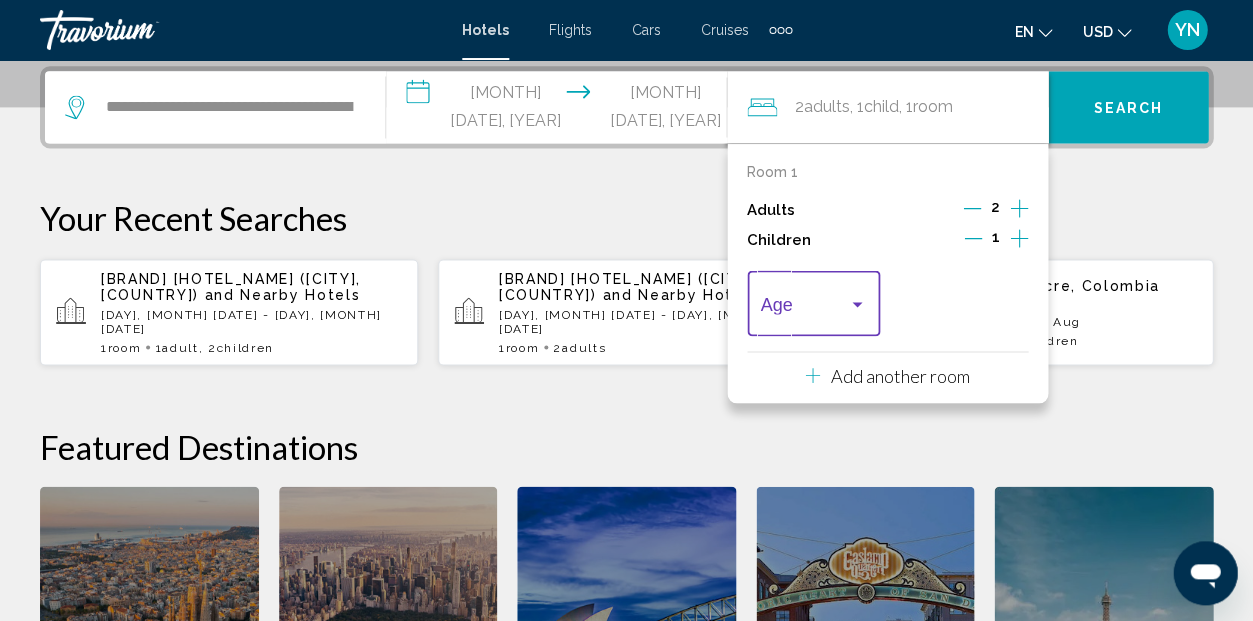 click at bounding box center (804, 308) 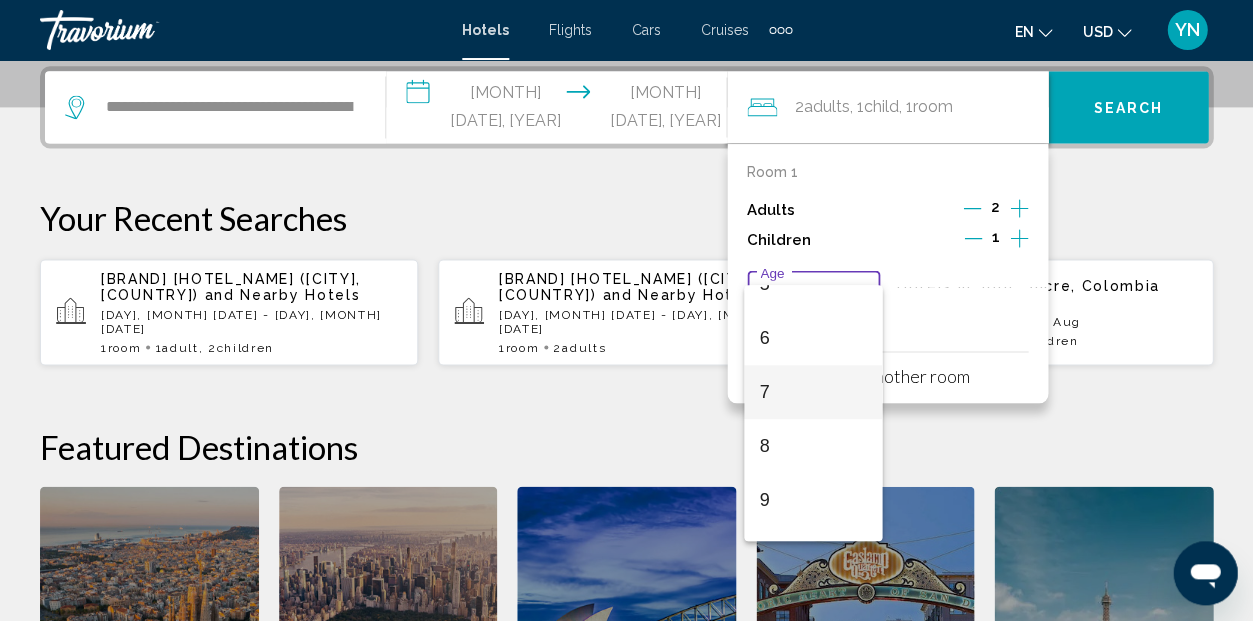 scroll, scrollTop: 314, scrollLeft: 0, axis: vertical 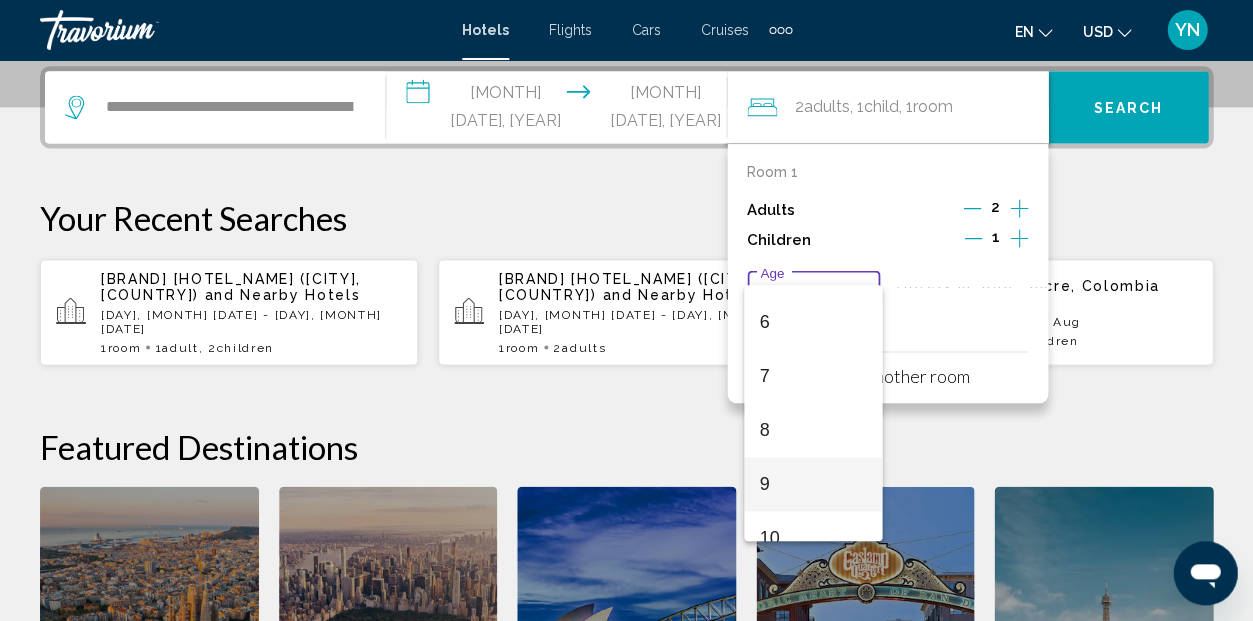 click on "9" at bounding box center (813, 484) 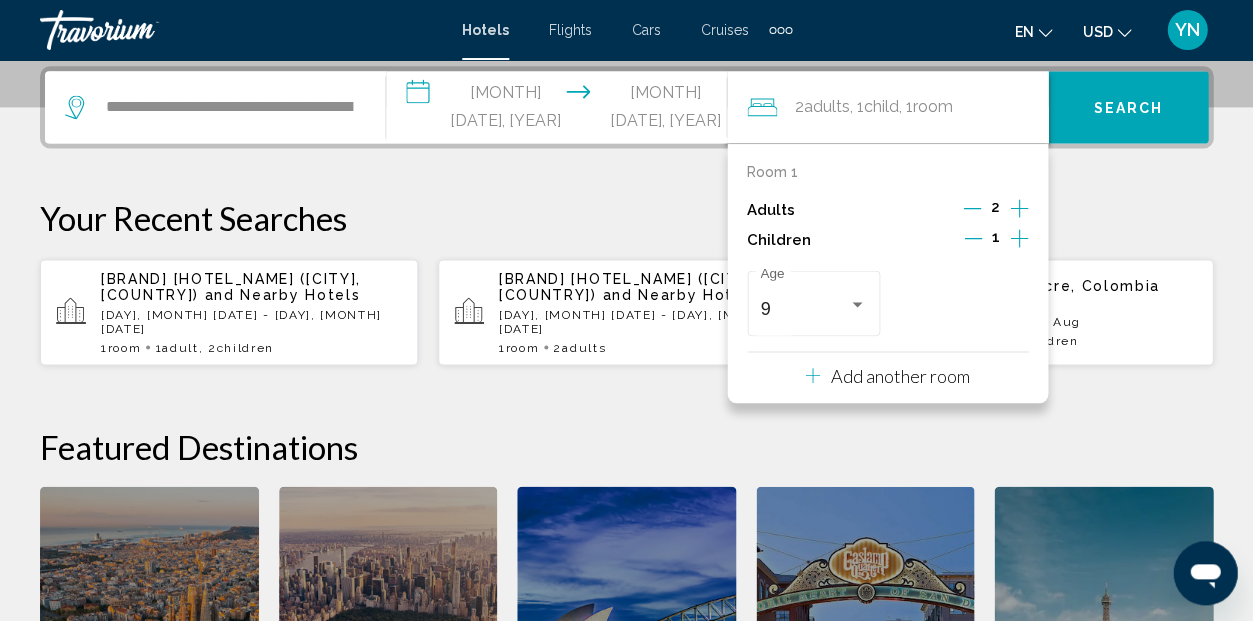 click on "Search" at bounding box center (1128, 107) 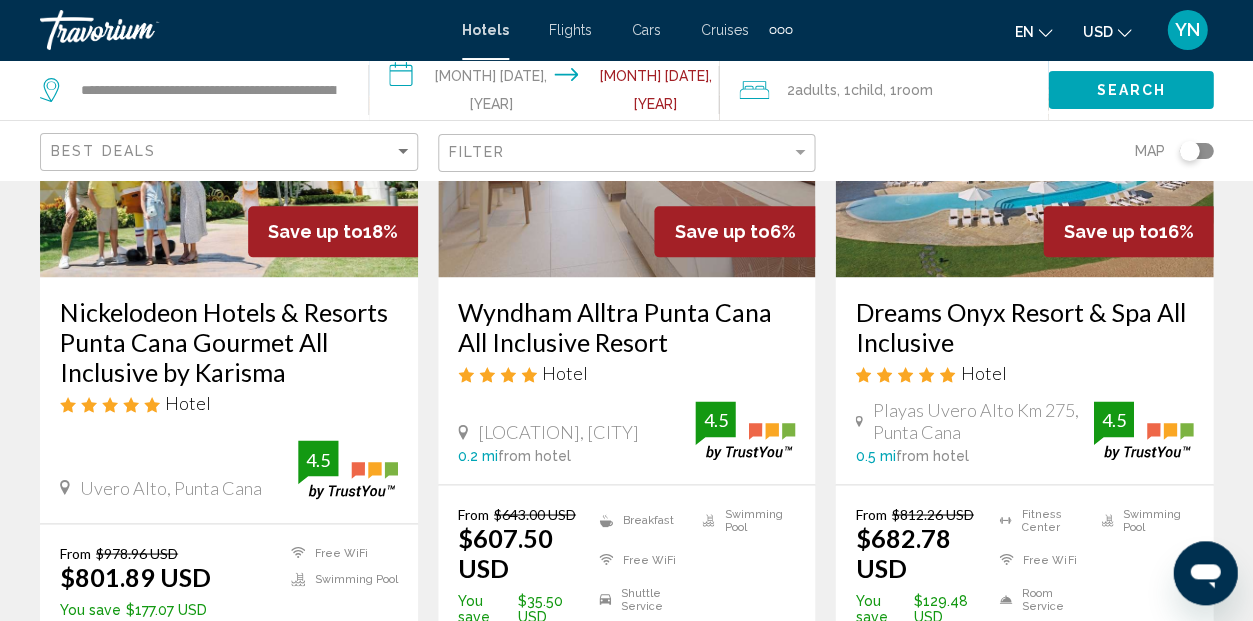 scroll, scrollTop: 288, scrollLeft: 0, axis: vertical 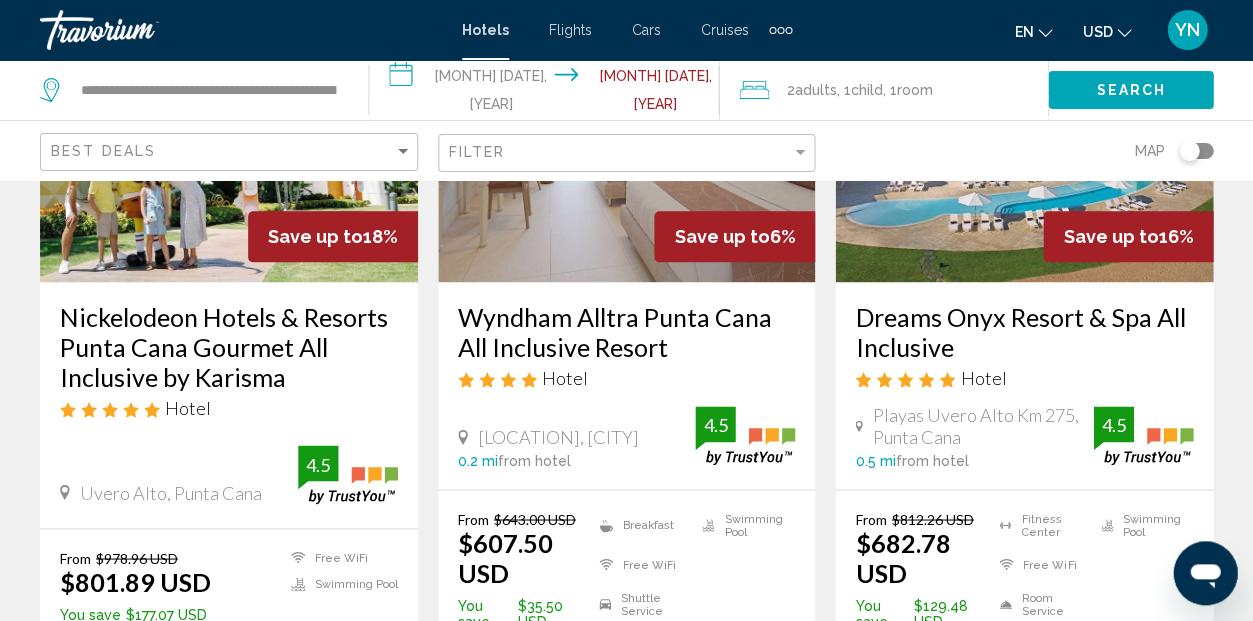 click on "Save up to  18%" at bounding box center (333, 236) 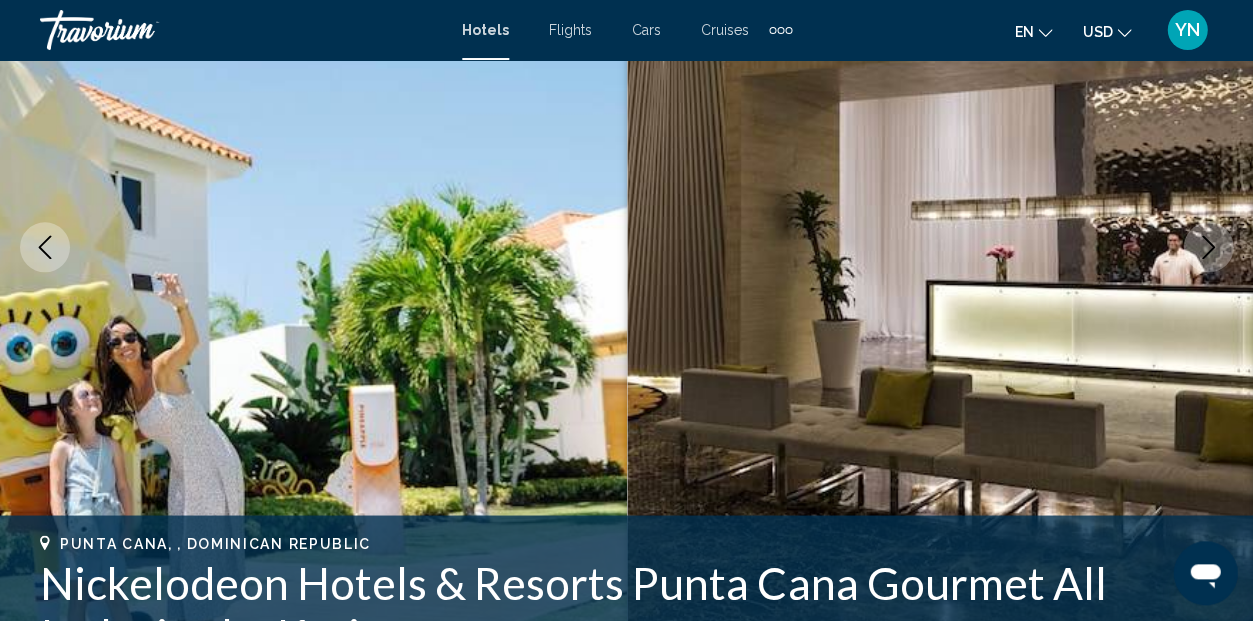 scroll, scrollTop: 0, scrollLeft: 0, axis: both 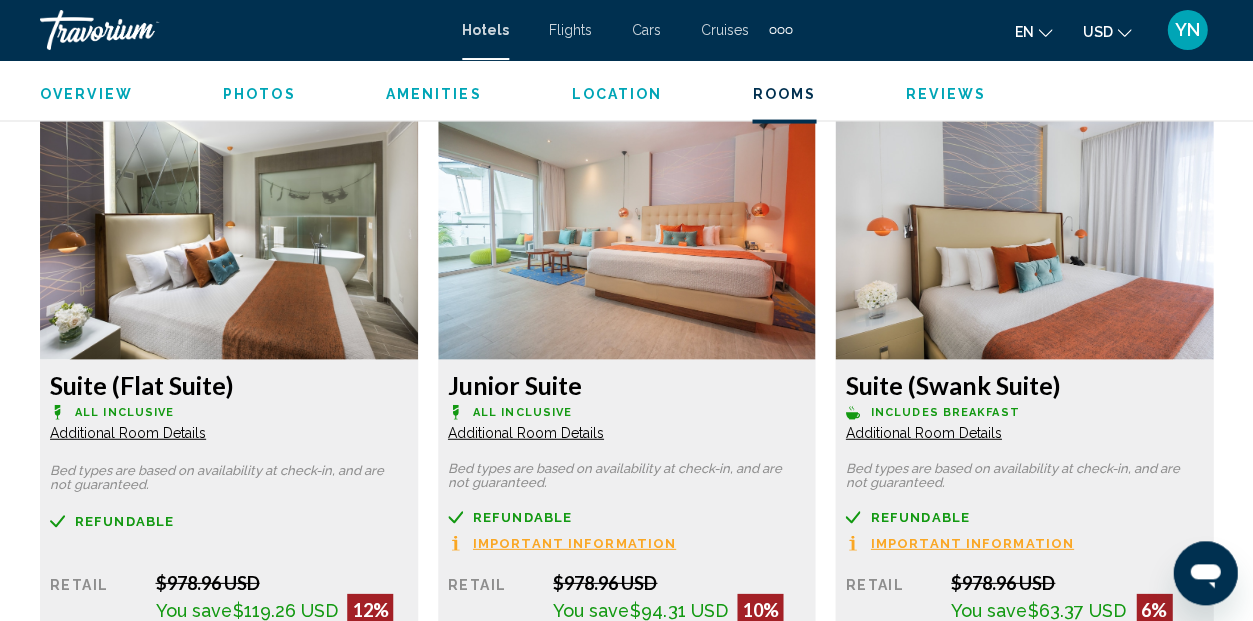 click on "Additional Room Details" at bounding box center [128, -256] 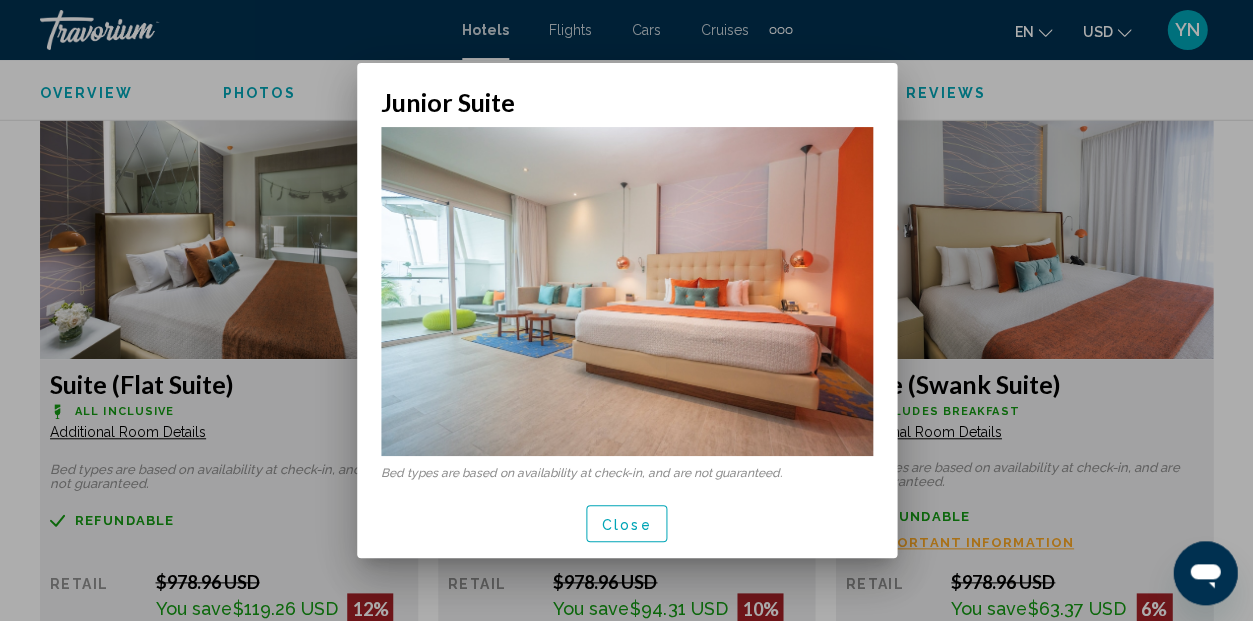 scroll, scrollTop: 0, scrollLeft: 0, axis: both 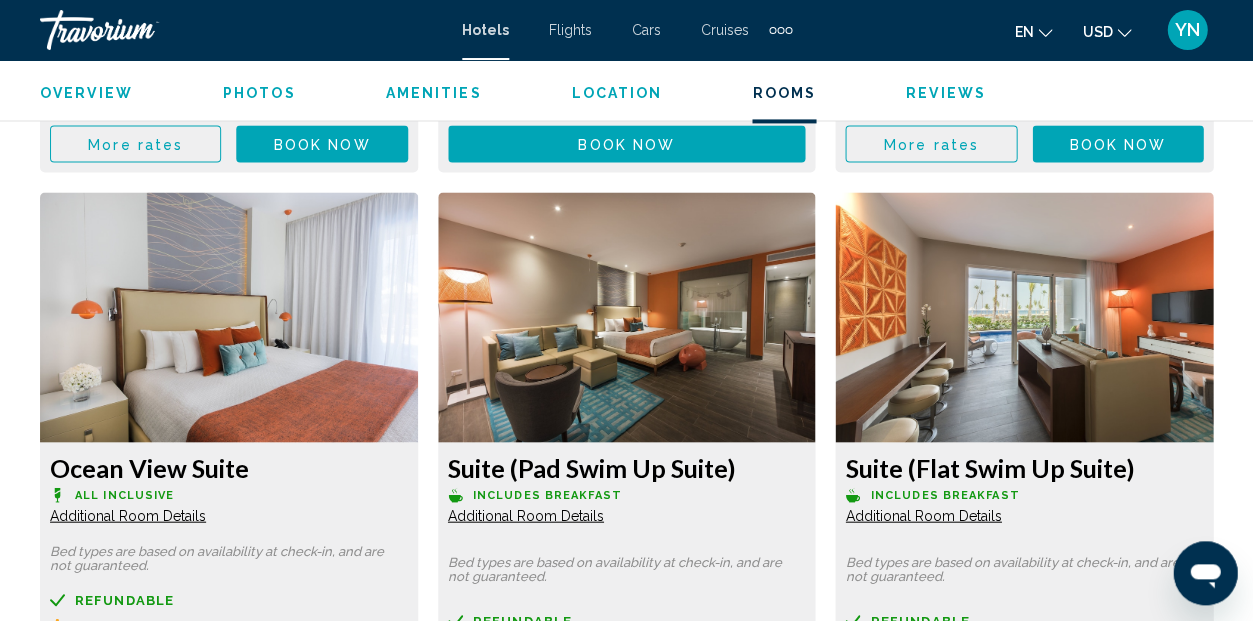 click at bounding box center (229, -1748) 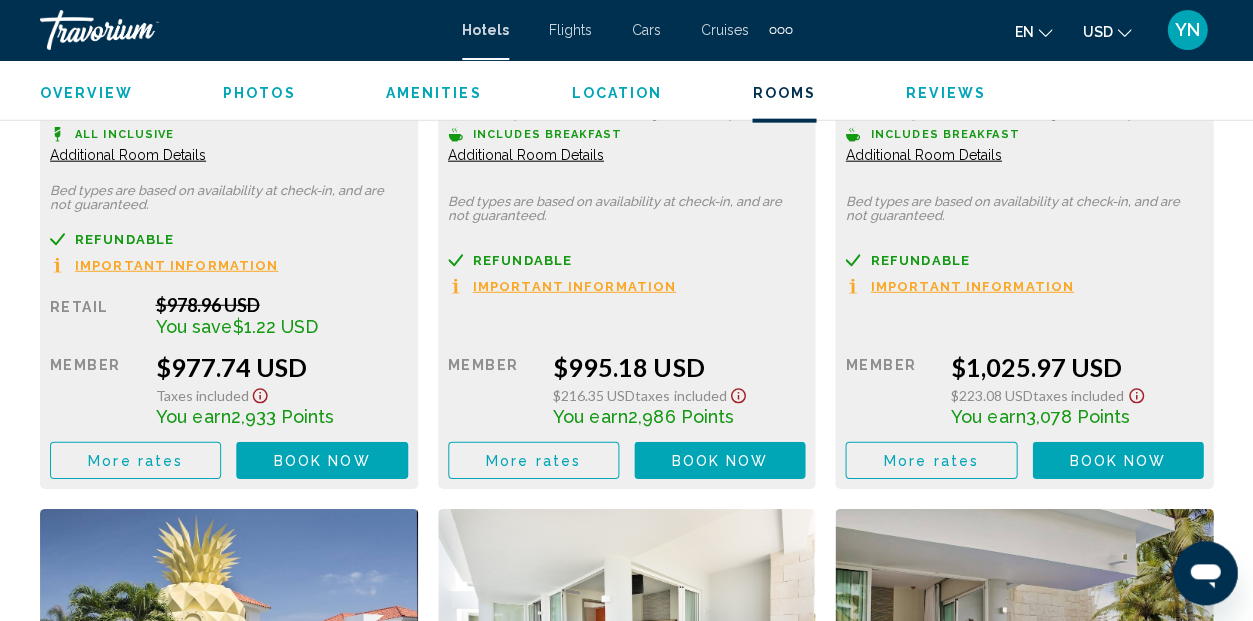 scroll, scrollTop: 5419, scrollLeft: 0, axis: vertical 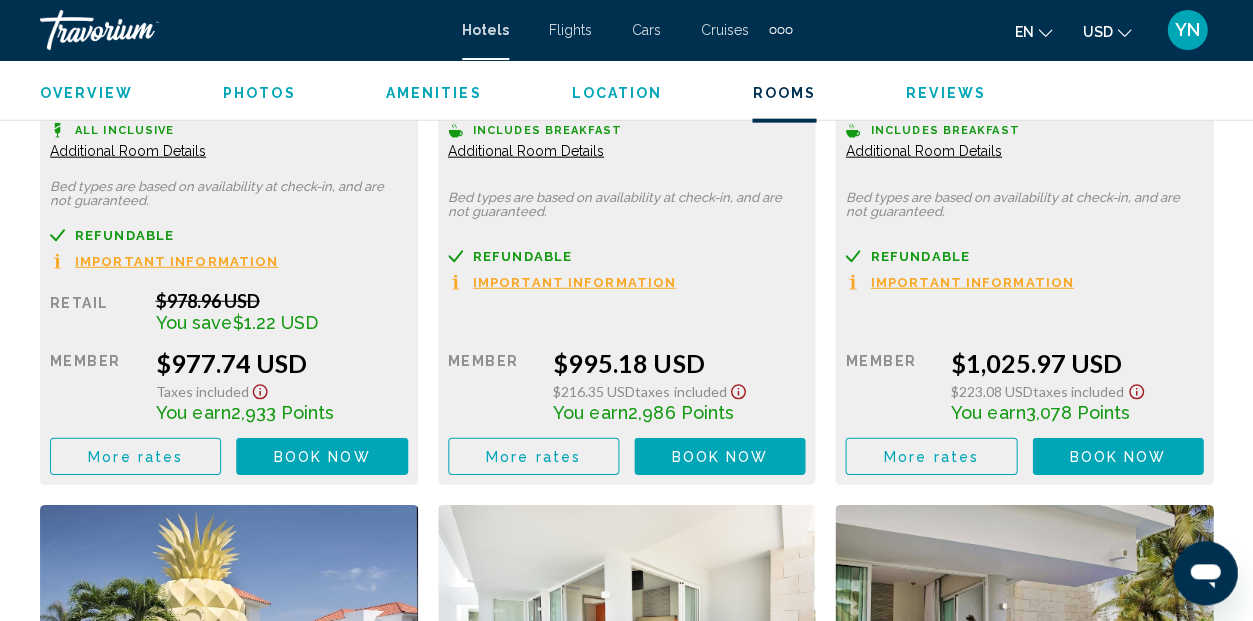 click on "More rates" at bounding box center (135, -1597) 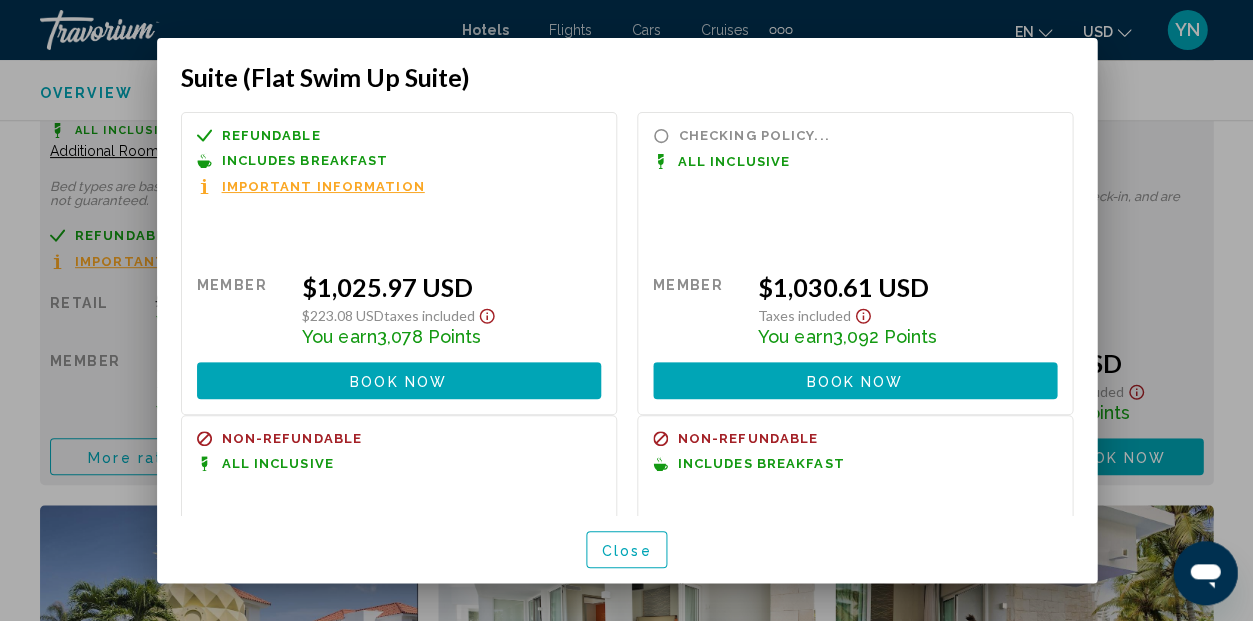 scroll, scrollTop: 0, scrollLeft: 0, axis: both 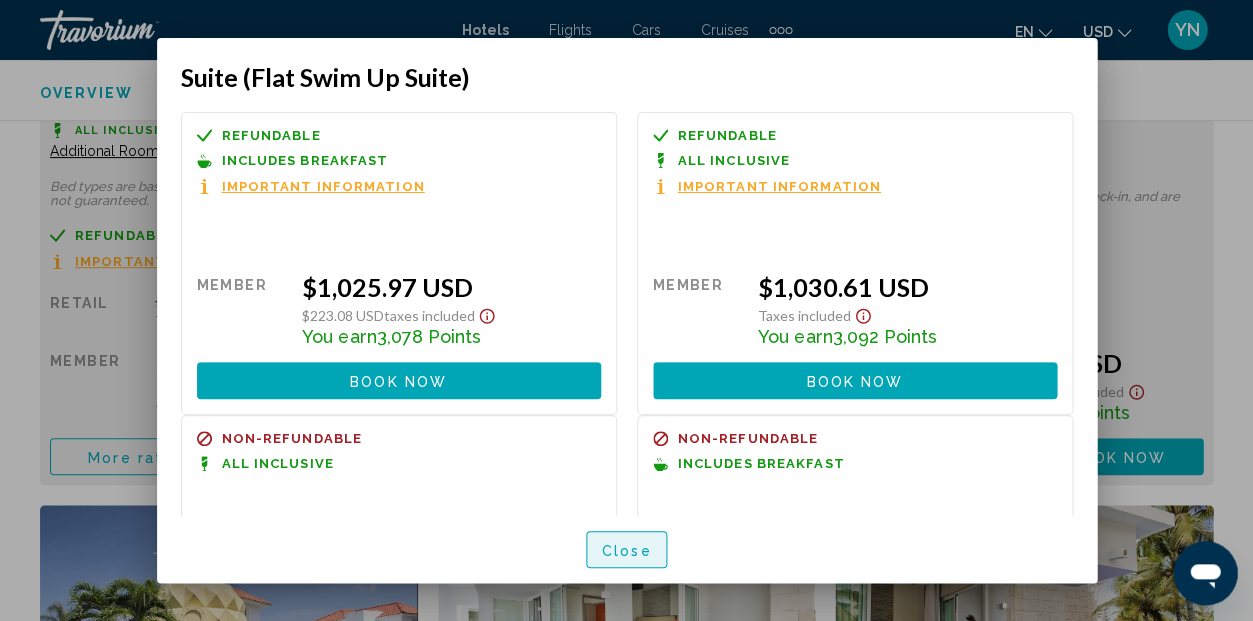 click on "Close" at bounding box center (627, 550) 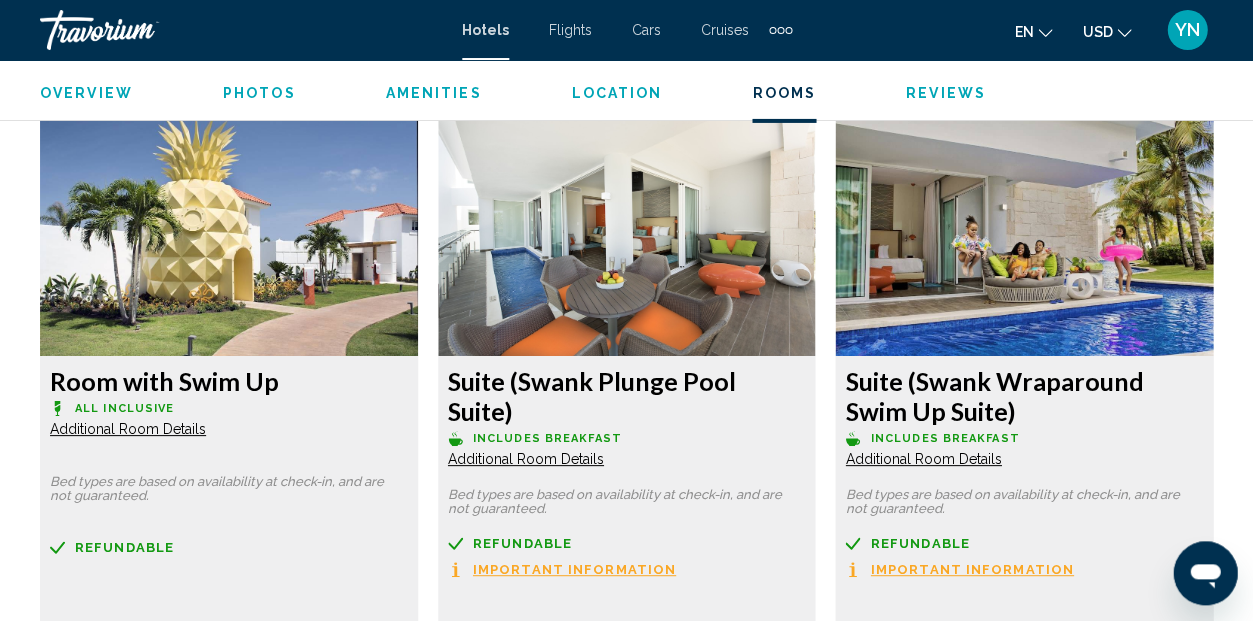 scroll, scrollTop: 5818, scrollLeft: 0, axis: vertical 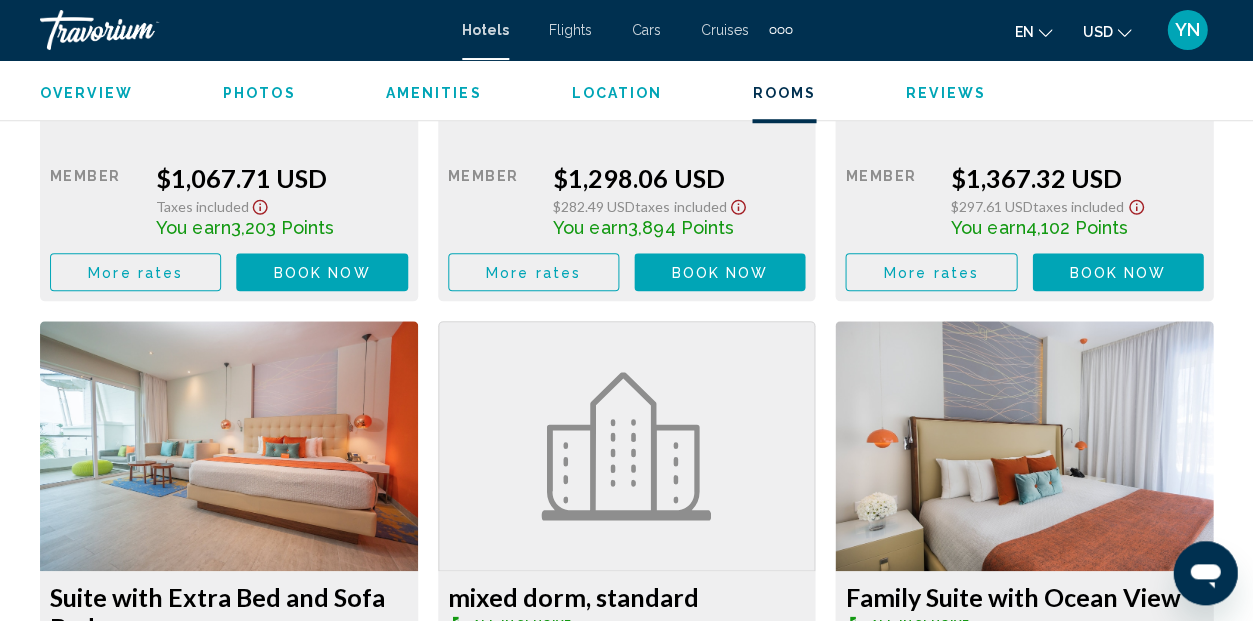 click on "More rates" at bounding box center [135, -2468] 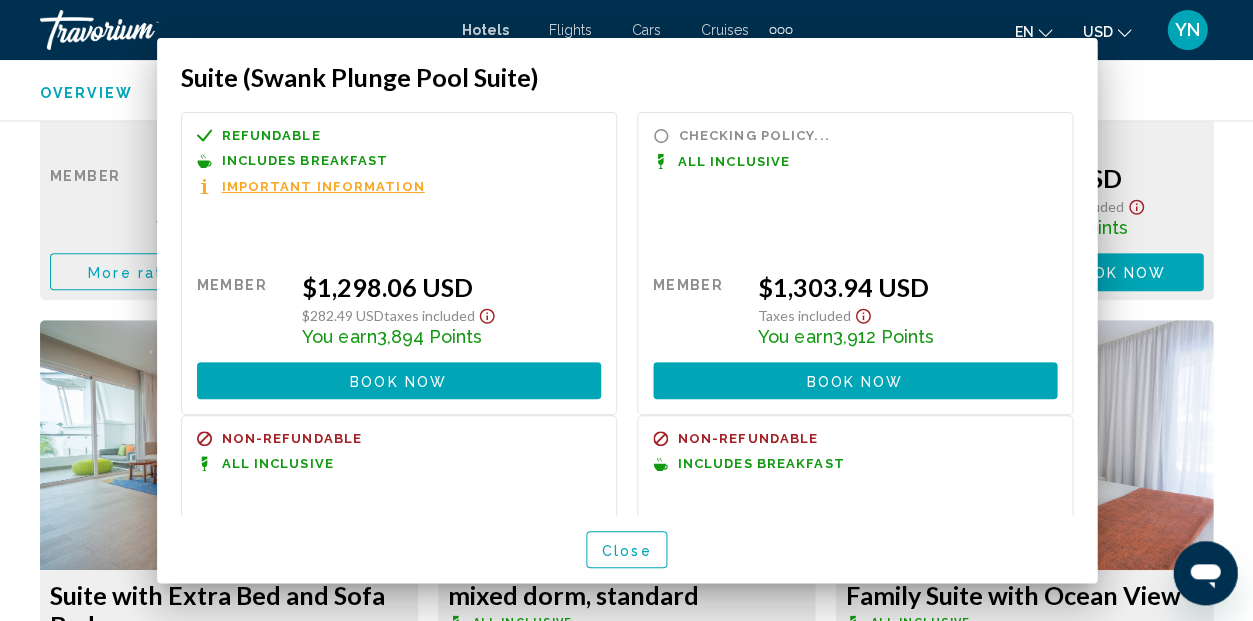 scroll, scrollTop: 0, scrollLeft: 0, axis: both 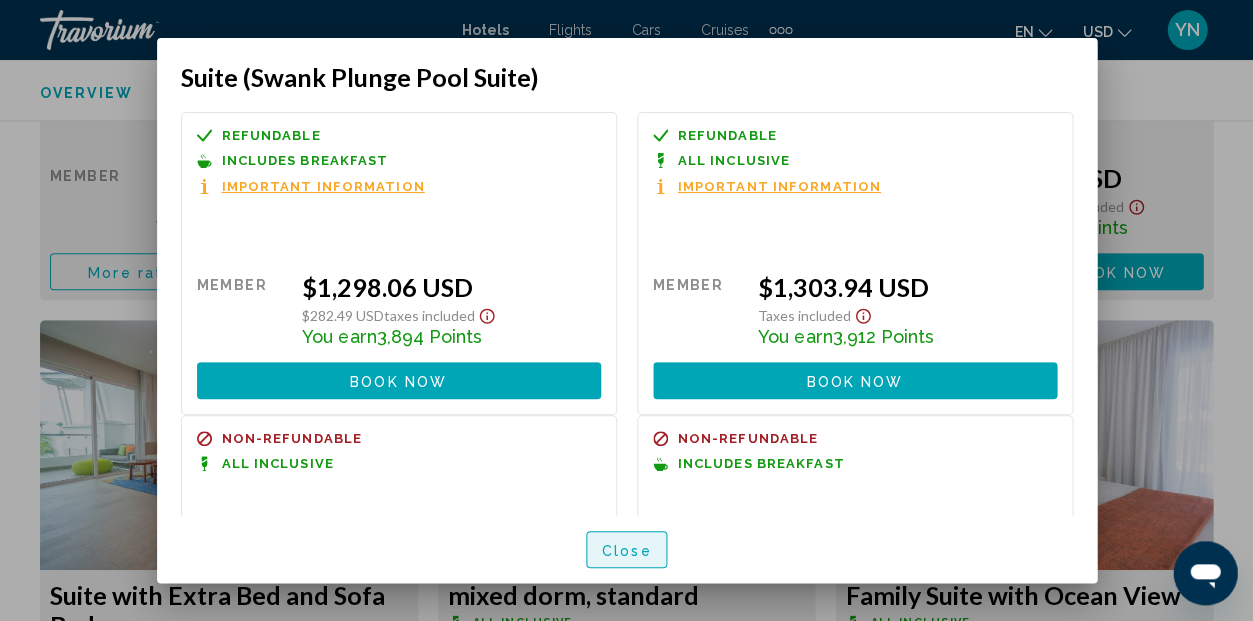 click on "Close" at bounding box center (627, 550) 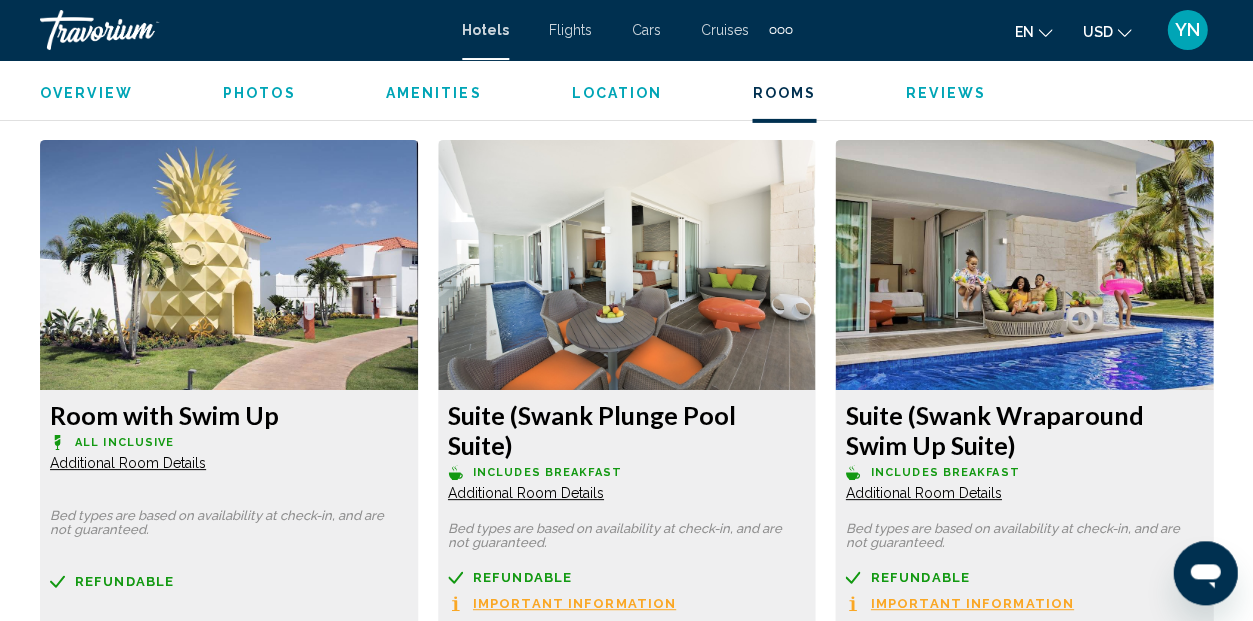 scroll, scrollTop: 5785, scrollLeft: 0, axis: vertical 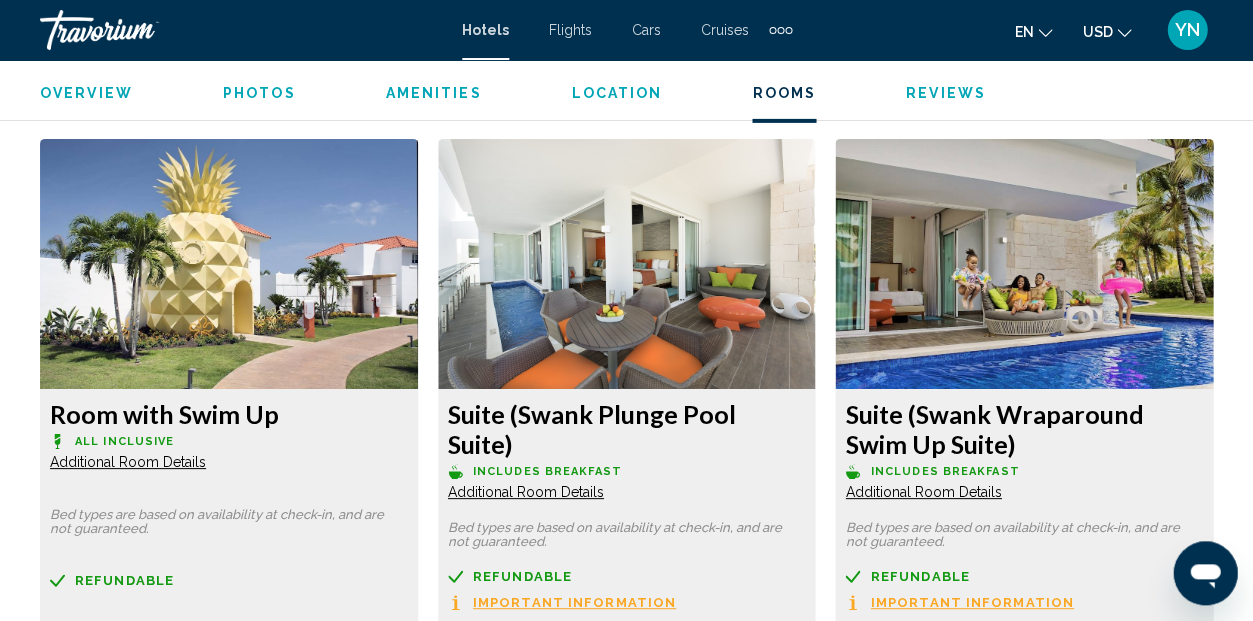 click at bounding box center (229, -2478) 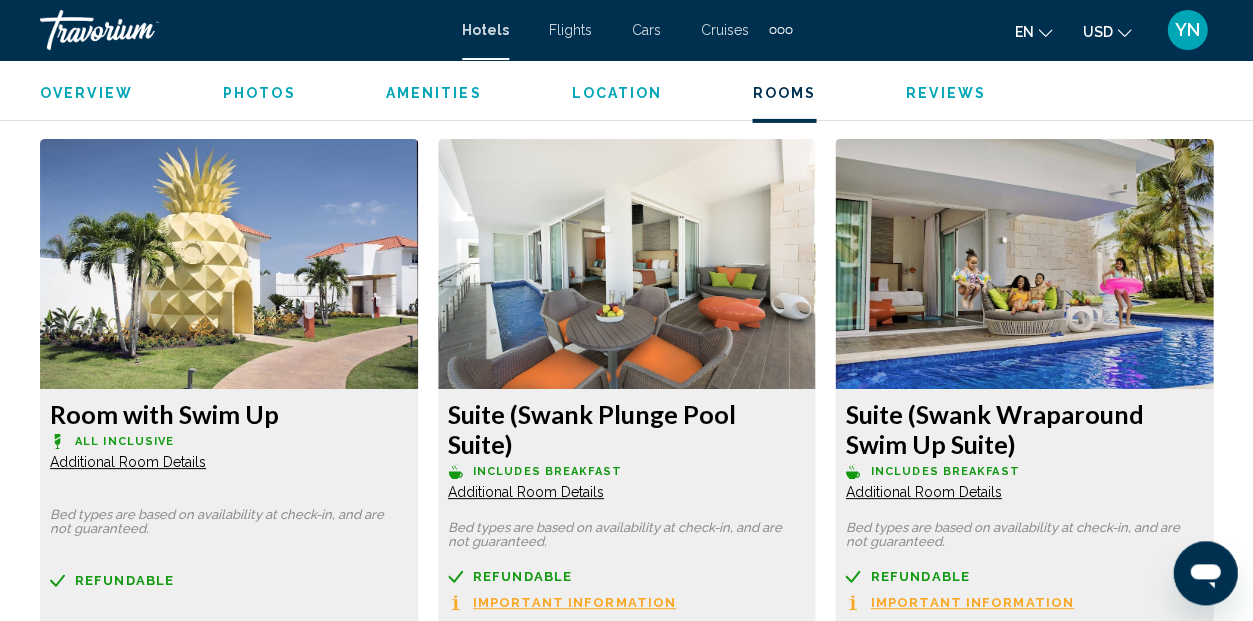 click at bounding box center [229, -2478] 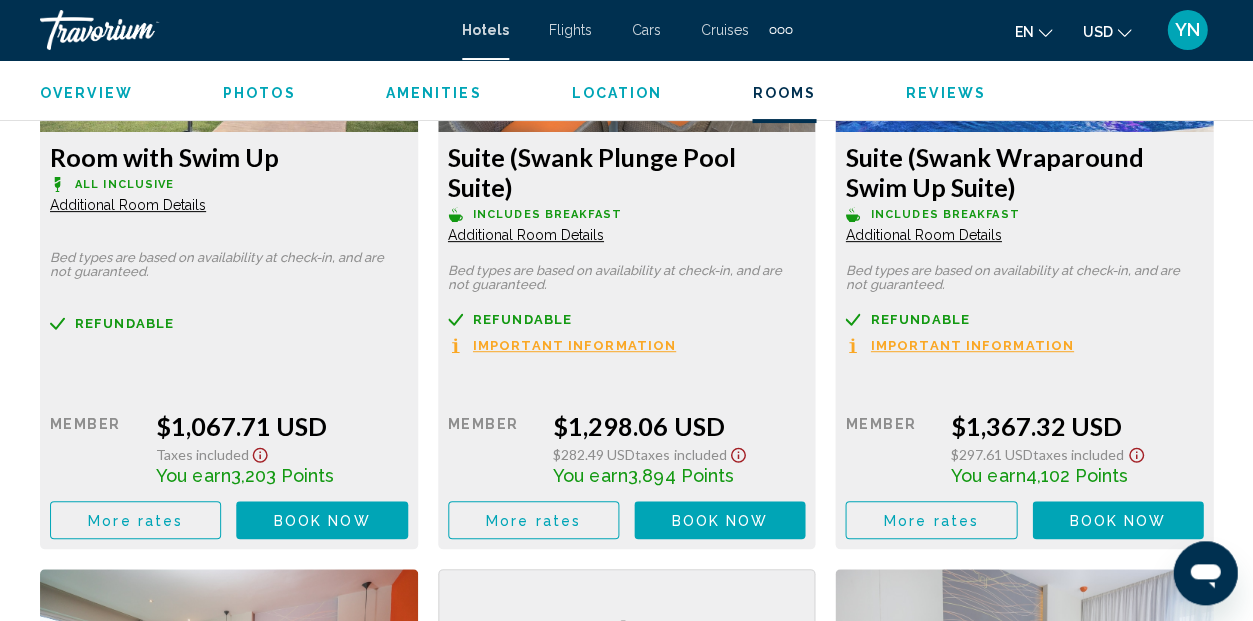 scroll, scrollTop: 6047, scrollLeft: 0, axis: vertical 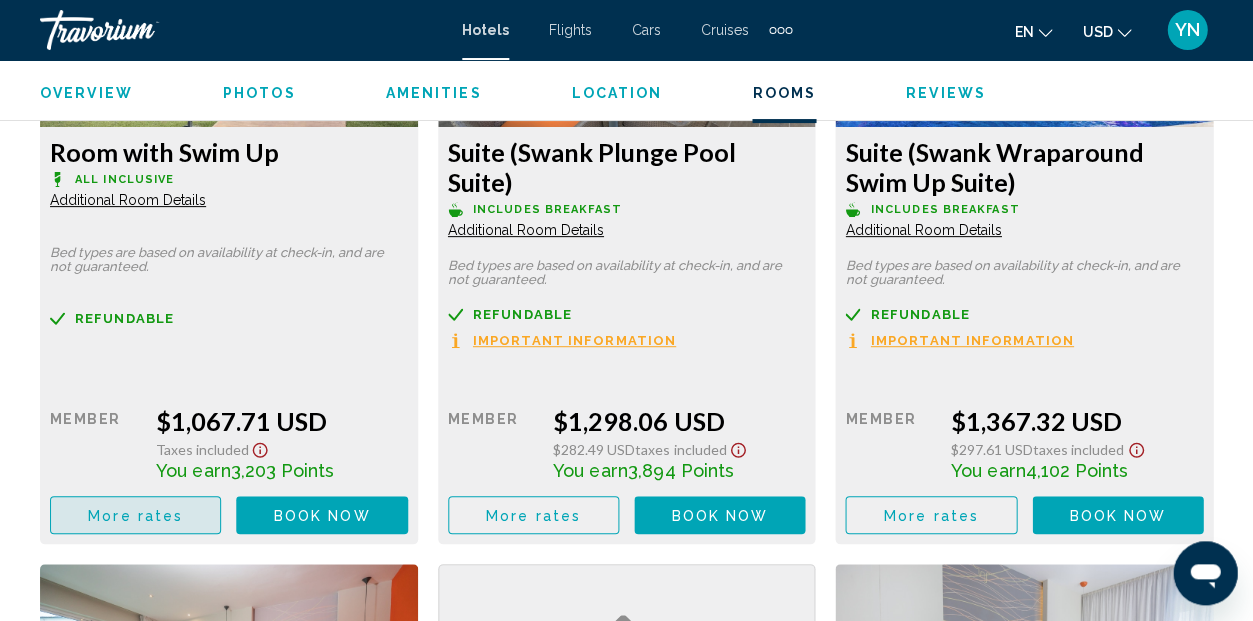 click on "More rates" at bounding box center [135, -2225] 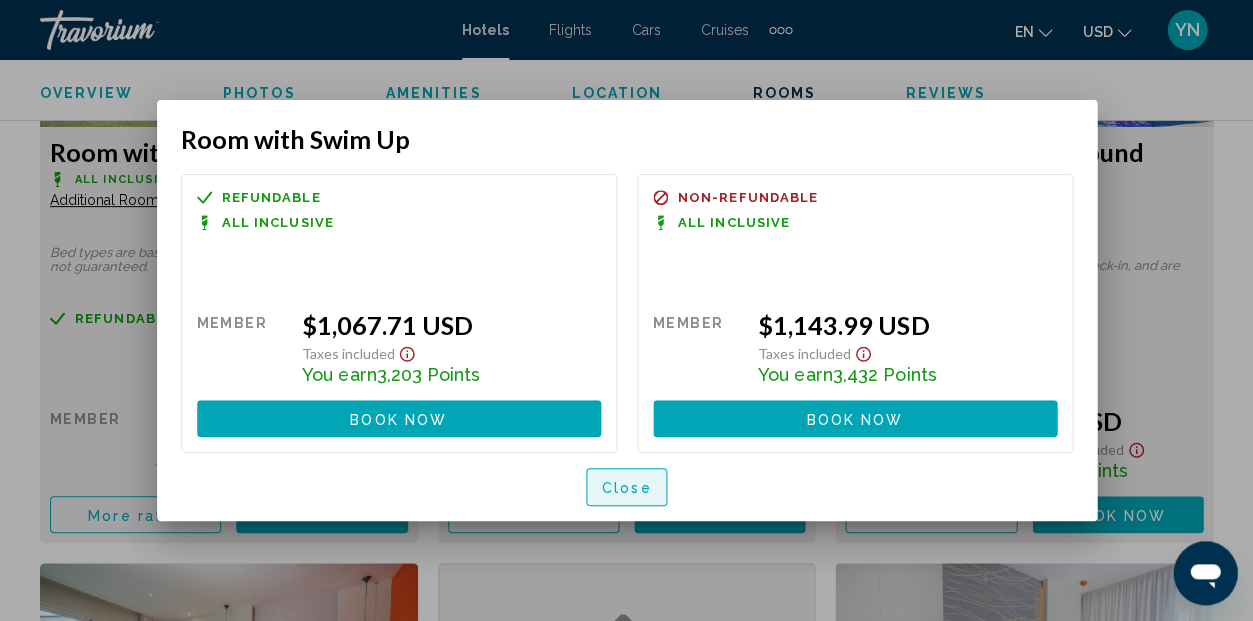 click on "Close" at bounding box center (627, 488) 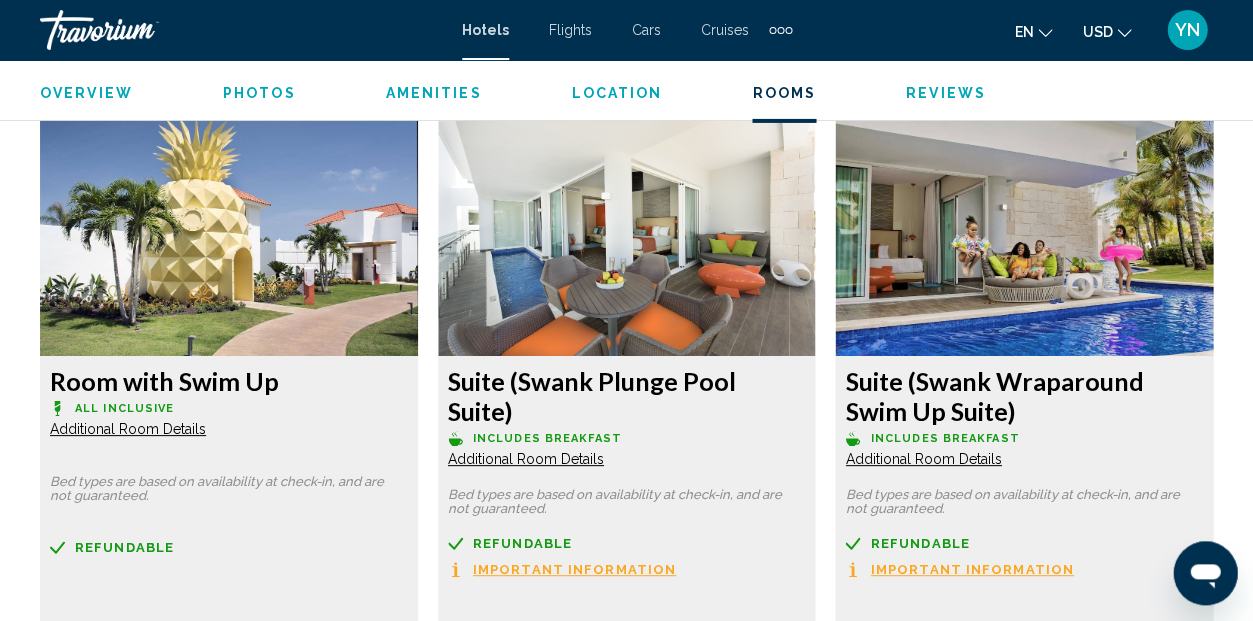 scroll, scrollTop: 5818, scrollLeft: 0, axis: vertical 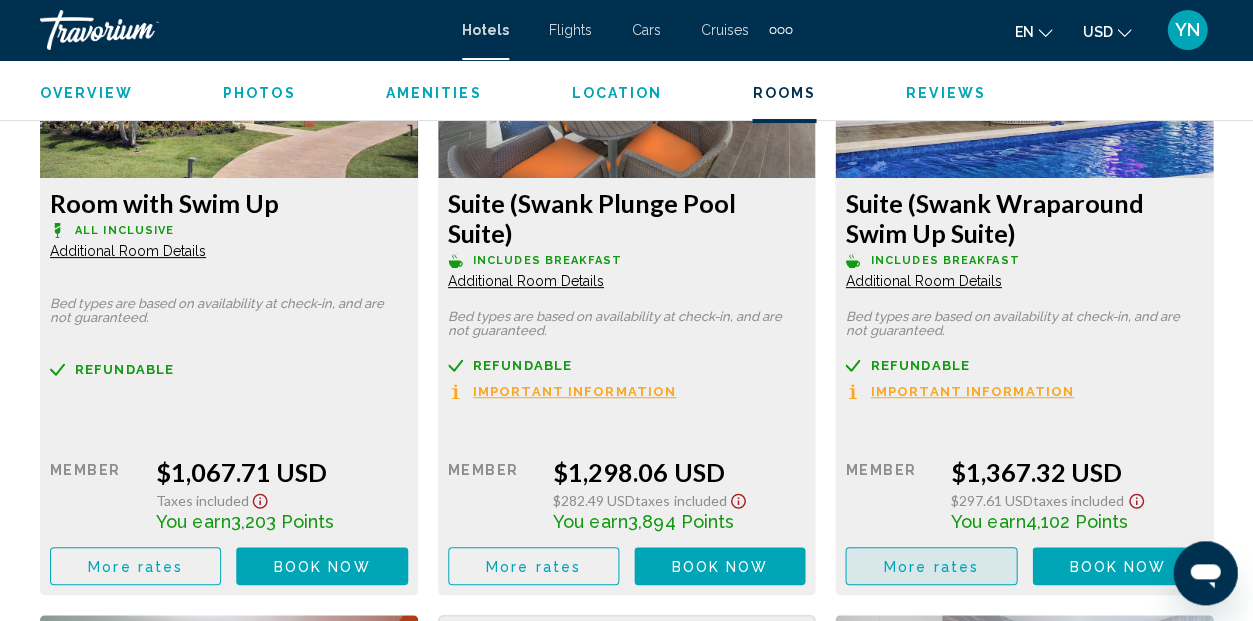 click on "More rates" at bounding box center (135, -2174) 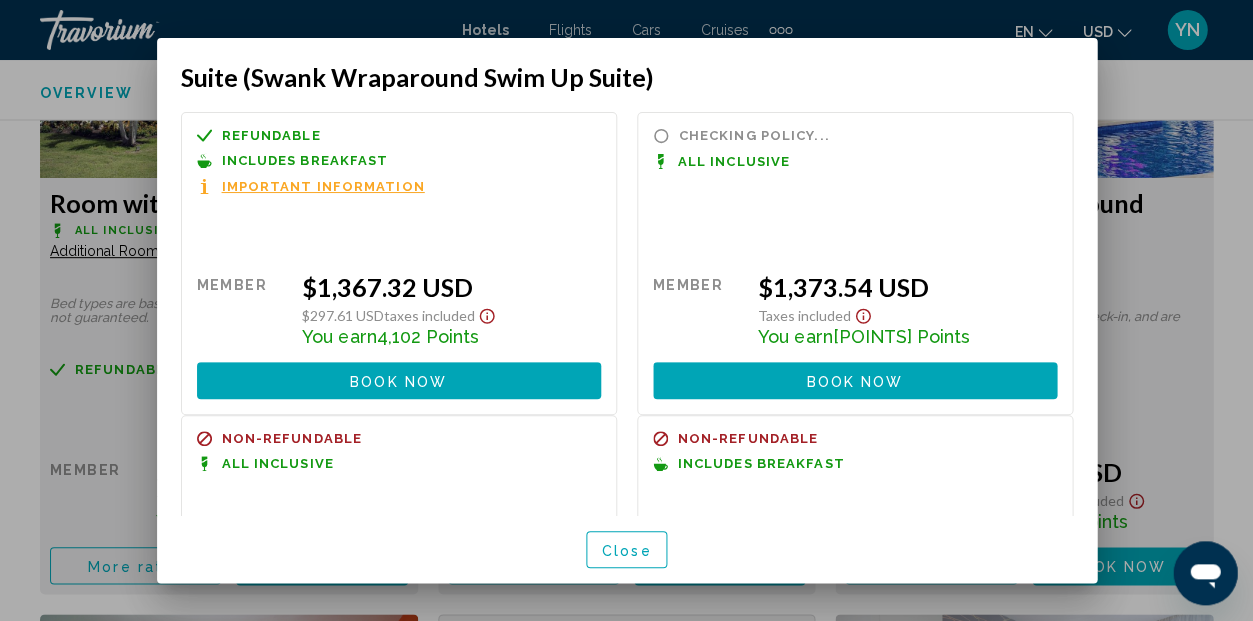 scroll, scrollTop: 0, scrollLeft: 0, axis: both 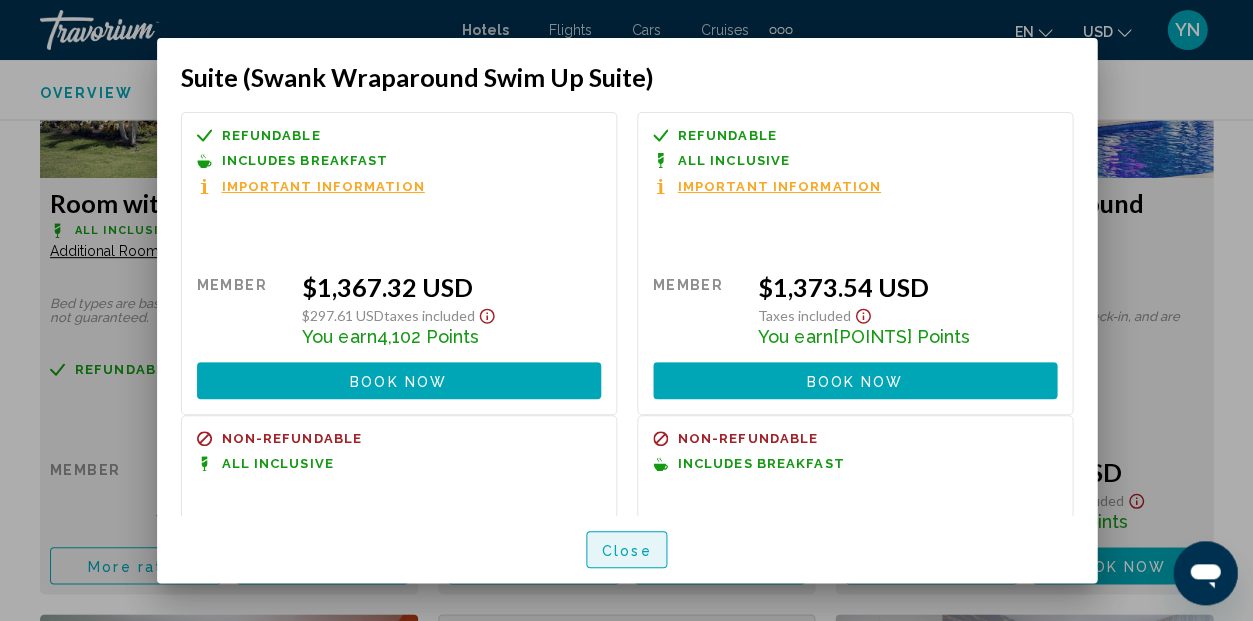 click on "Close" at bounding box center (627, 550) 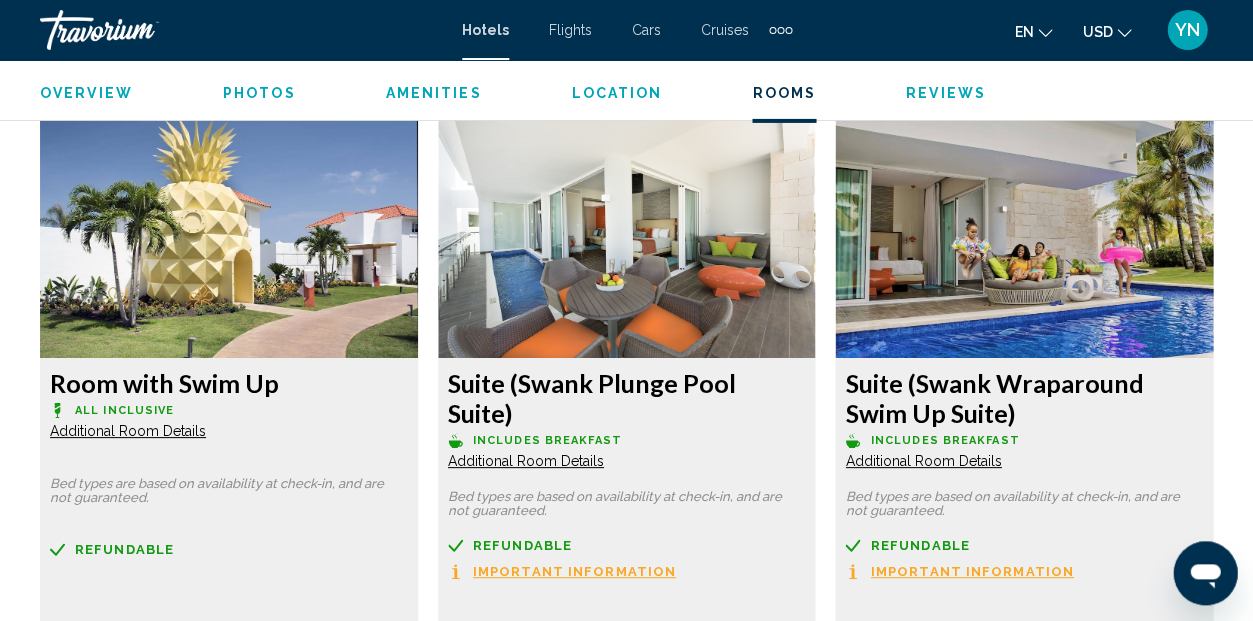 scroll, scrollTop: 5816, scrollLeft: 0, axis: vertical 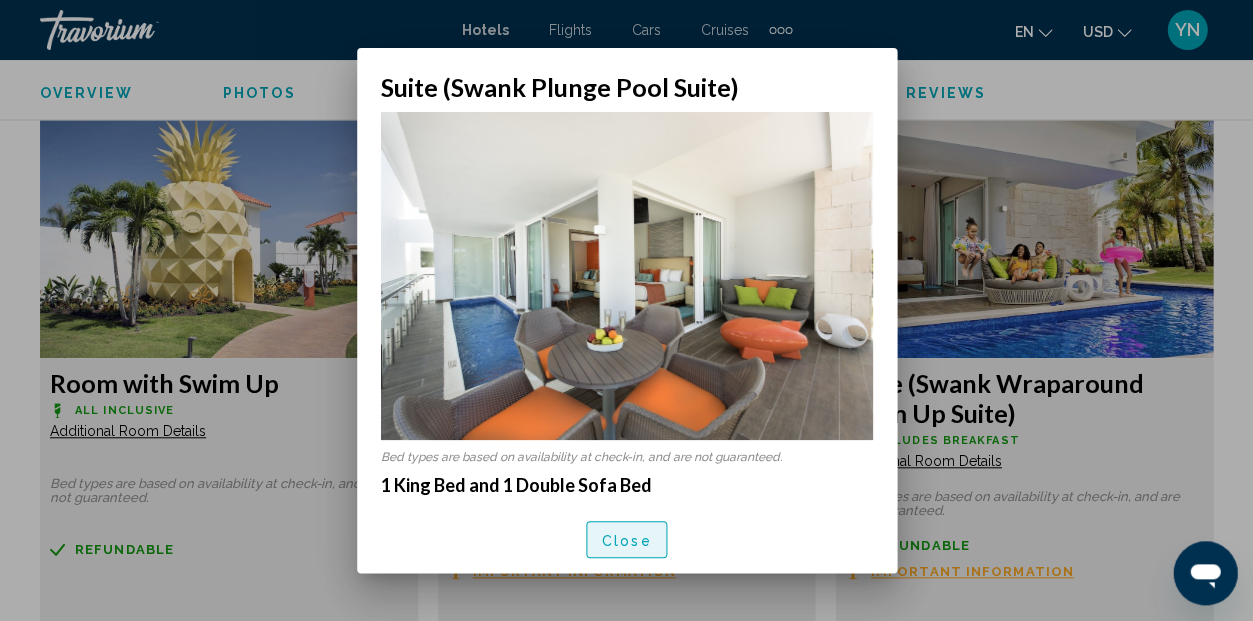 click on "Close" at bounding box center [627, 540] 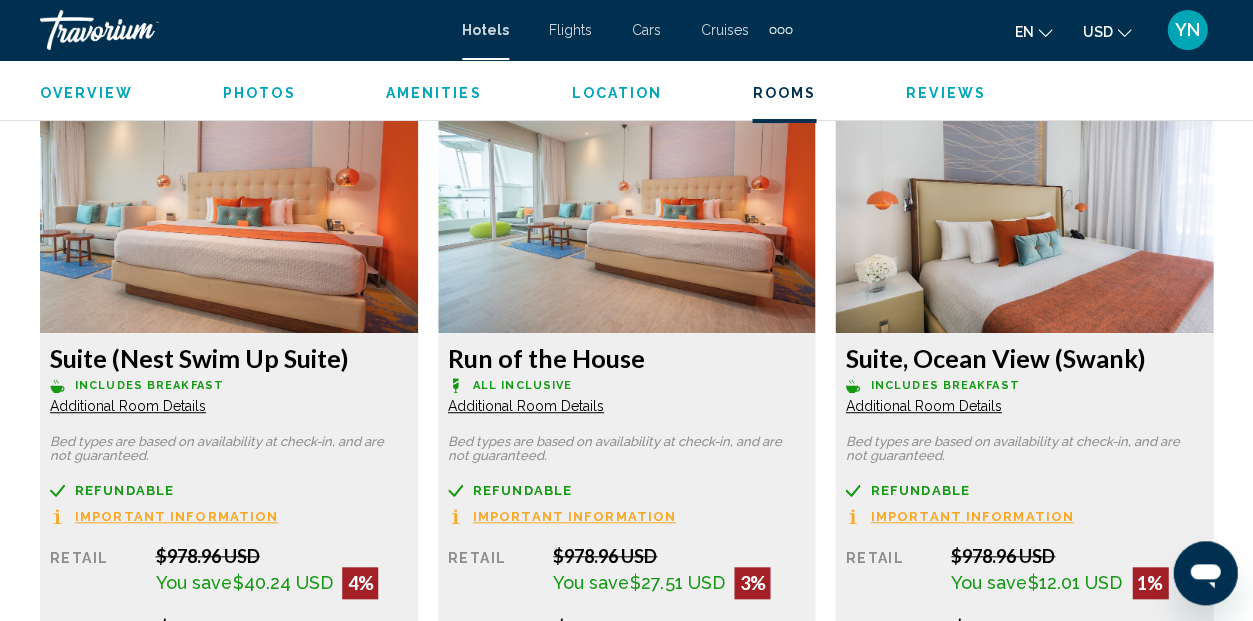 scroll, scrollTop: 4478, scrollLeft: 0, axis: vertical 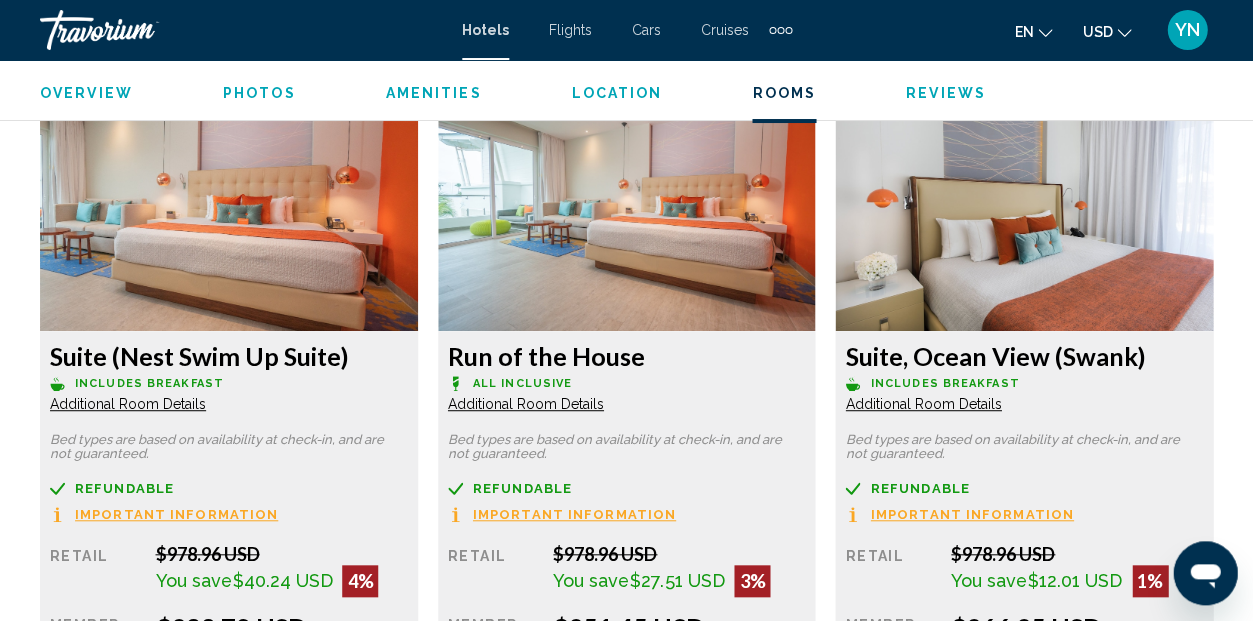 click at bounding box center (229, -1171) 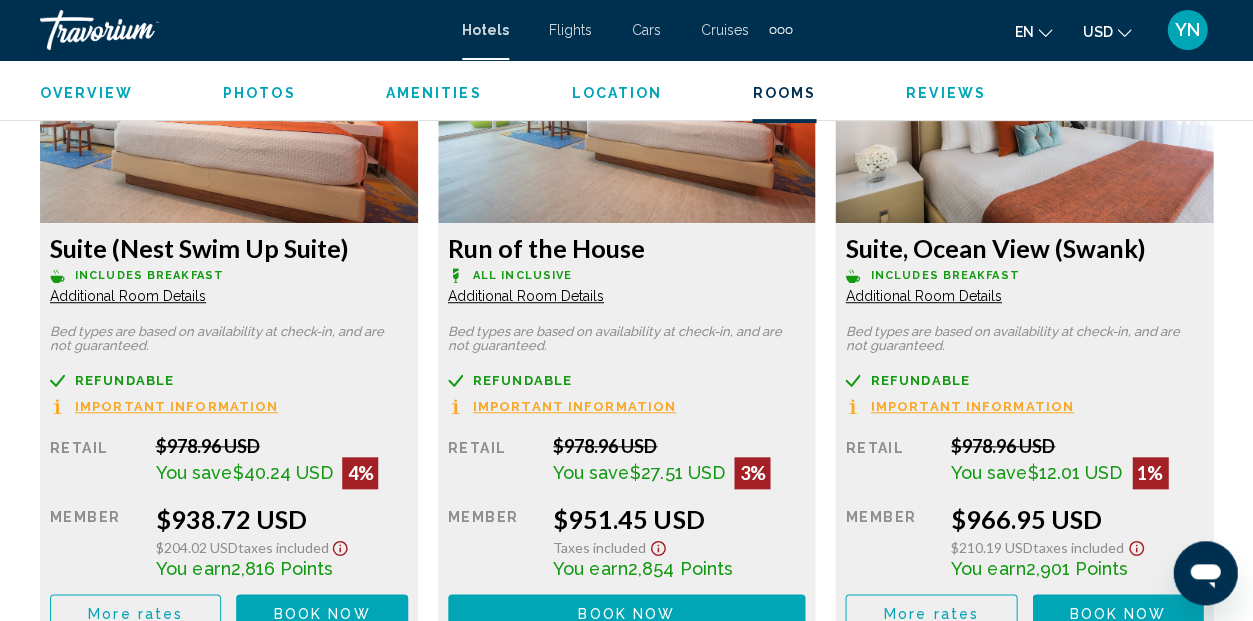 scroll, scrollTop: 4587, scrollLeft: 0, axis: vertical 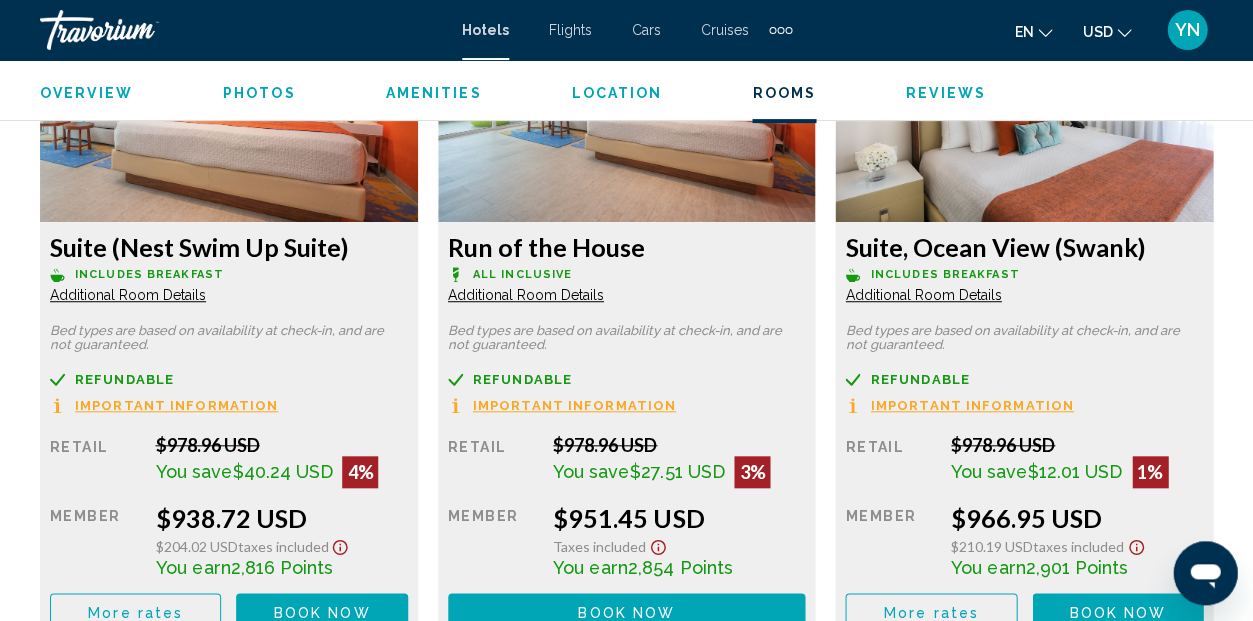 click on "Additional Room Details" at bounding box center (128, -1082) 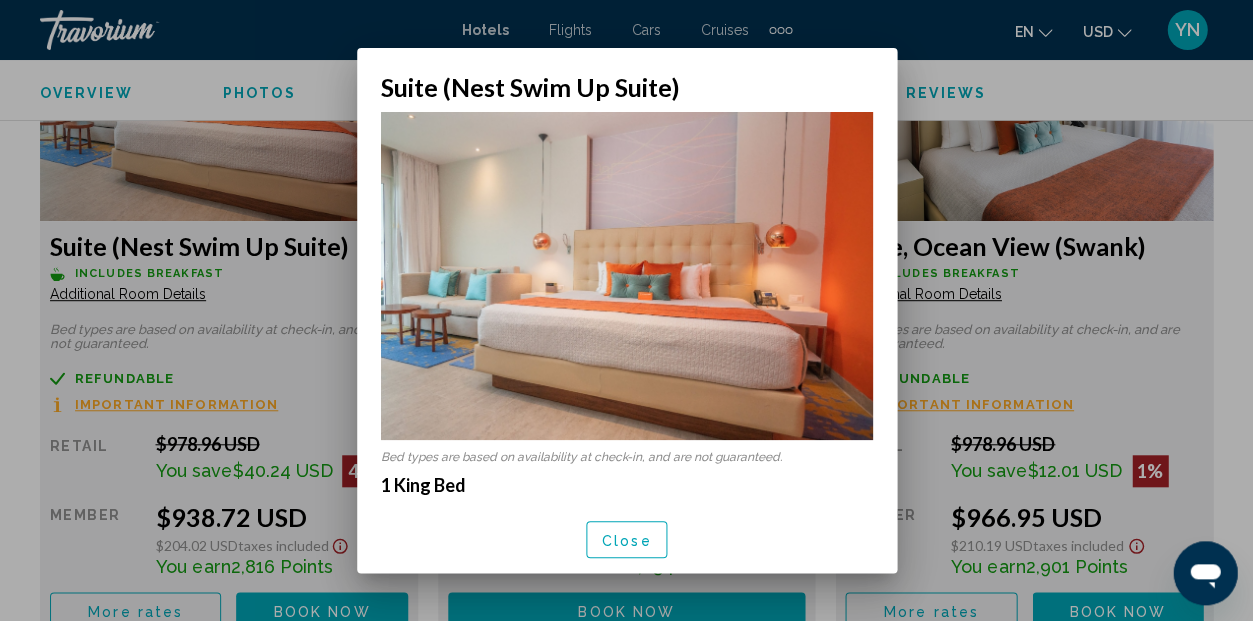 scroll, scrollTop: 0, scrollLeft: 0, axis: both 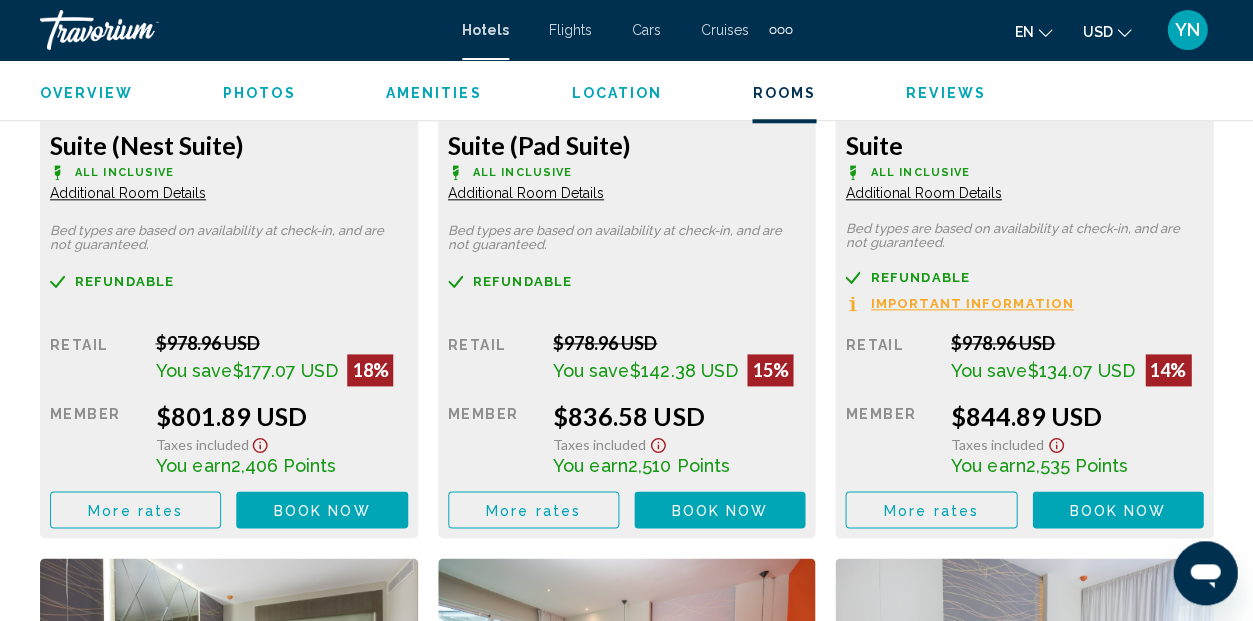 click on "Retail  $978.96 USD  You save  $142.38 USD  15%  when you redeem    Member  $836.58 USD  Taxes included
You earn  2,510  Points  More rates Book now No longer available" at bounding box center (229, 430) 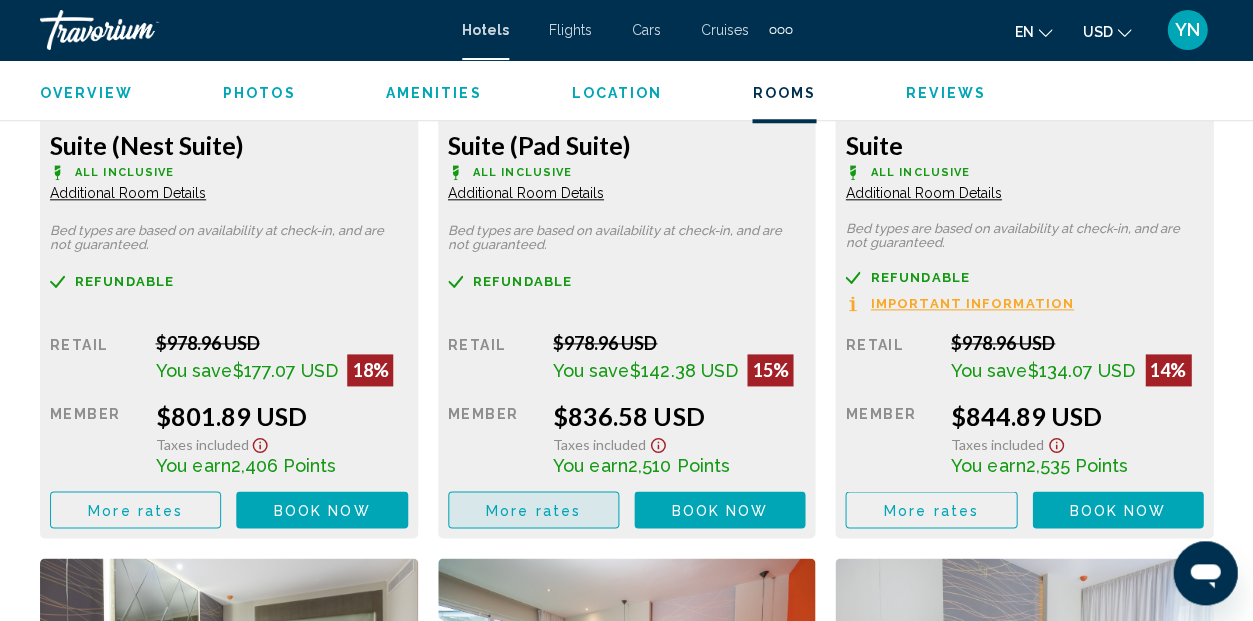 click on "More rates" at bounding box center (135, 509) 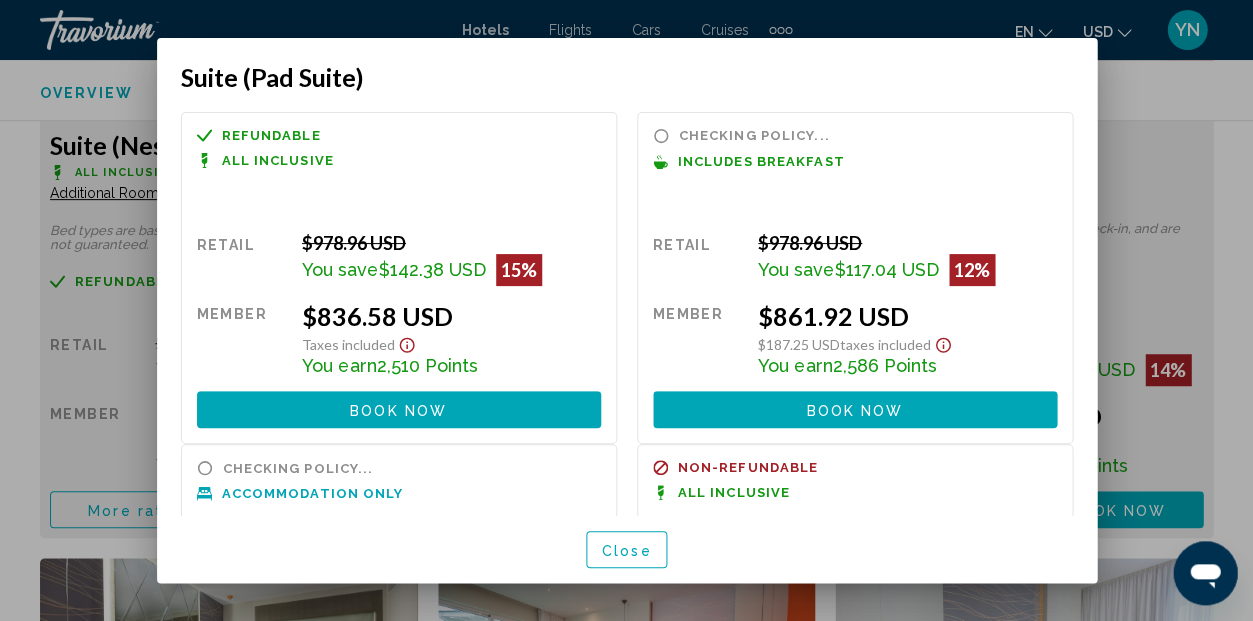 scroll, scrollTop: 0, scrollLeft: 0, axis: both 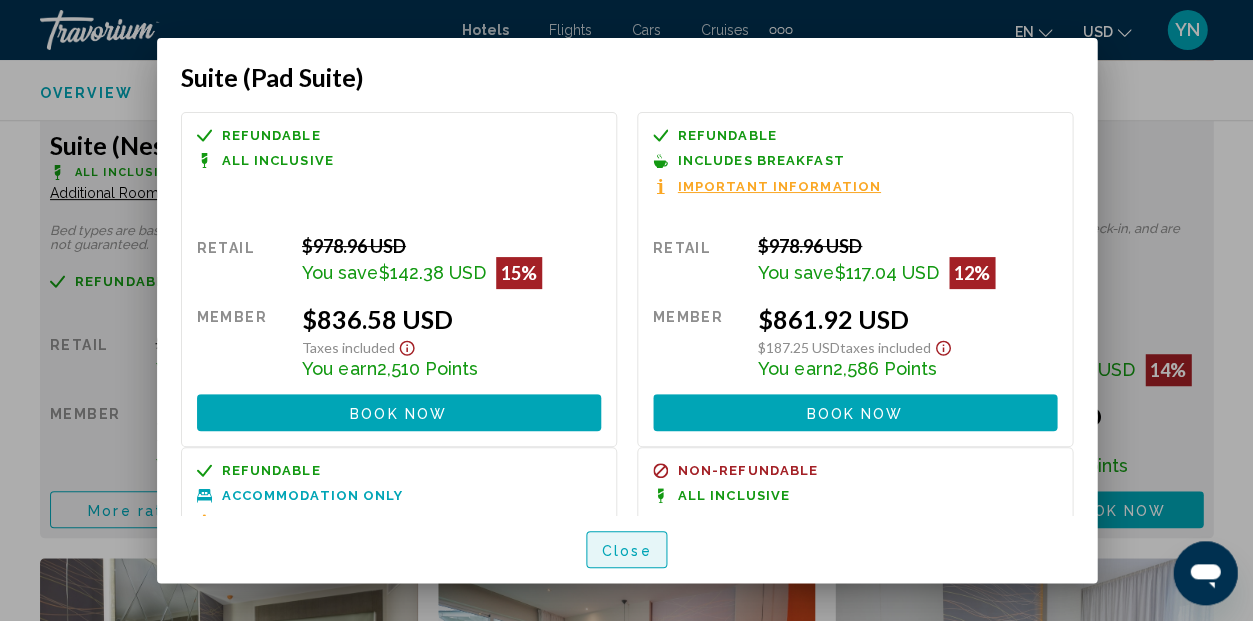 click on "Close" at bounding box center [627, 550] 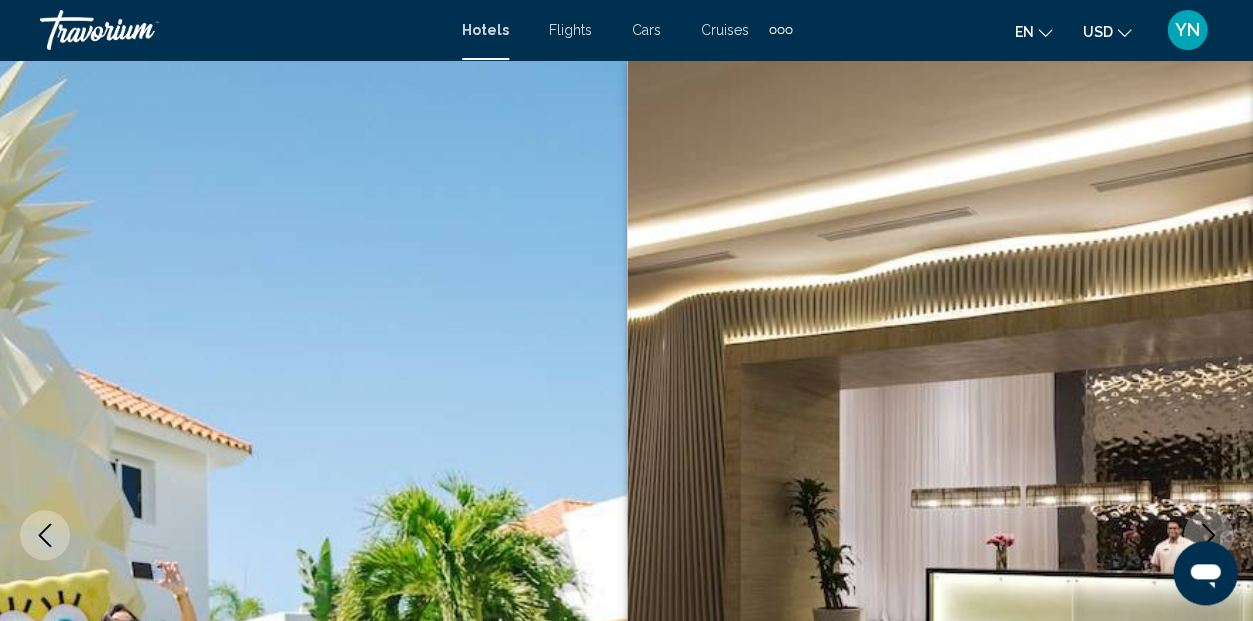 scroll, scrollTop: 3311, scrollLeft: 0, axis: vertical 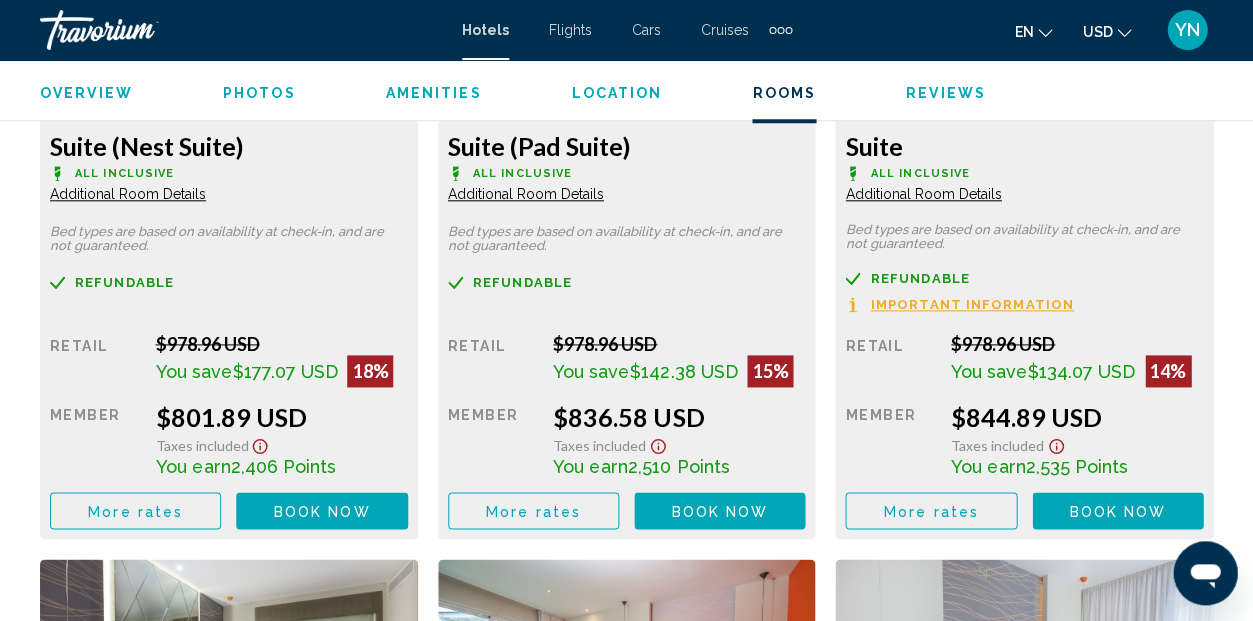 click on "Book now" at bounding box center (322, 511) 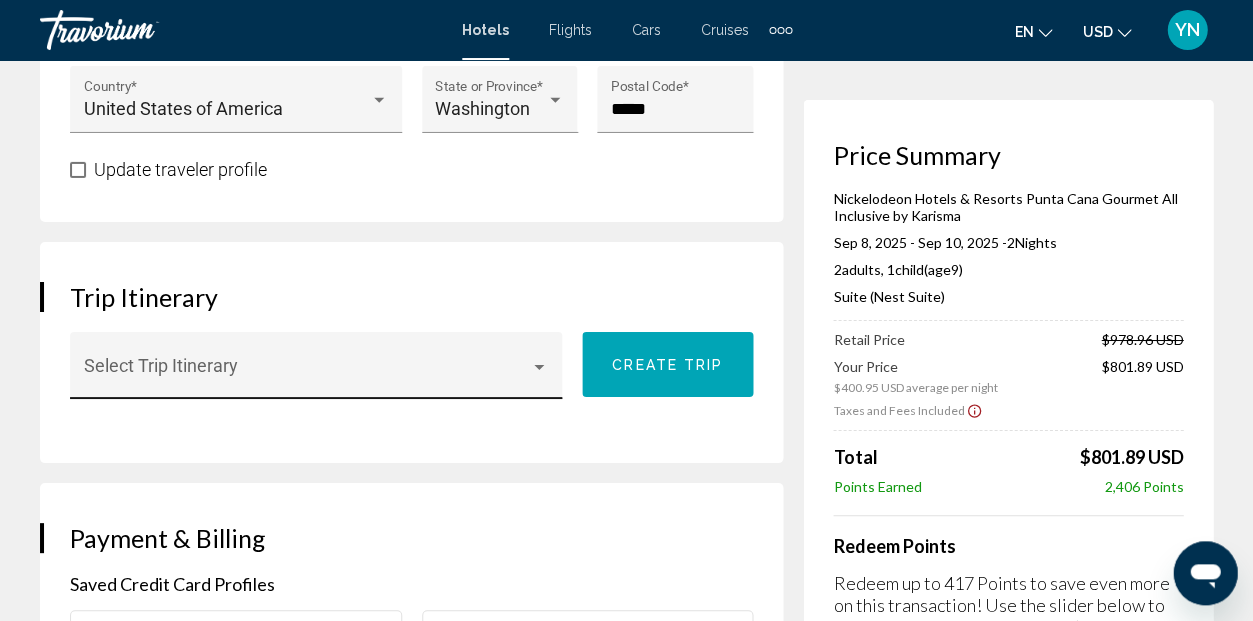scroll, scrollTop: 1212, scrollLeft: 0, axis: vertical 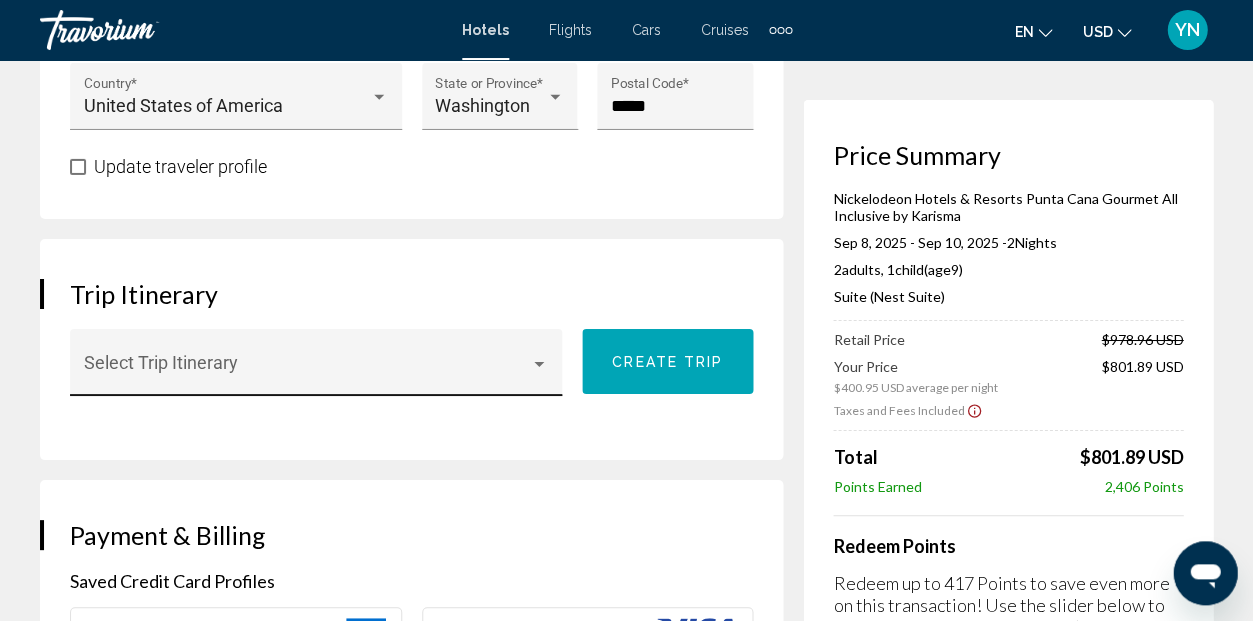 click at bounding box center [539, 364] 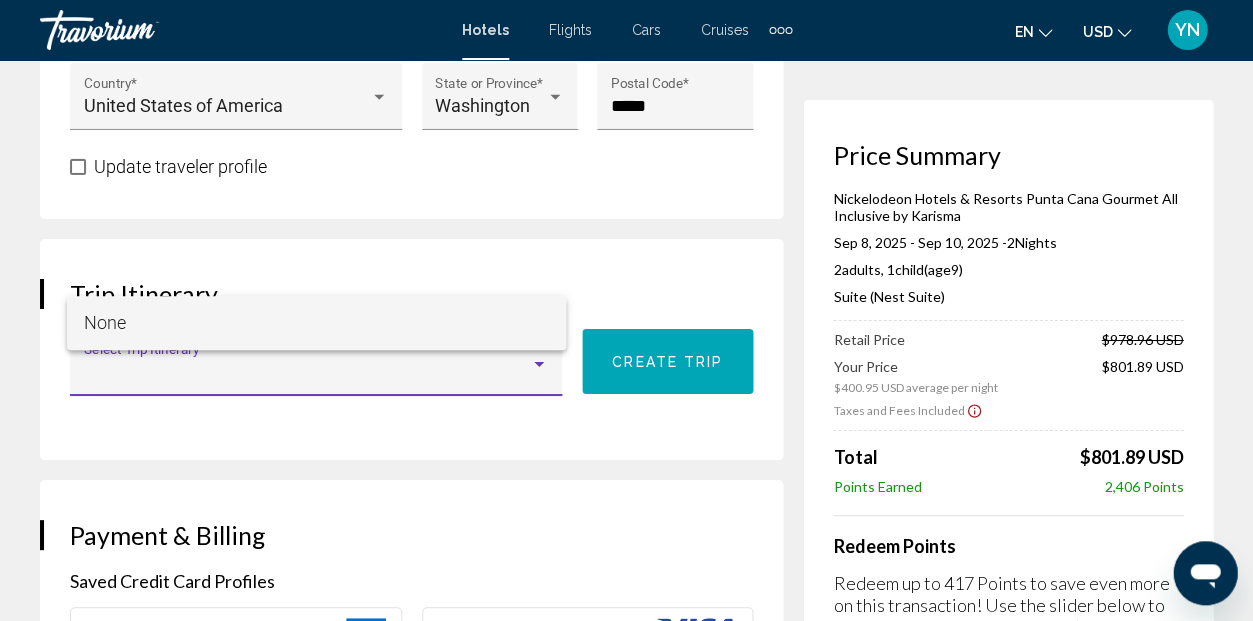 click on "None" at bounding box center (316, 323) 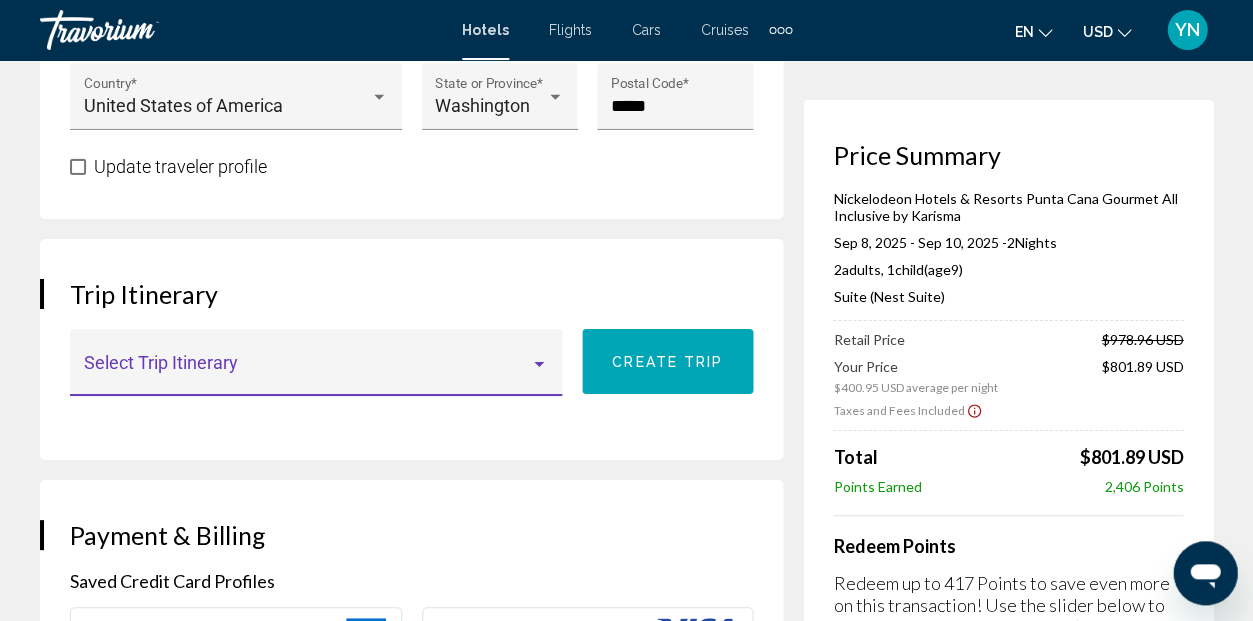 click at bounding box center [539, 364] 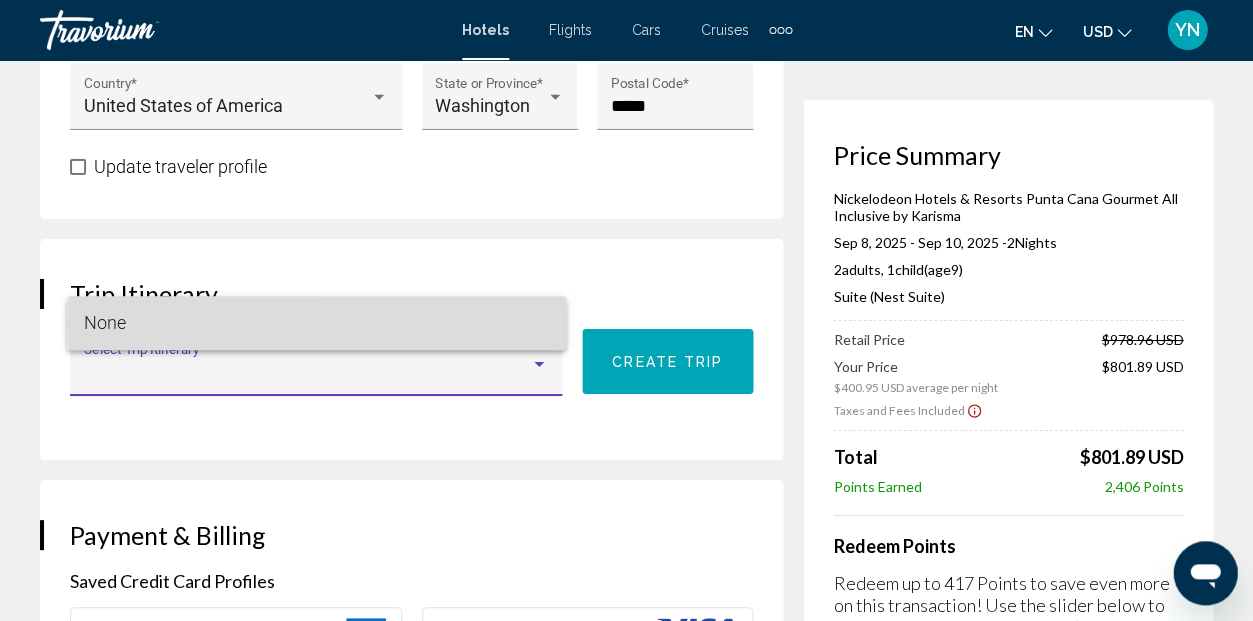click on "None" at bounding box center [316, 323] 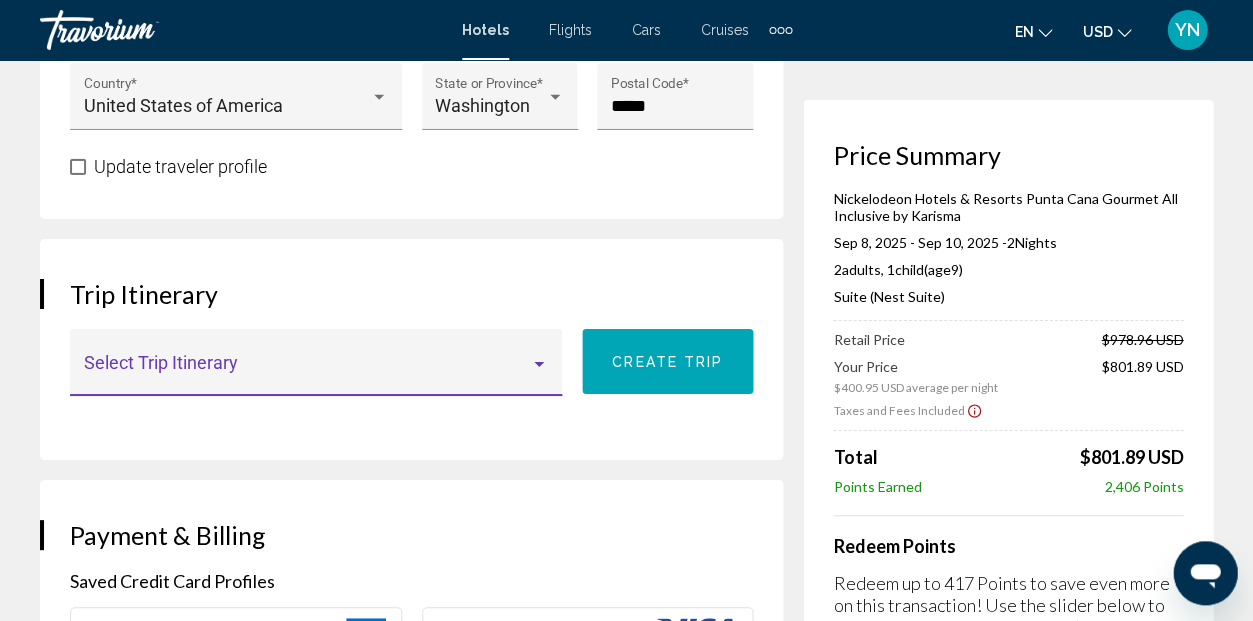 click on "Select Trip Itinerary" at bounding box center (316, 369) 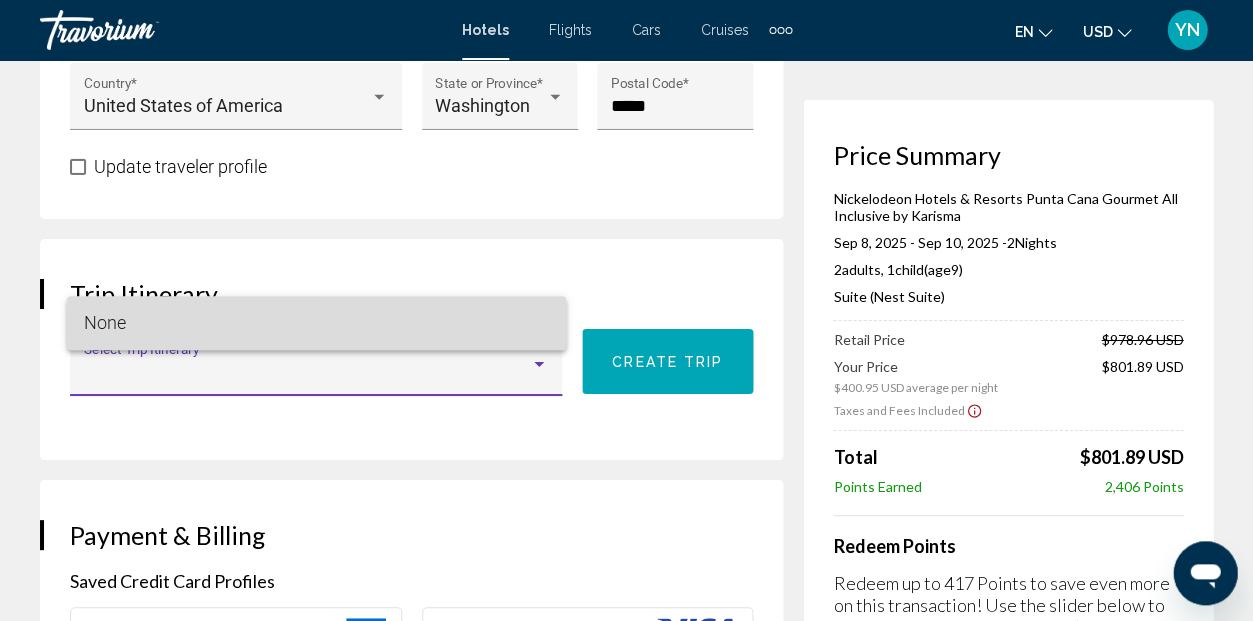 click on "None" at bounding box center (316, 323) 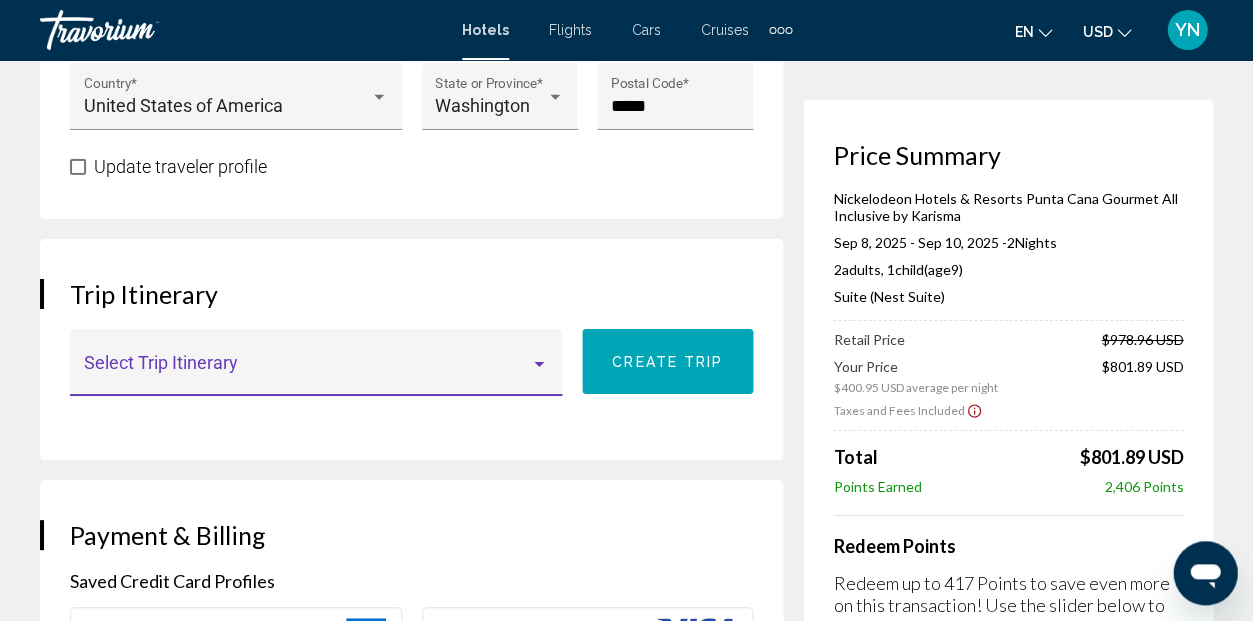 click on "Trip Itinerary Select Trip Itinerary Create trip" at bounding box center [411, 349] 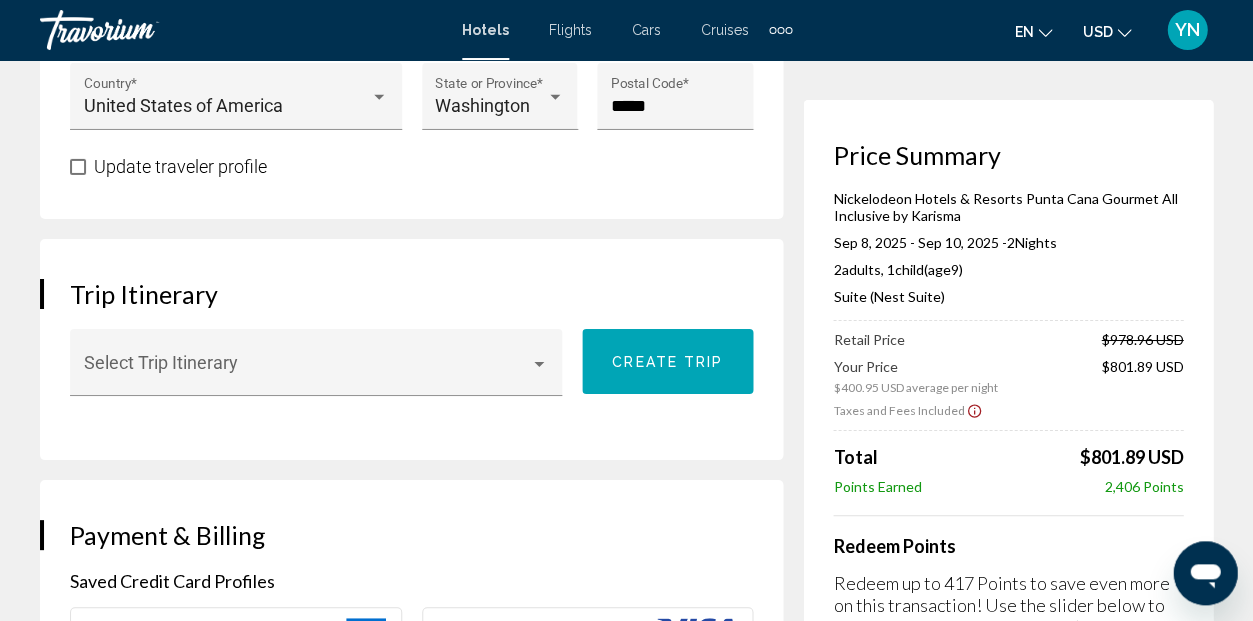 click on "Create trip" at bounding box center [667, 362] 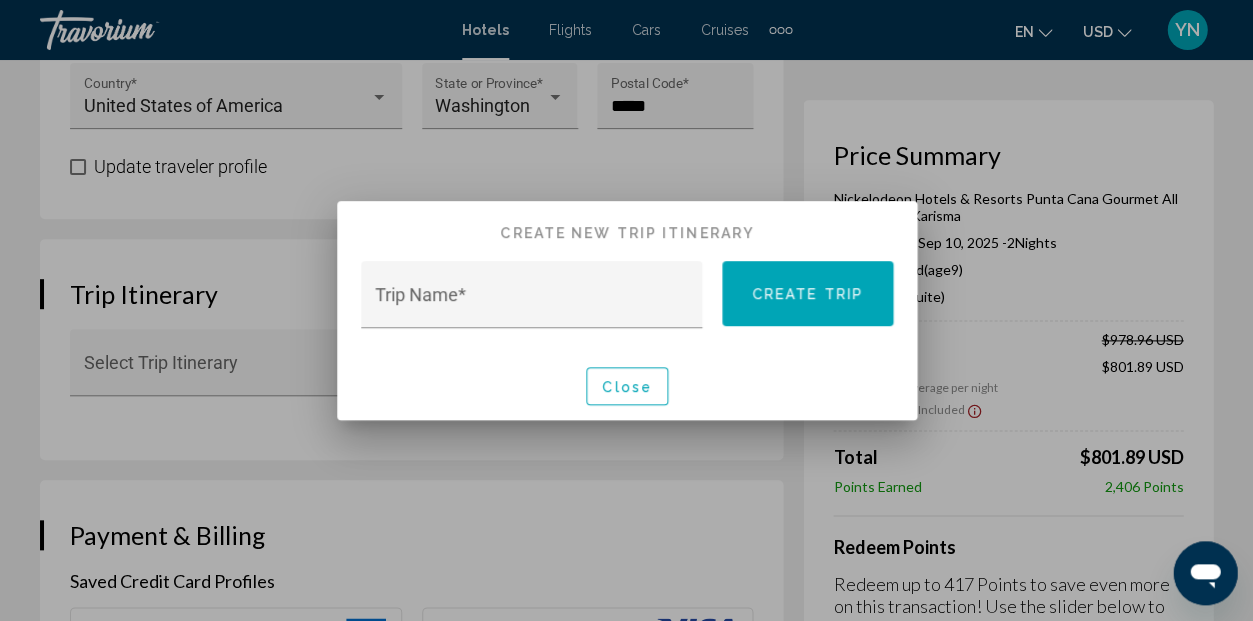 scroll, scrollTop: 0, scrollLeft: 0, axis: both 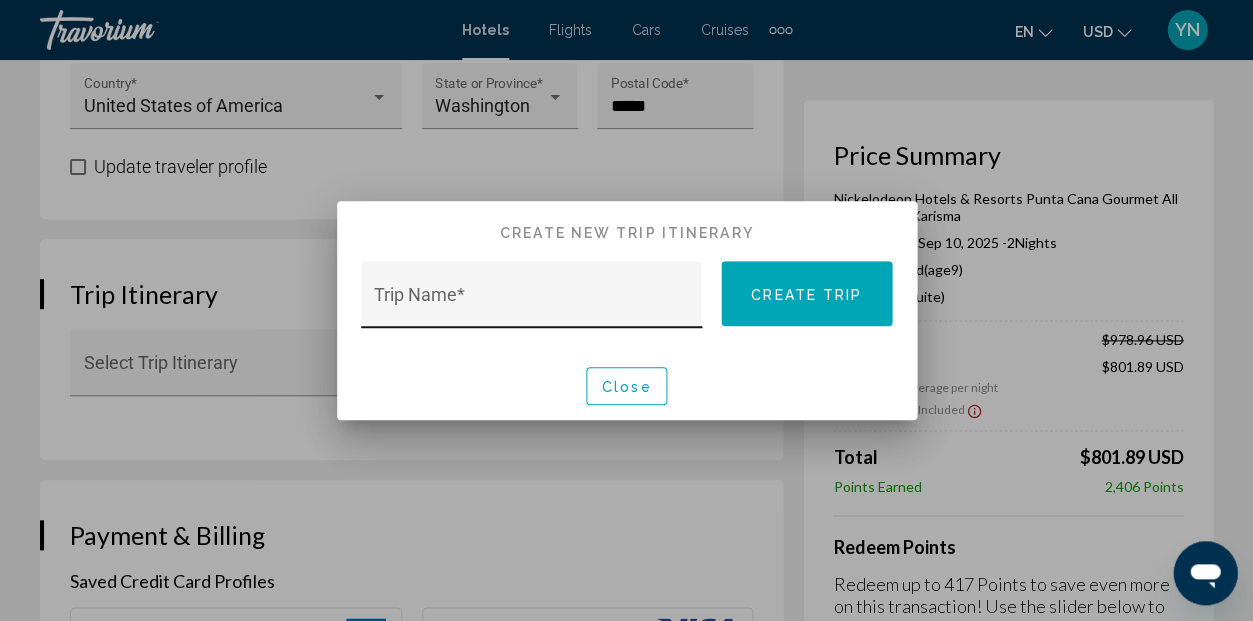 click on "Trip Name  *" at bounding box center [531, 304] 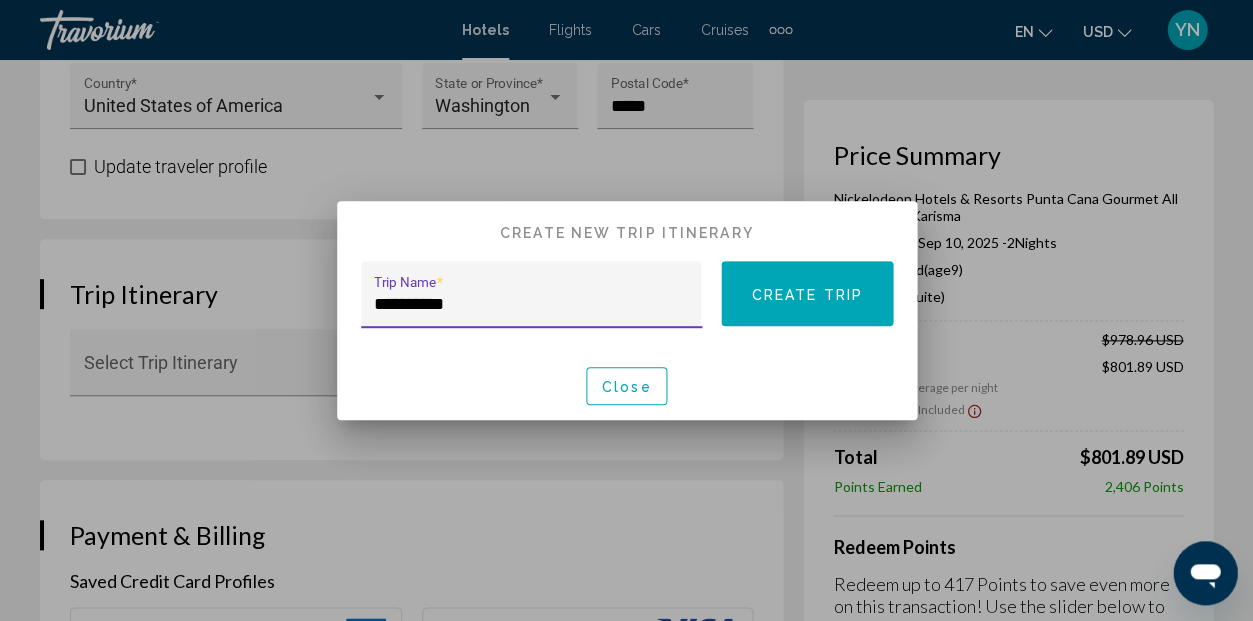 click on "**********" at bounding box center (531, 304) 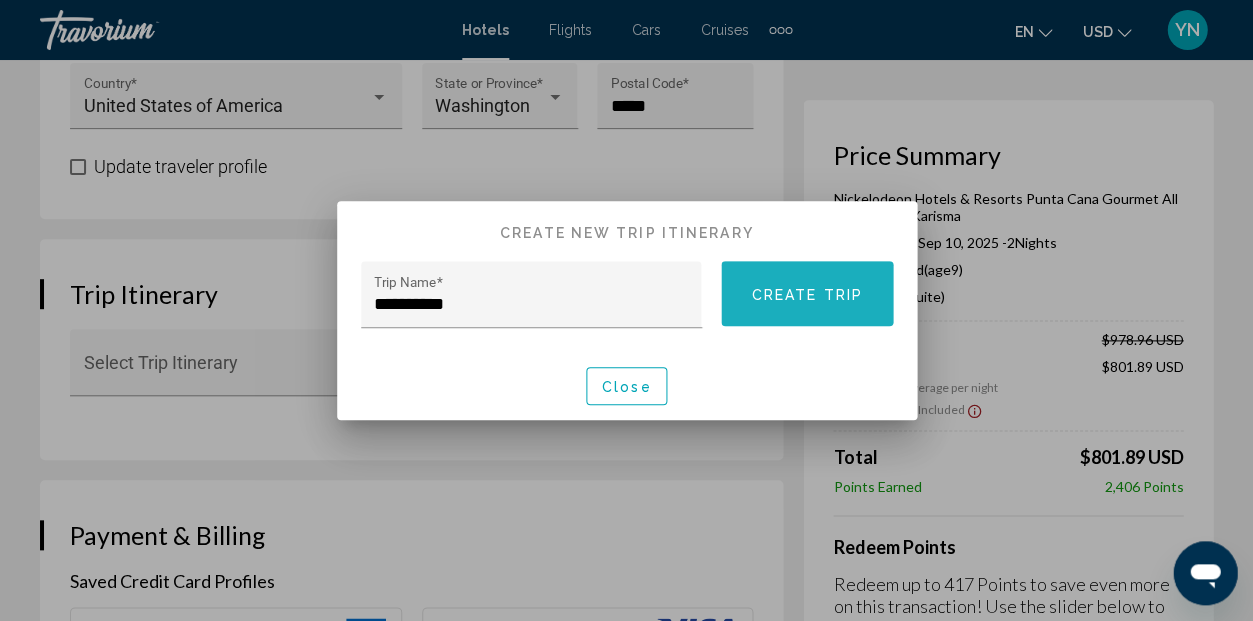 click on "Create trip" at bounding box center (806, 294) 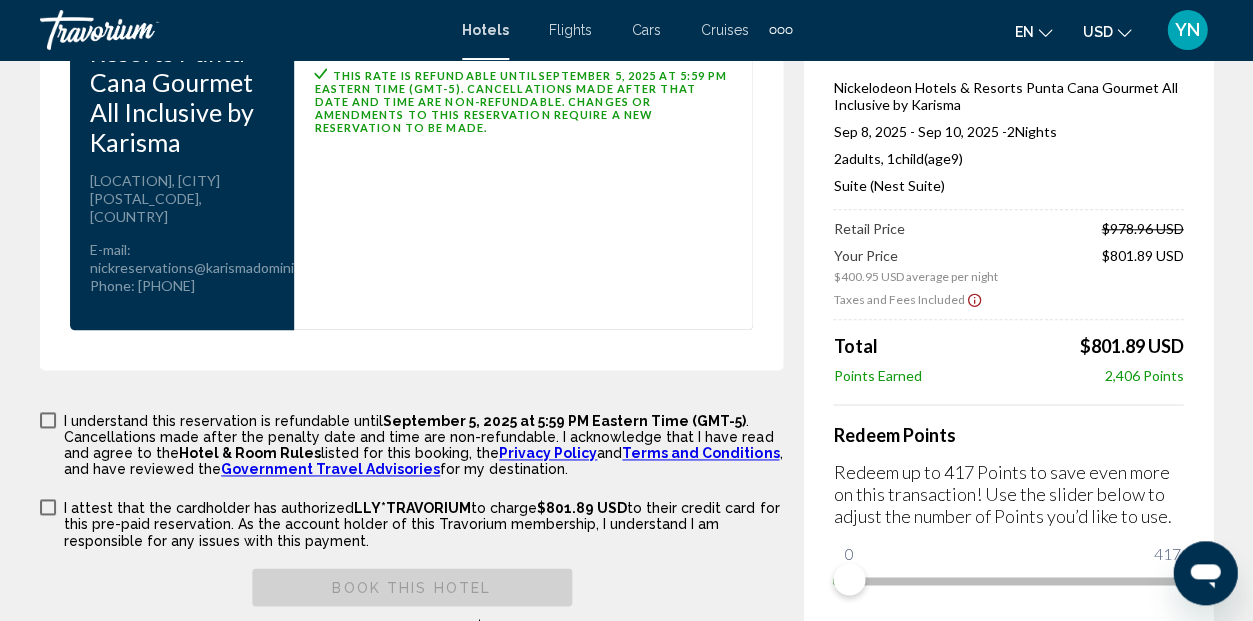 scroll, scrollTop: 3246, scrollLeft: 0, axis: vertical 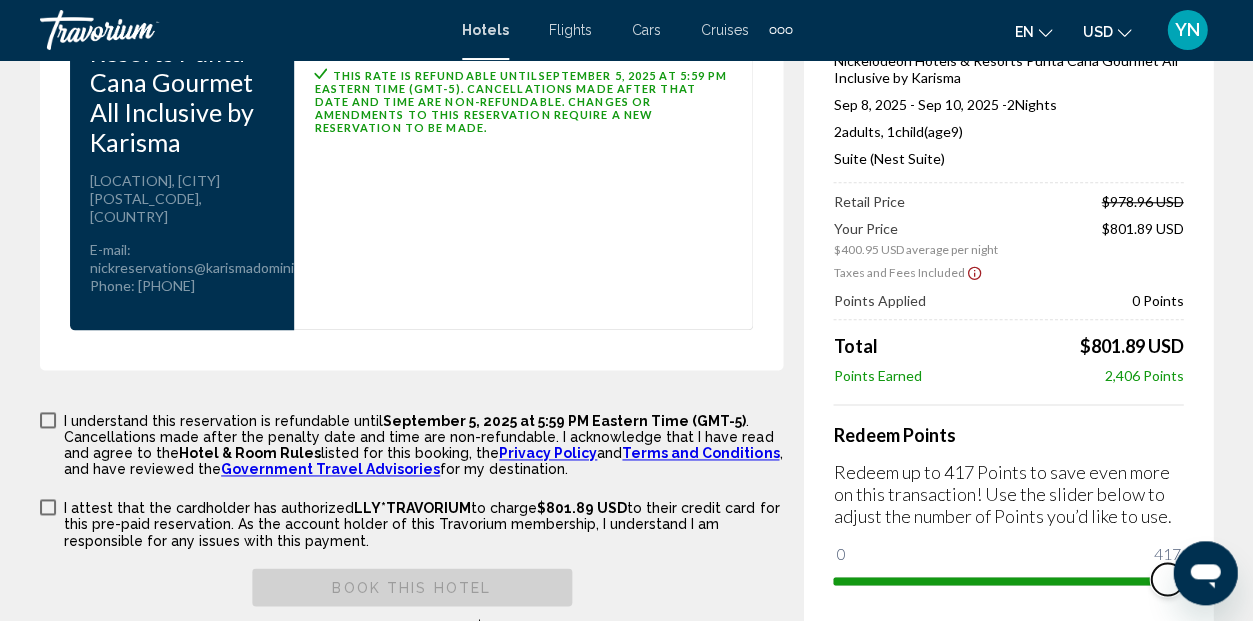 drag, startPoint x: 844, startPoint y: 488, endPoint x: 1216, endPoint y: 466, distance: 372.64996 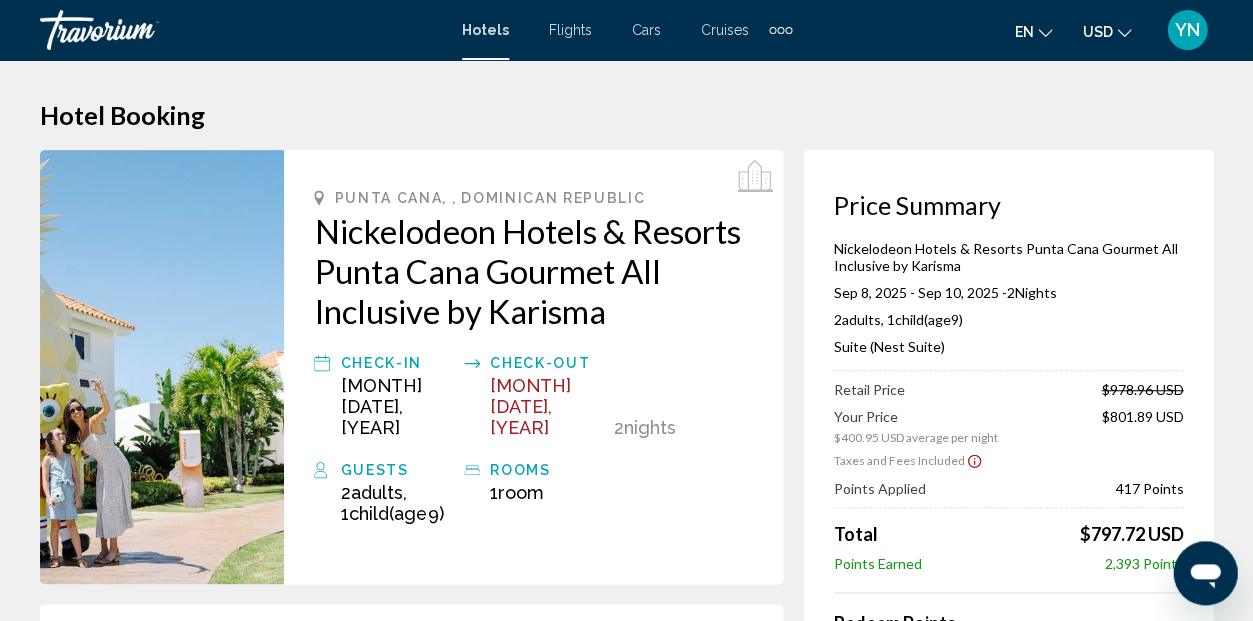 scroll, scrollTop: 0, scrollLeft: 0, axis: both 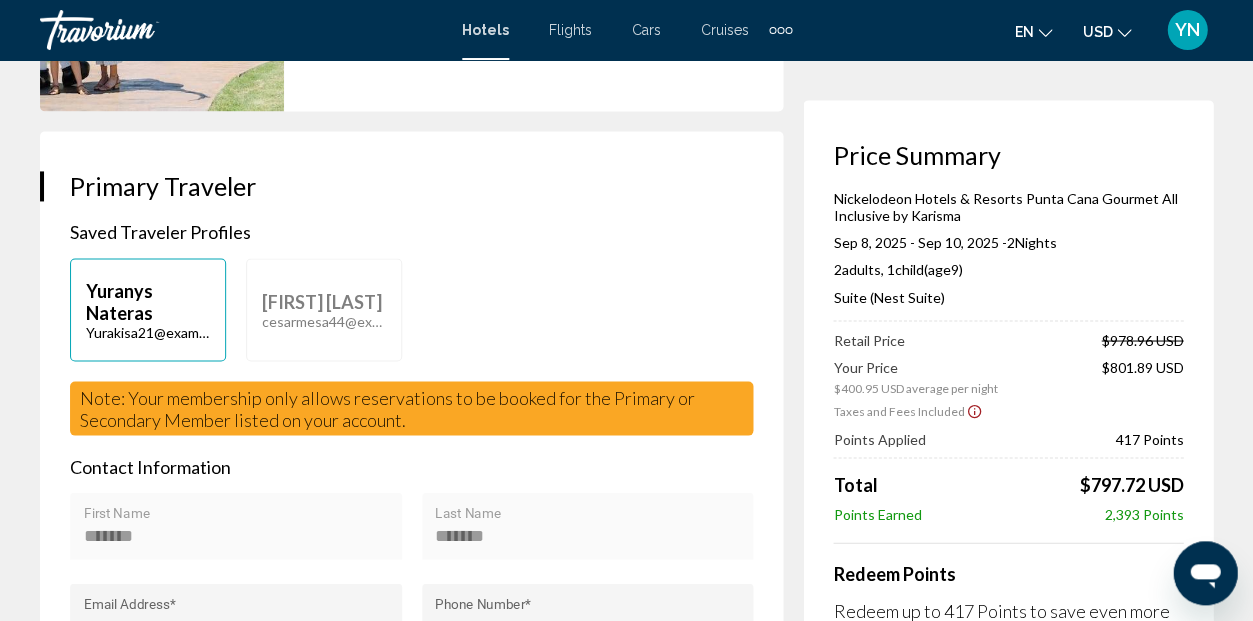 click on "[FIRST] [LAST]" at bounding box center [148, 301] 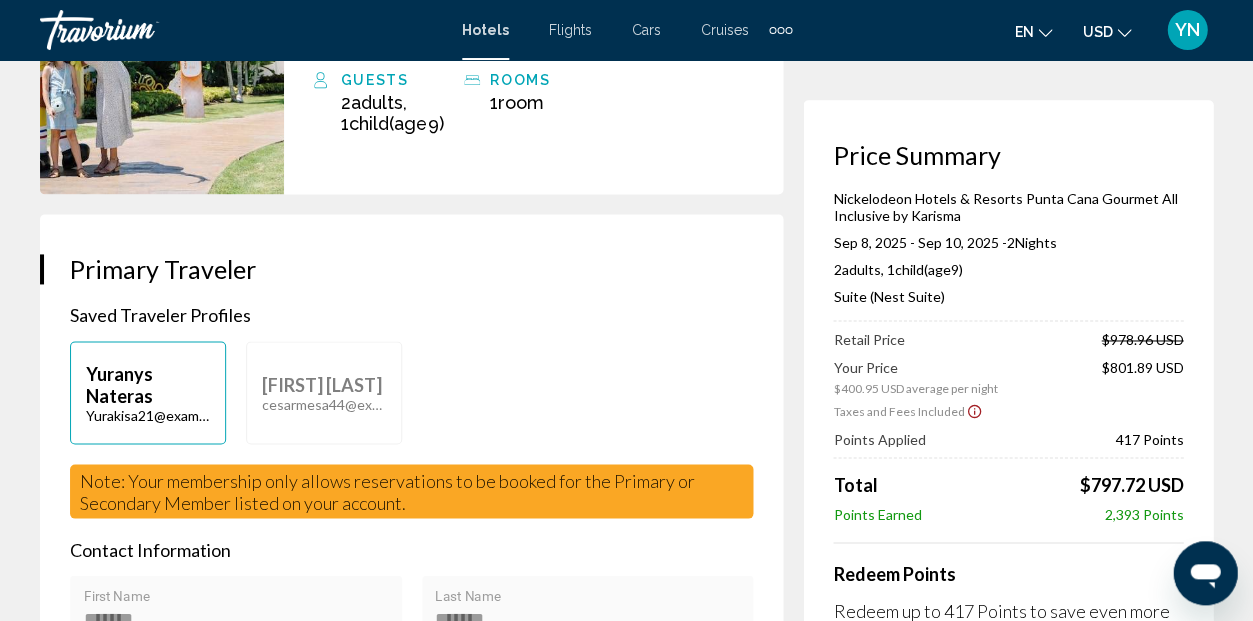 scroll, scrollTop: 384, scrollLeft: 0, axis: vertical 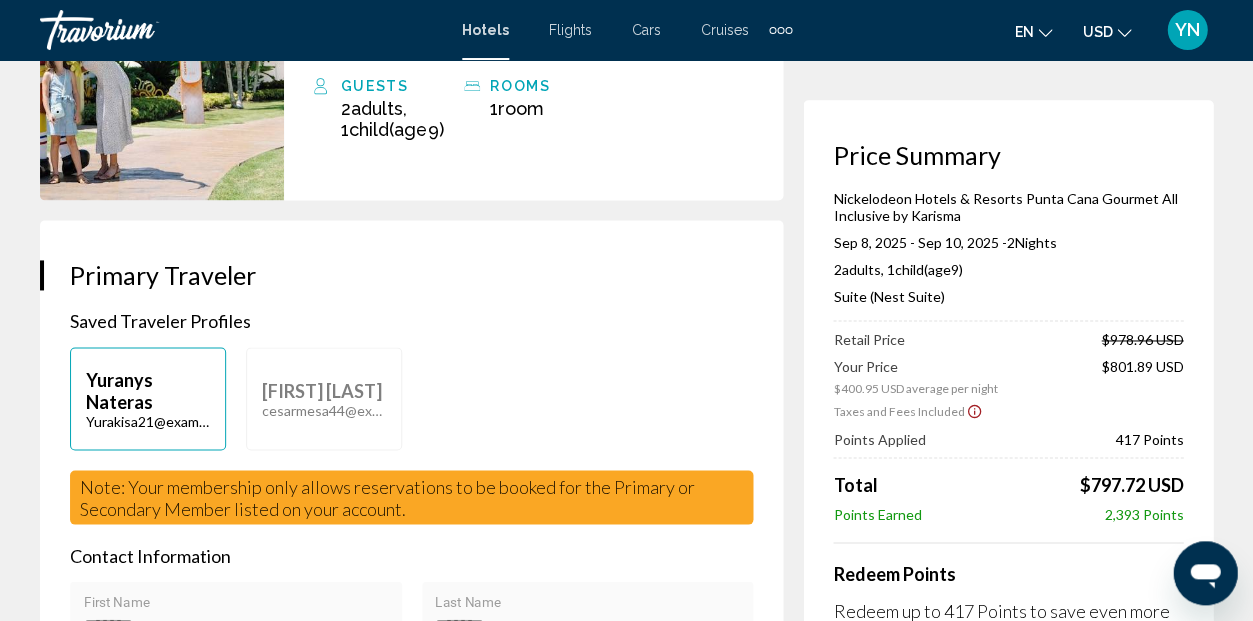 click on "[FIRST] [LAST]" at bounding box center [148, 390] 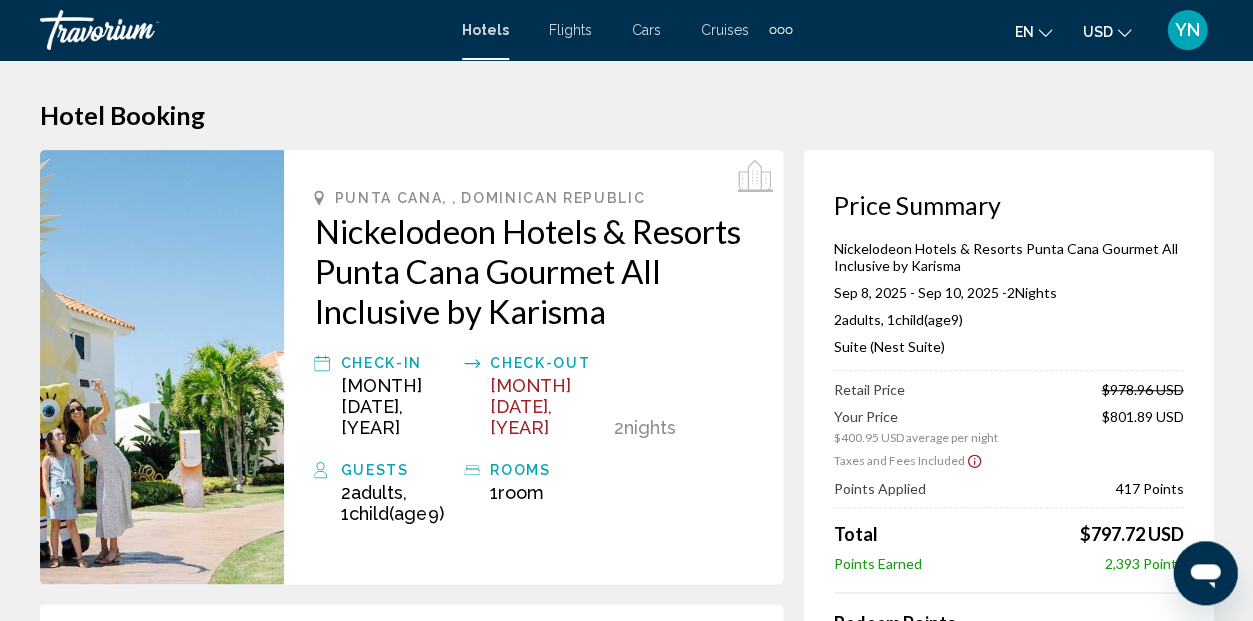 scroll, scrollTop: 0, scrollLeft: 0, axis: both 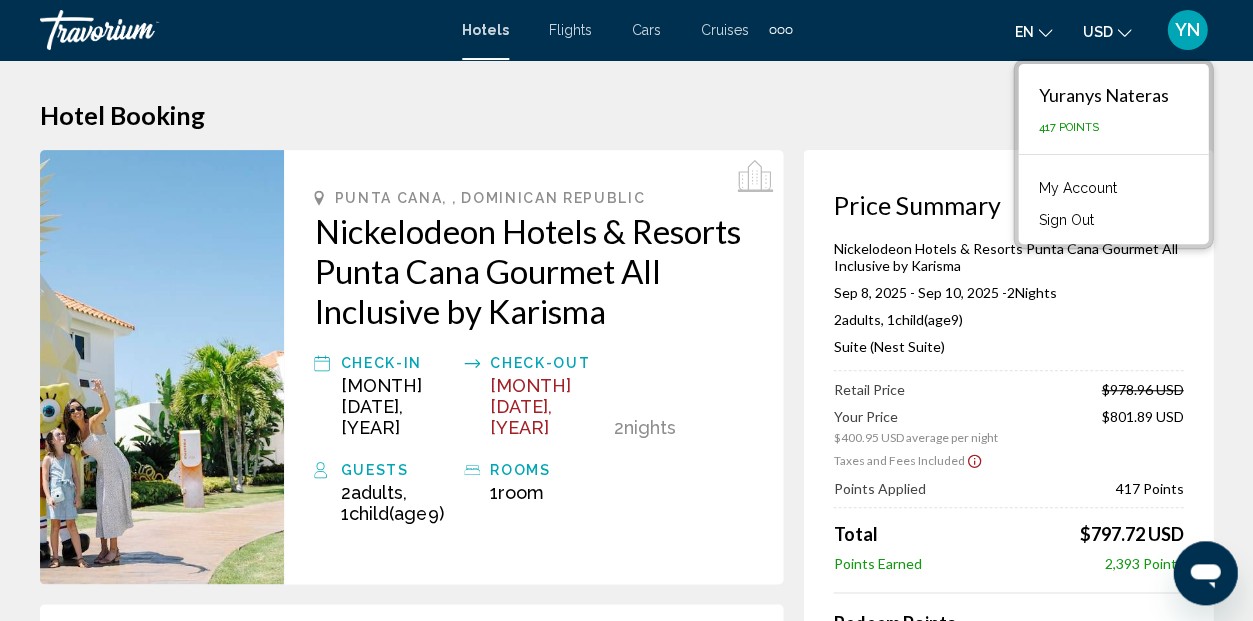 click on "My Account" at bounding box center (1077, 188) 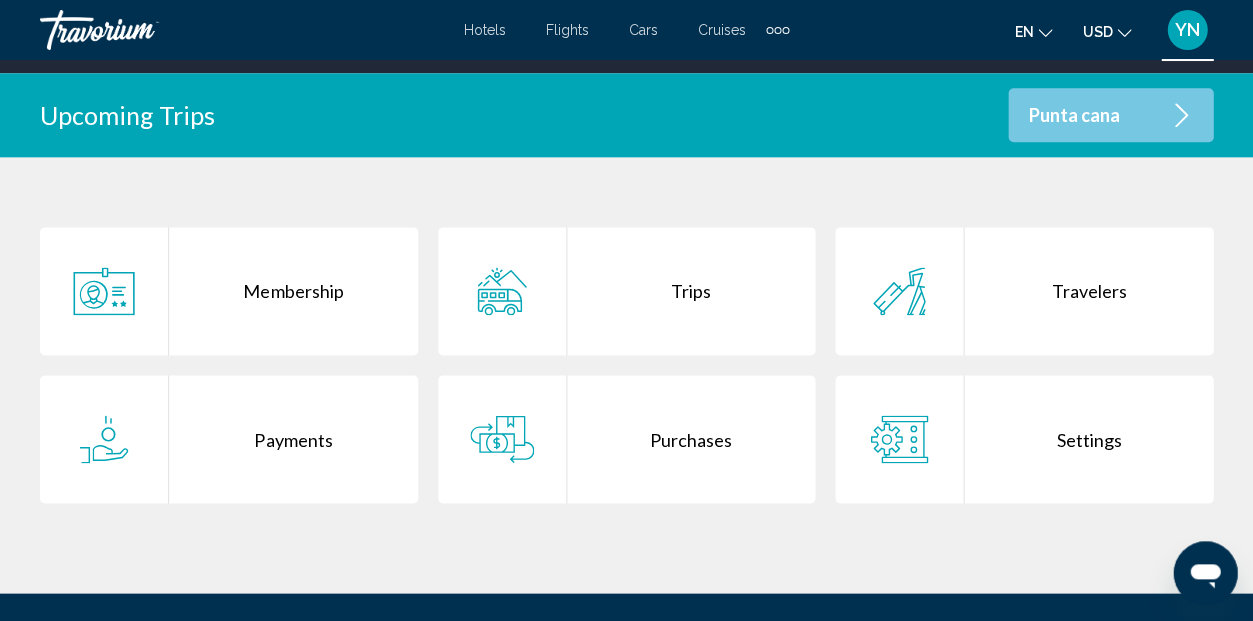 scroll, scrollTop: 382, scrollLeft: 0, axis: vertical 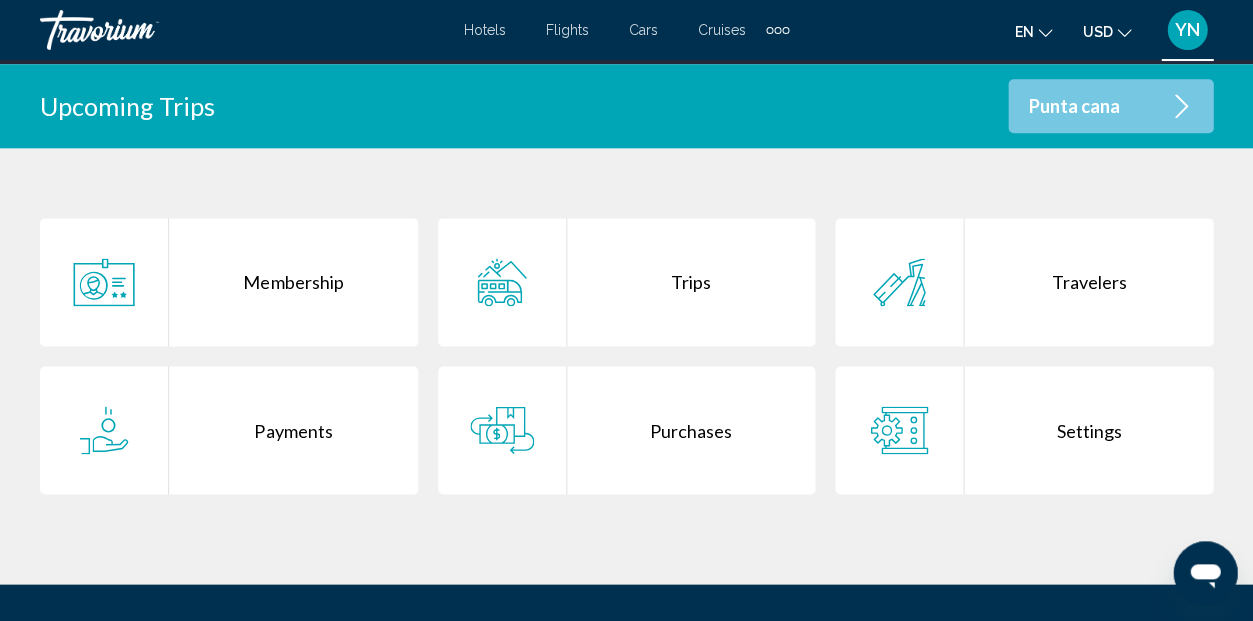 click on "Membership" at bounding box center (293, 282) 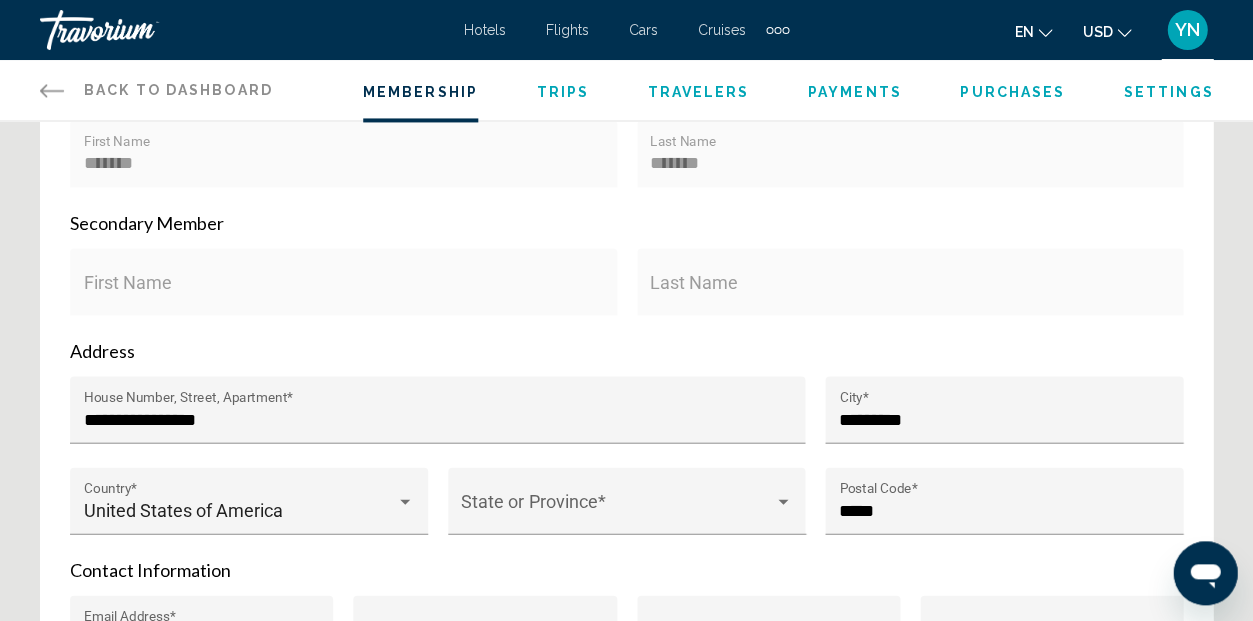 scroll, scrollTop: 546, scrollLeft: 0, axis: vertical 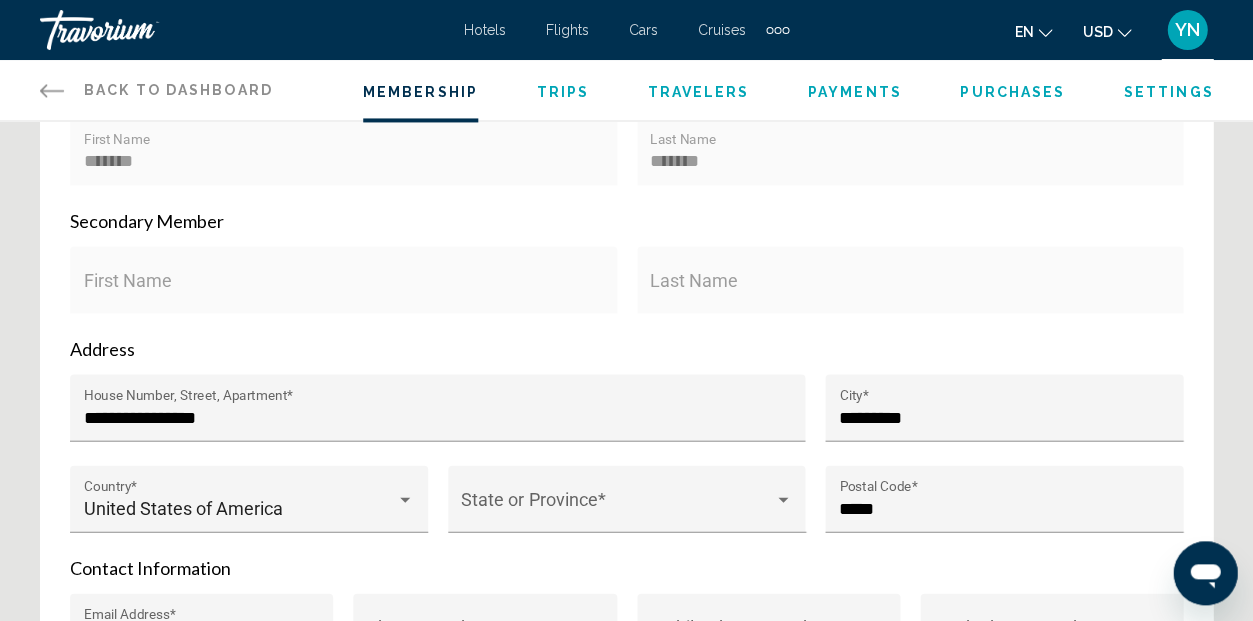 click on "First Name" at bounding box center (344, 285) 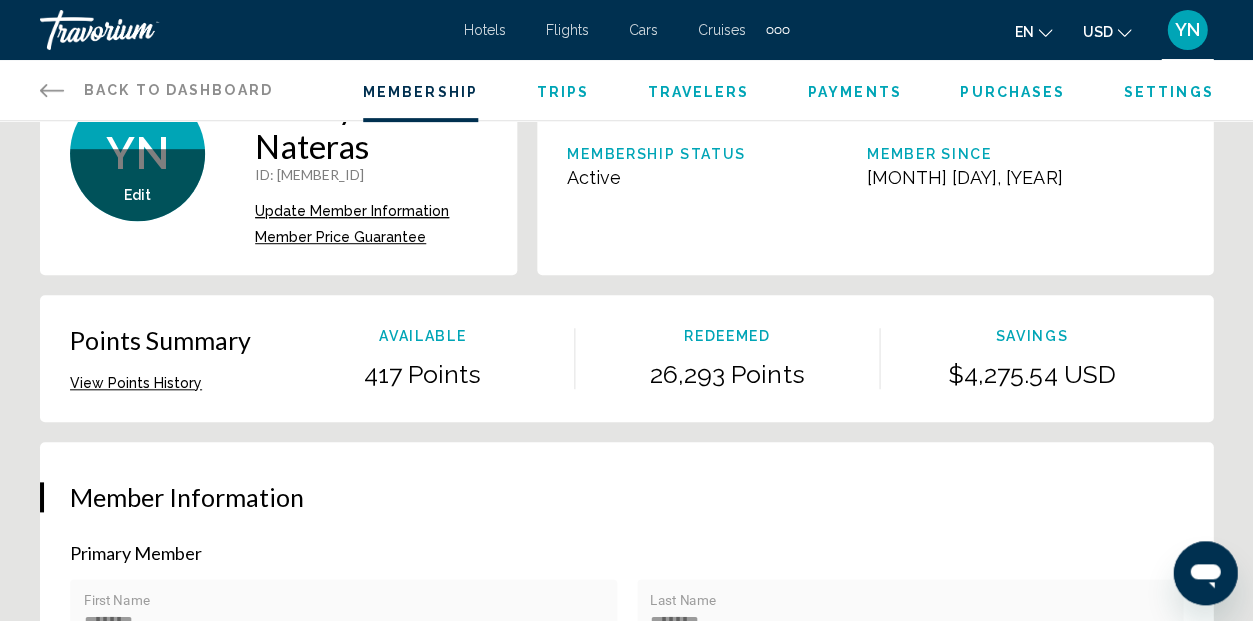 scroll, scrollTop: 9, scrollLeft: 0, axis: vertical 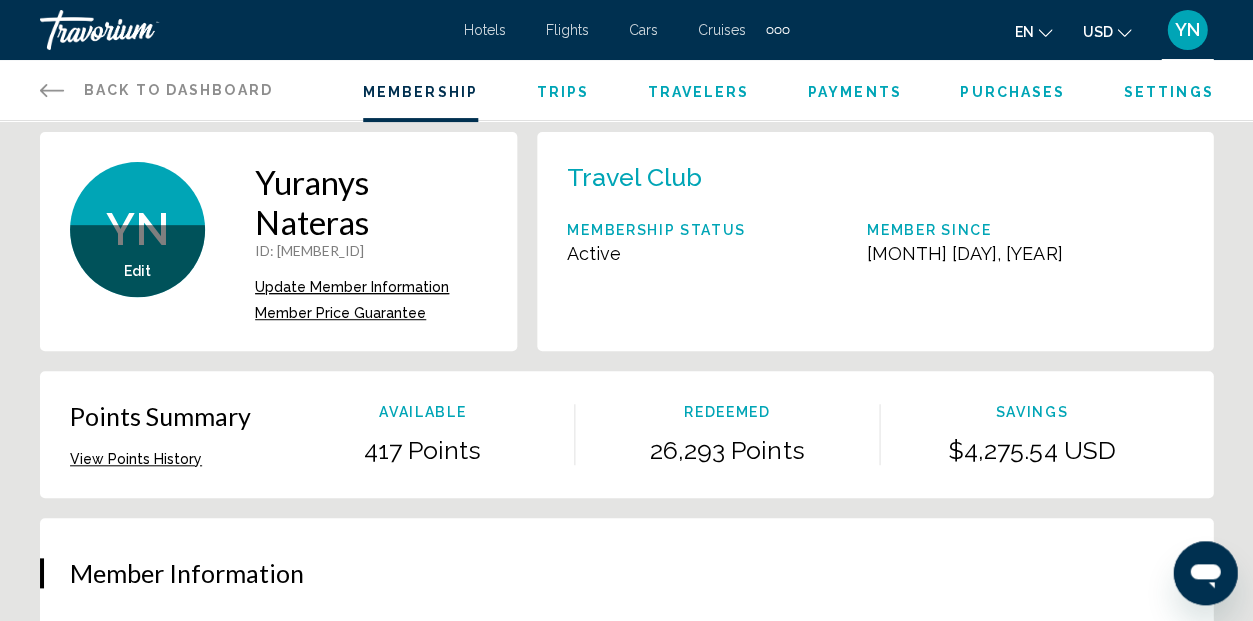 click on "Update Member Information" at bounding box center (352, 287) 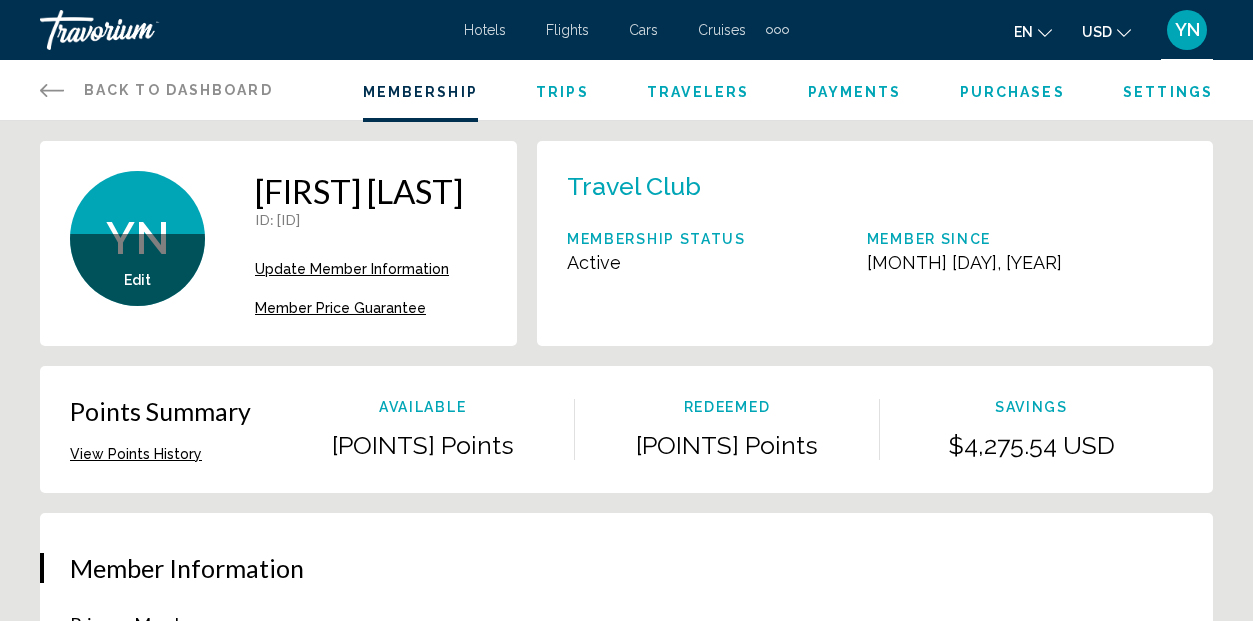 scroll, scrollTop: 0, scrollLeft: 0, axis: both 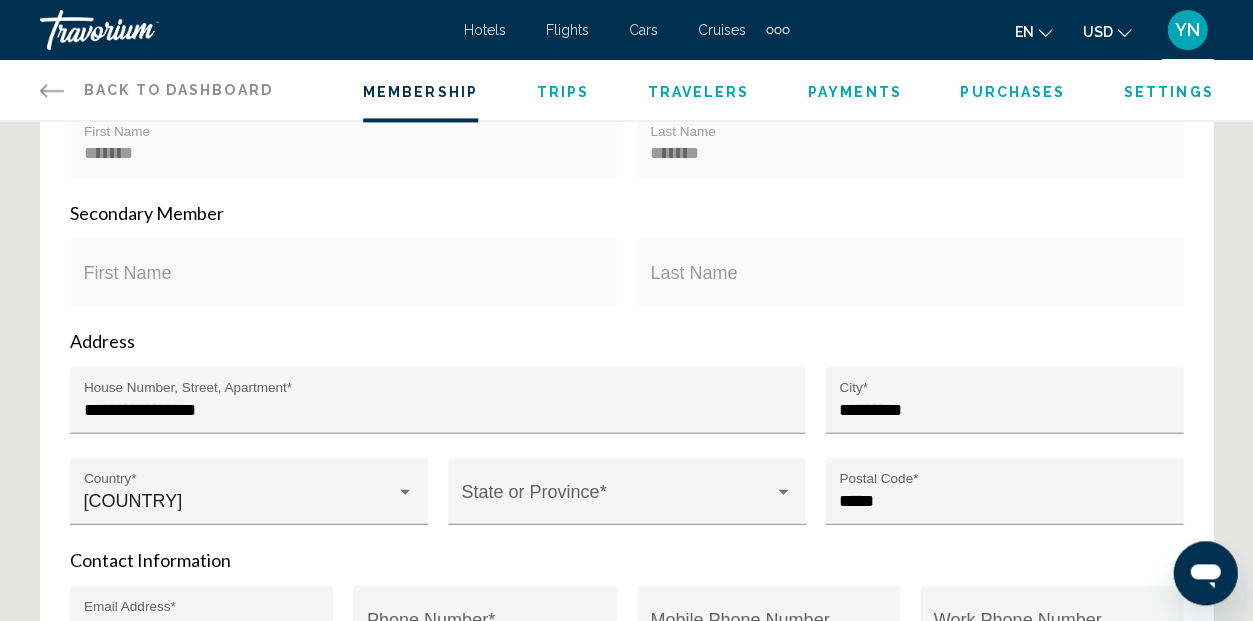 click on "First Name" at bounding box center (344, 281) 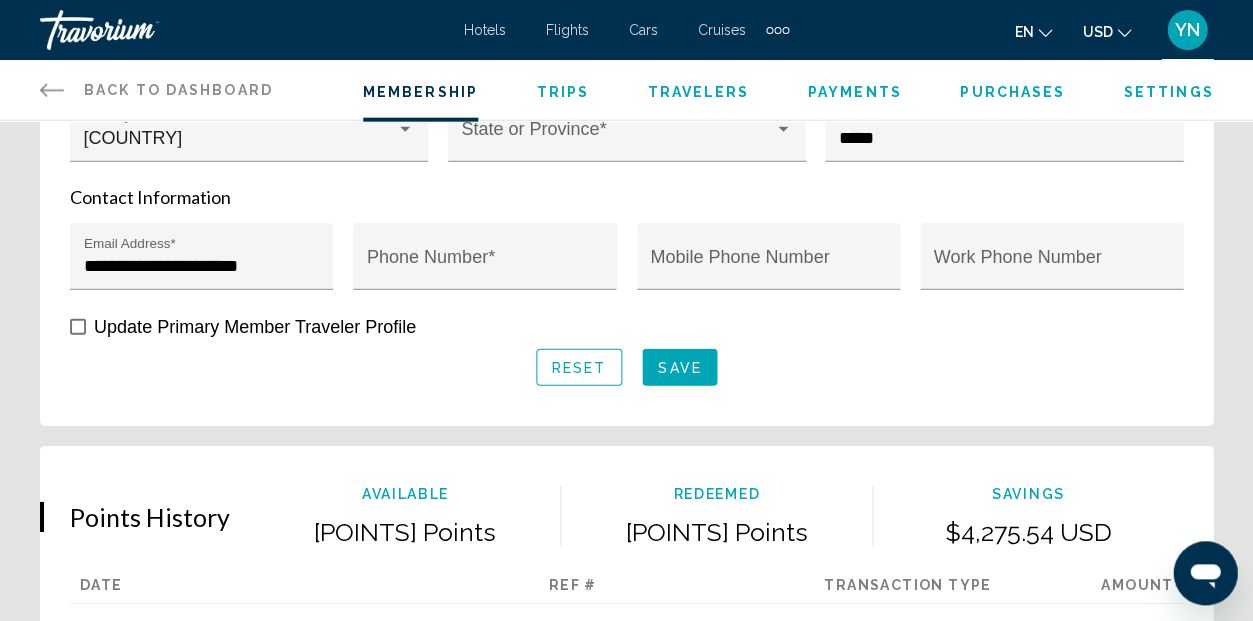 scroll, scrollTop: 904, scrollLeft: 0, axis: vertical 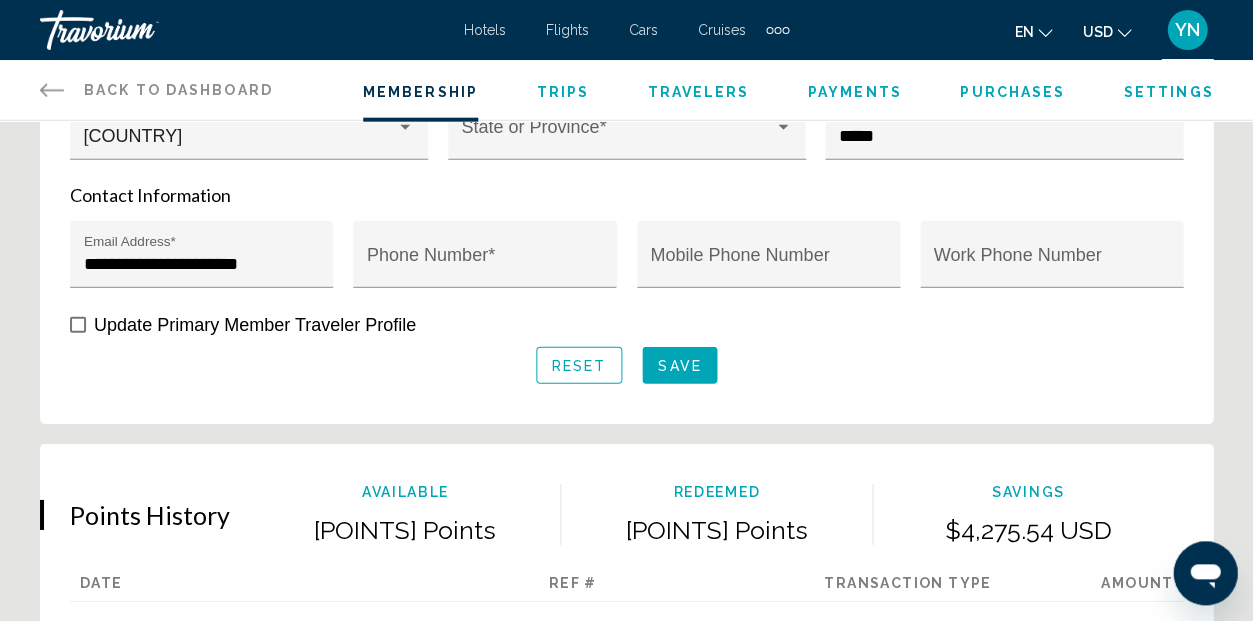 click at bounding box center [78, 325] 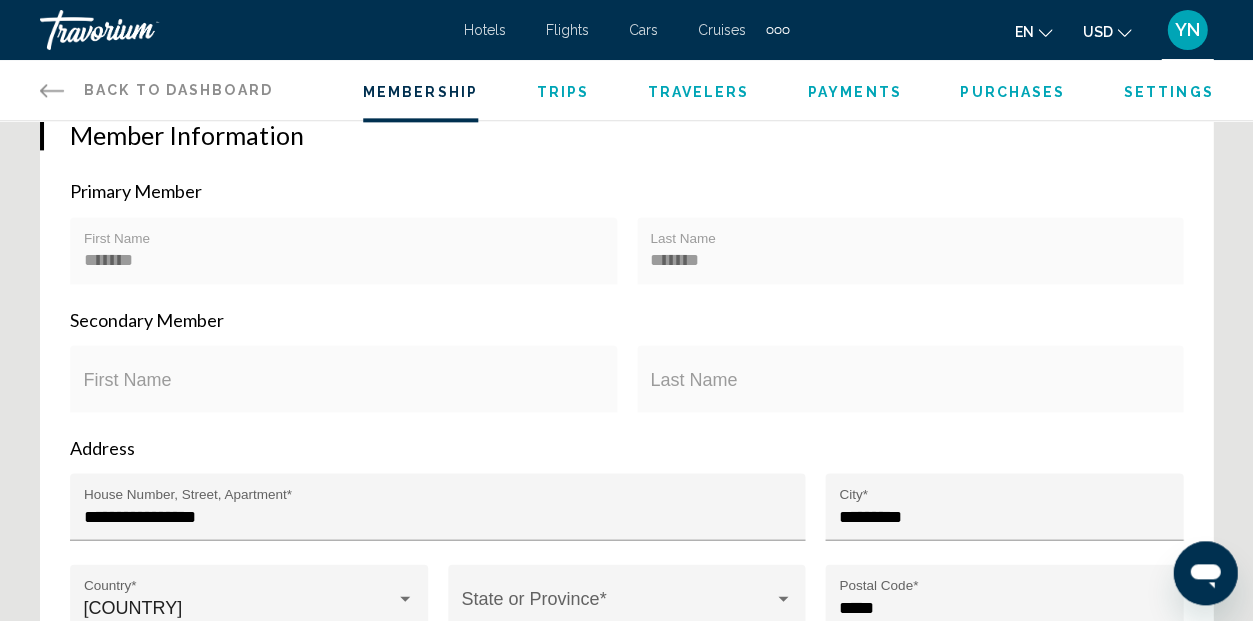 scroll, scrollTop: 426, scrollLeft: 0, axis: vertical 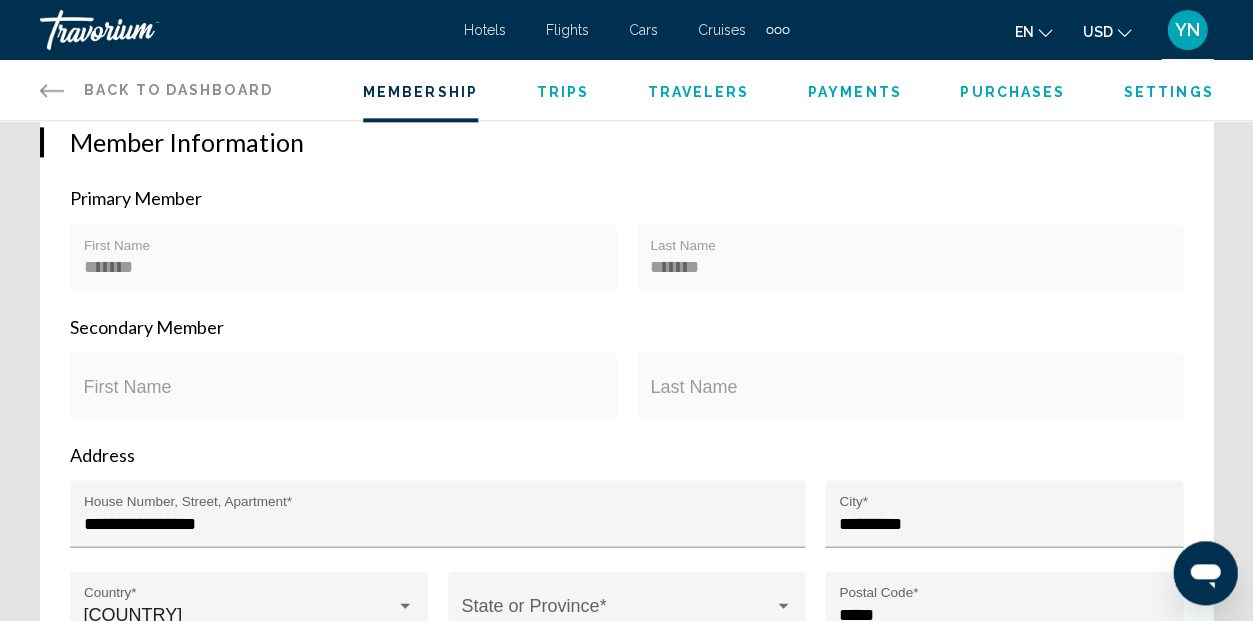 click on "******* First Name" at bounding box center (344, 264) 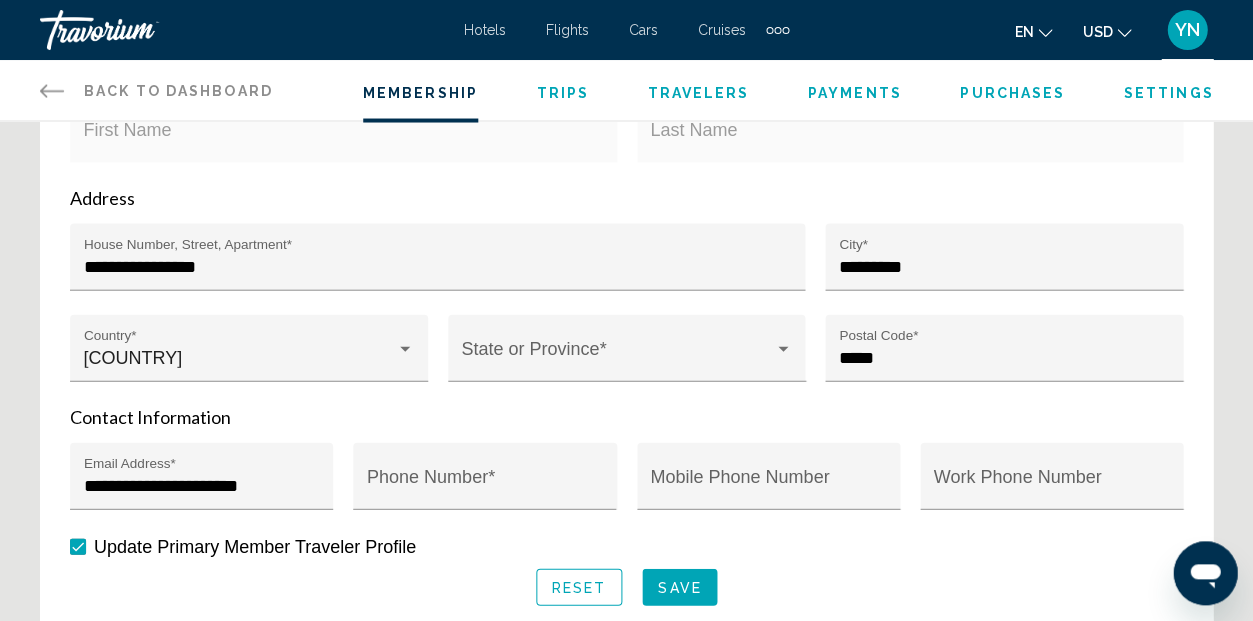 scroll, scrollTop: 684, scrollLeft: 0, axis: vertical 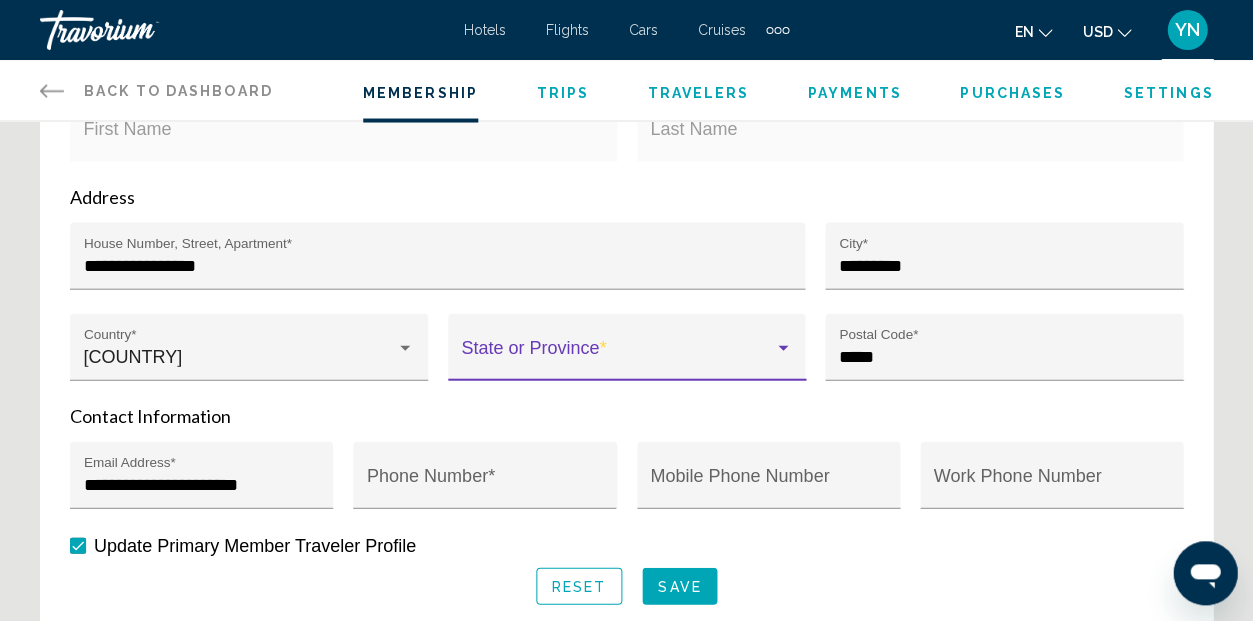 click at bounding box center (617, 356) 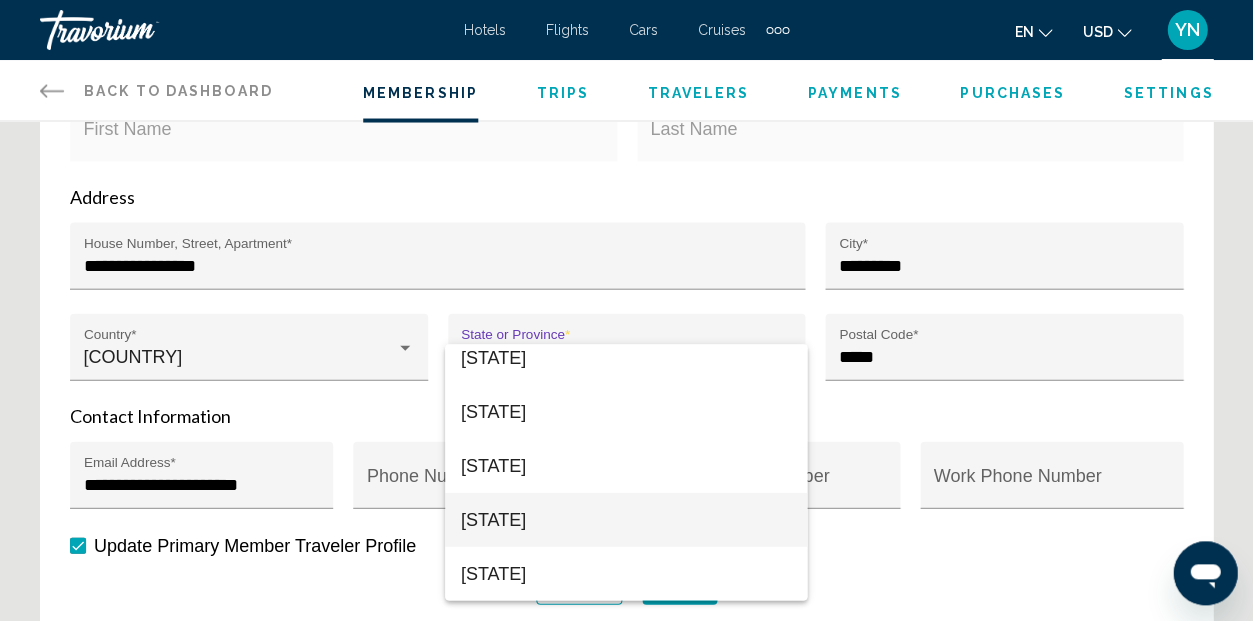 scroll, scrollTop: 2606, scrollLeft: 0, axis: vertical 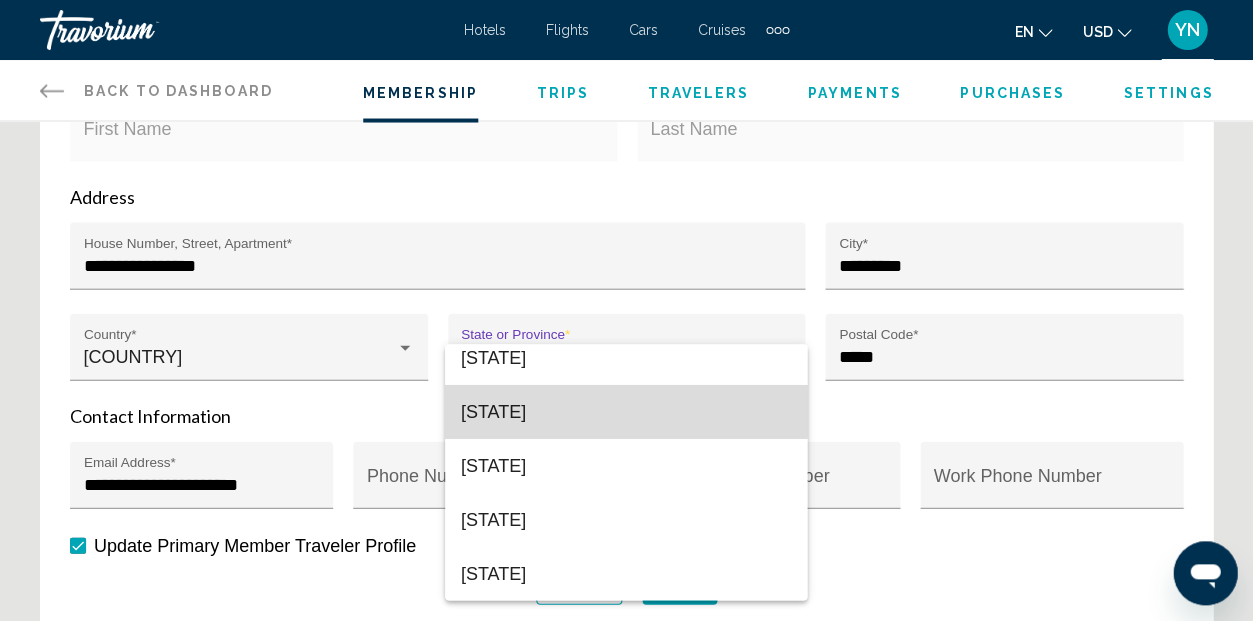 click on "[STATE]" at bounding box center [626, 411] 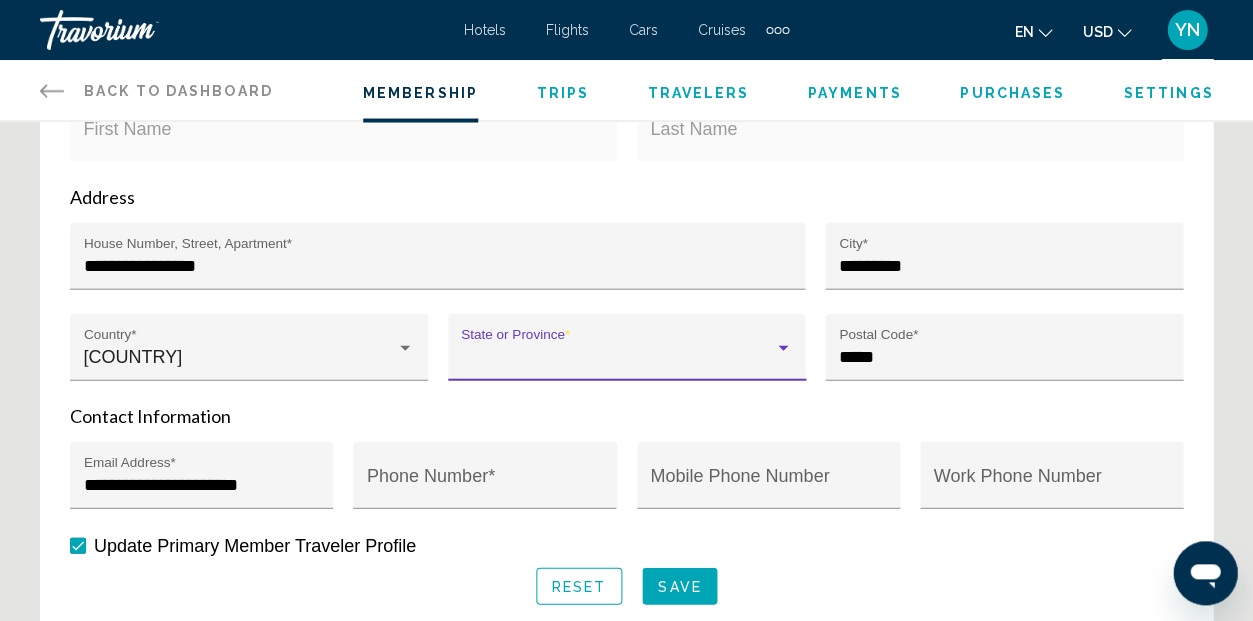 scroll, scrollTop: 2606, scrollLeft: 0, axis: vertical 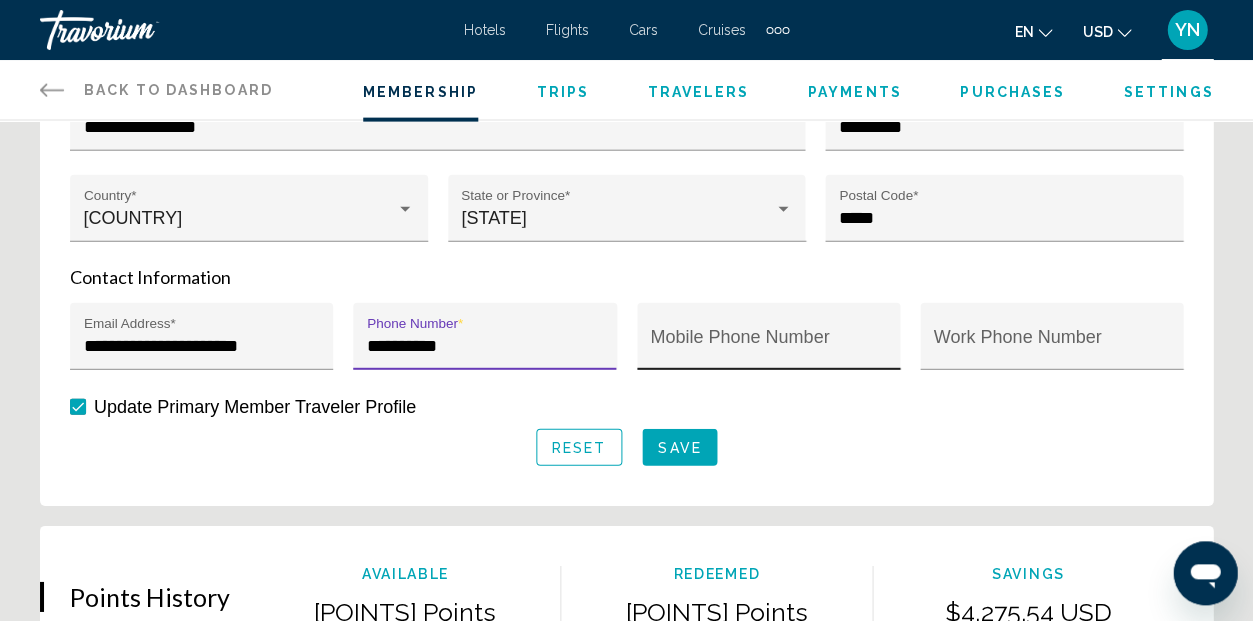 type on "**********" 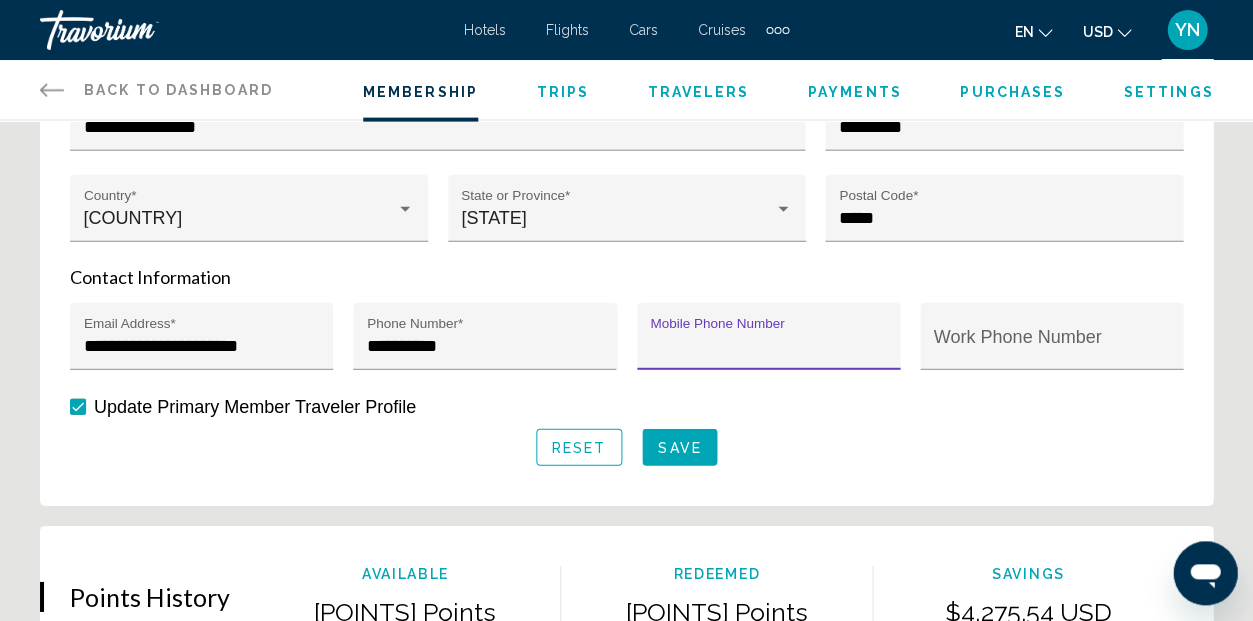 type on "*" 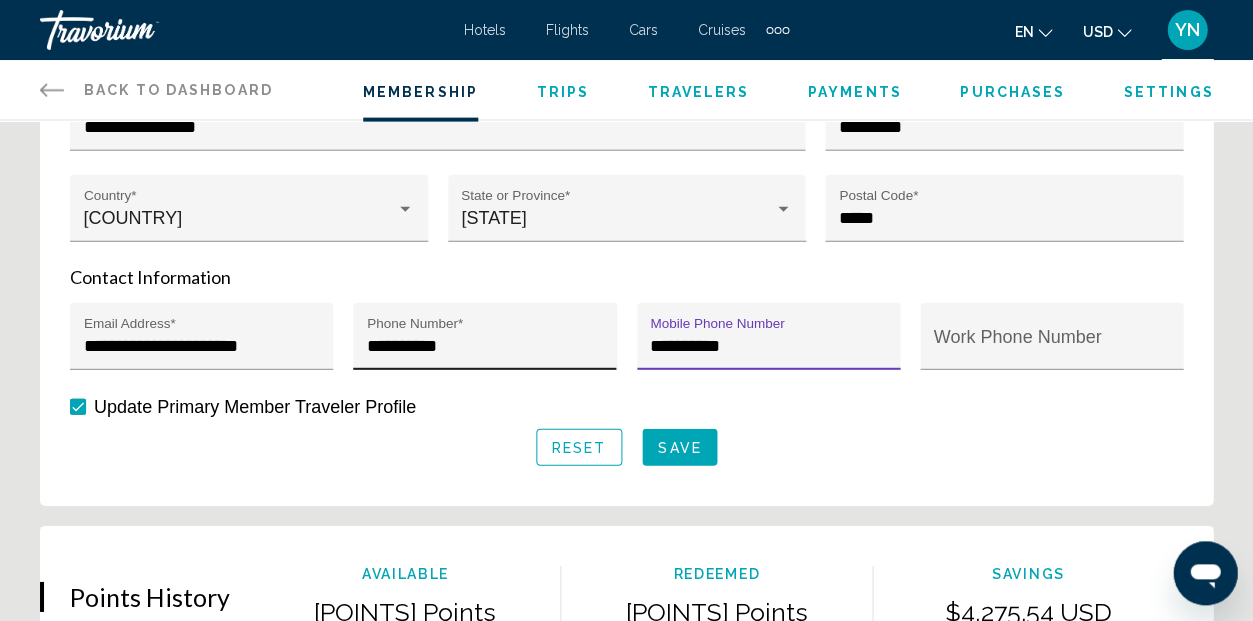 type on "**********" 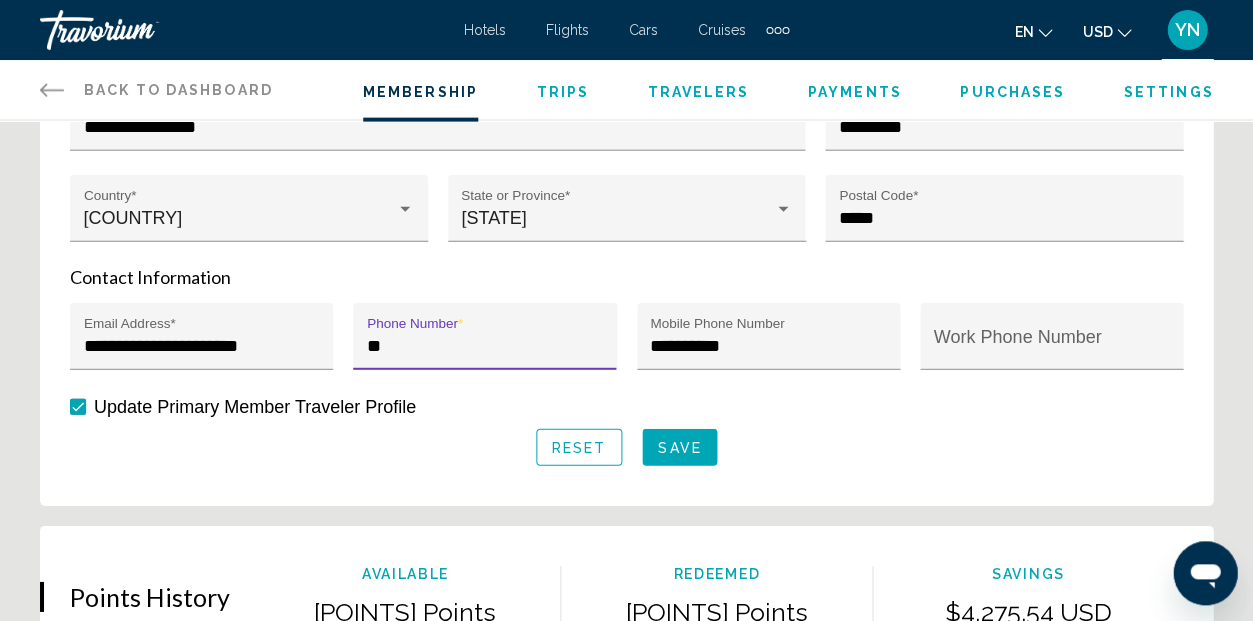 type on "*" 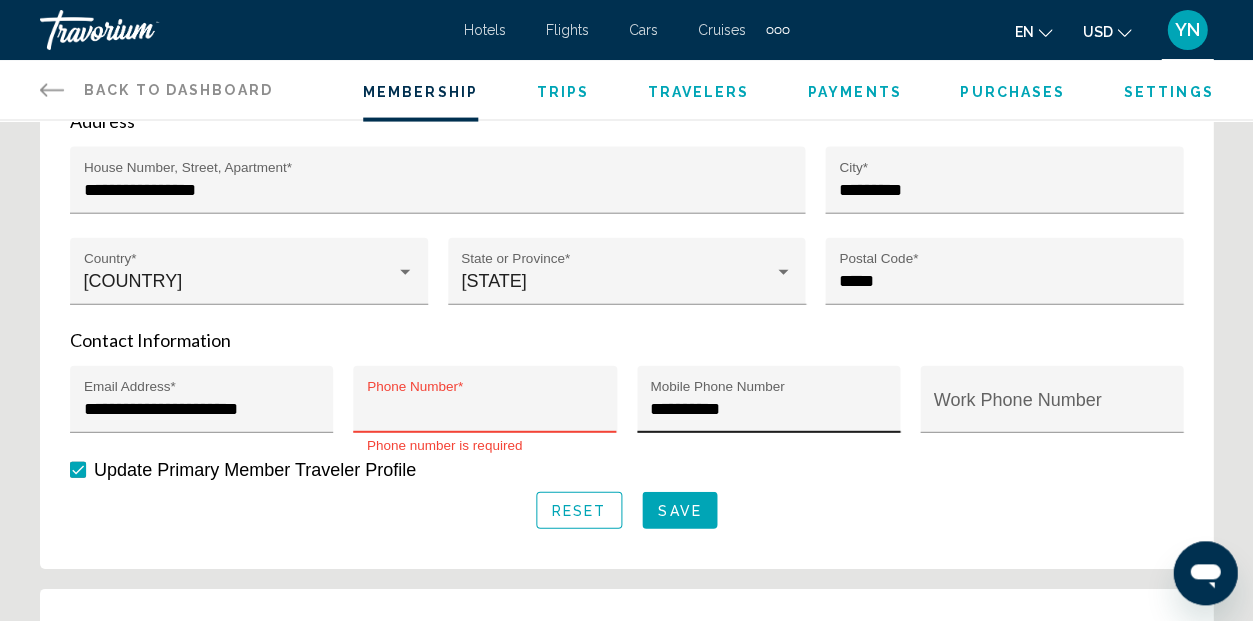scroll, scrollTop: 775, scrollLeft: 0, axis: vertical 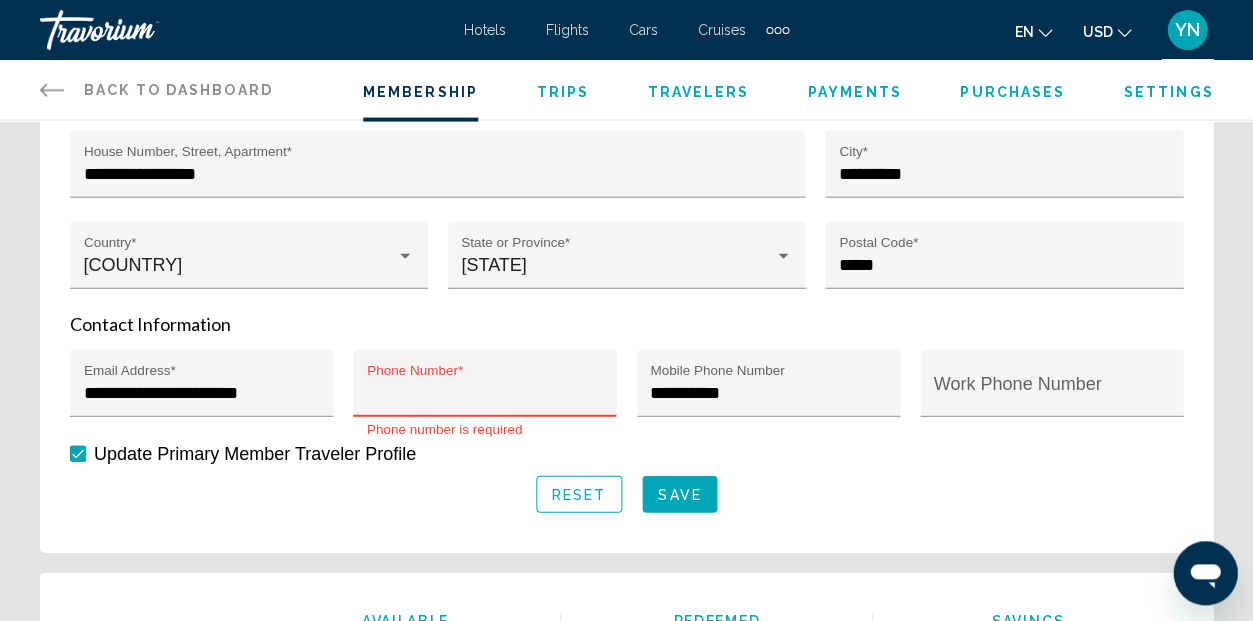 click on "Save" at bounding box center [679, 495] 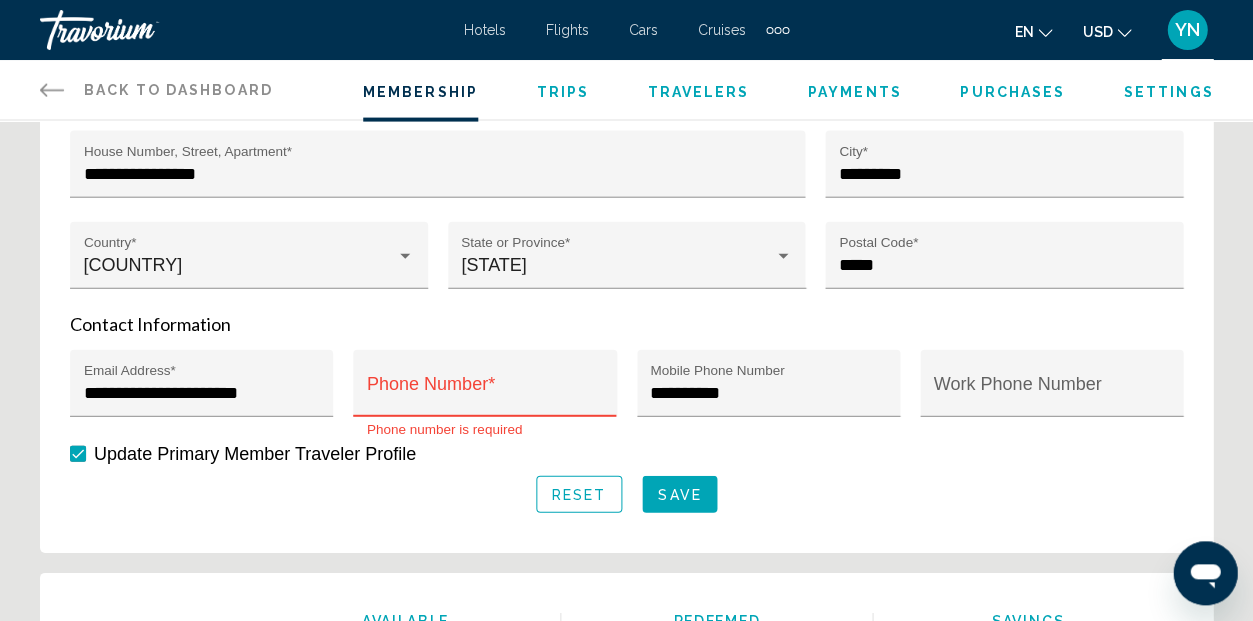 click on "Phone Number  *" at bounding box center [485, 389] 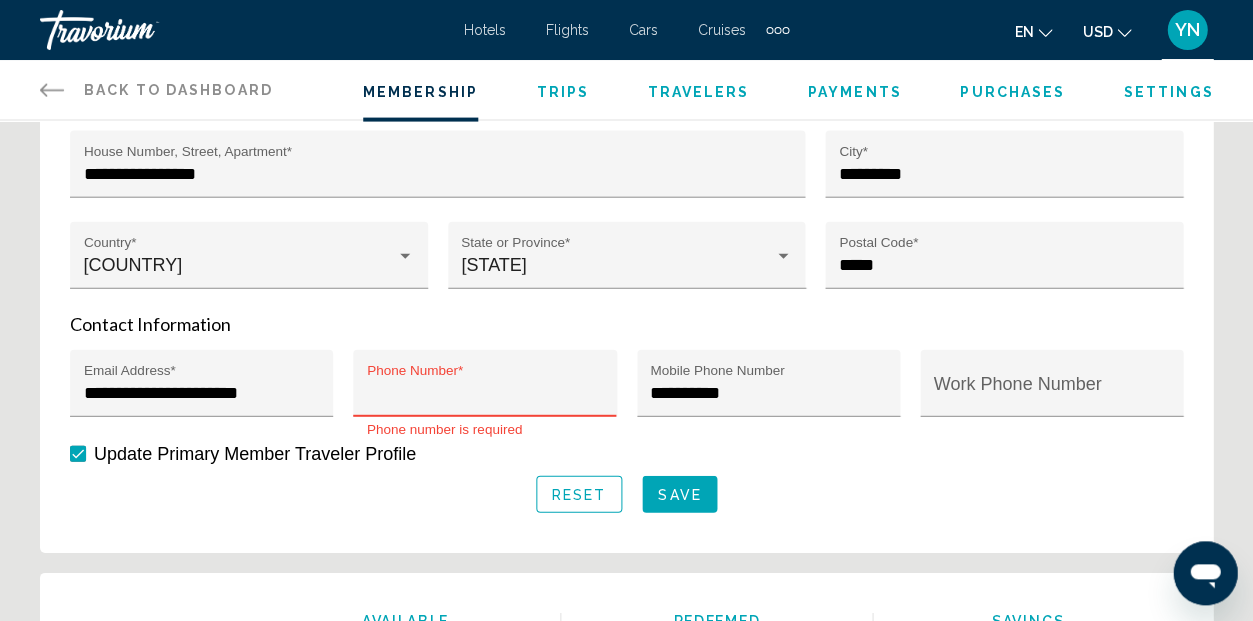 click on "Phone Number  *" at bounding box center (485, 393) 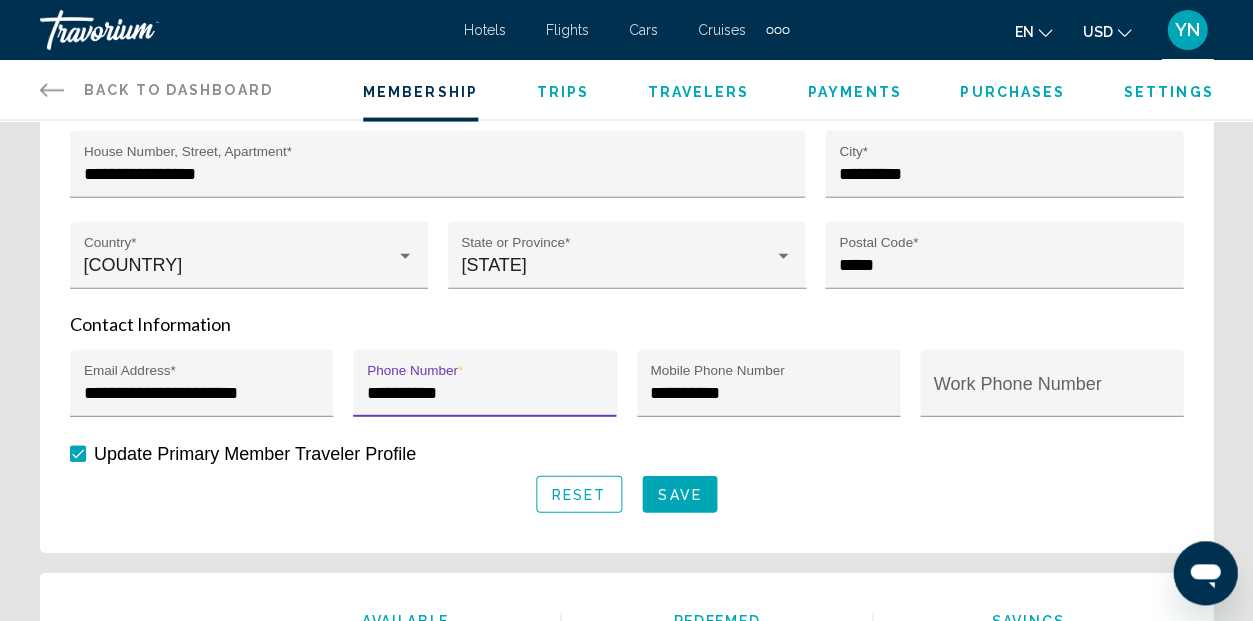 type on "**********" 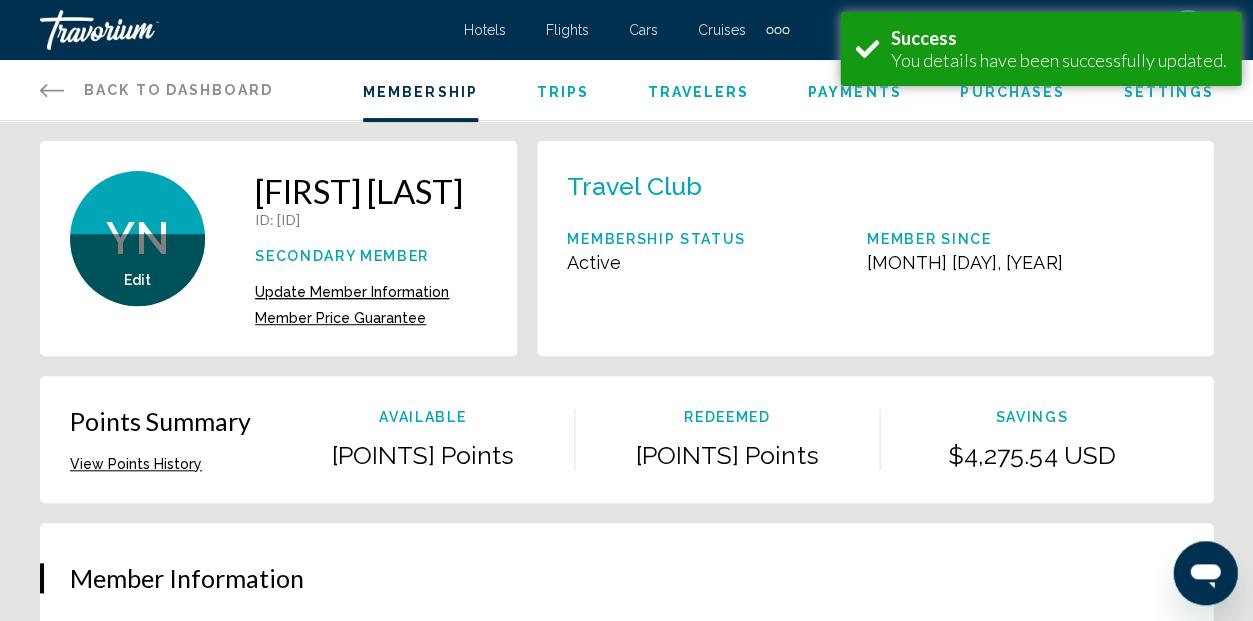 scroll, scrollTop: 0, scrollLeft: 0, axis: both 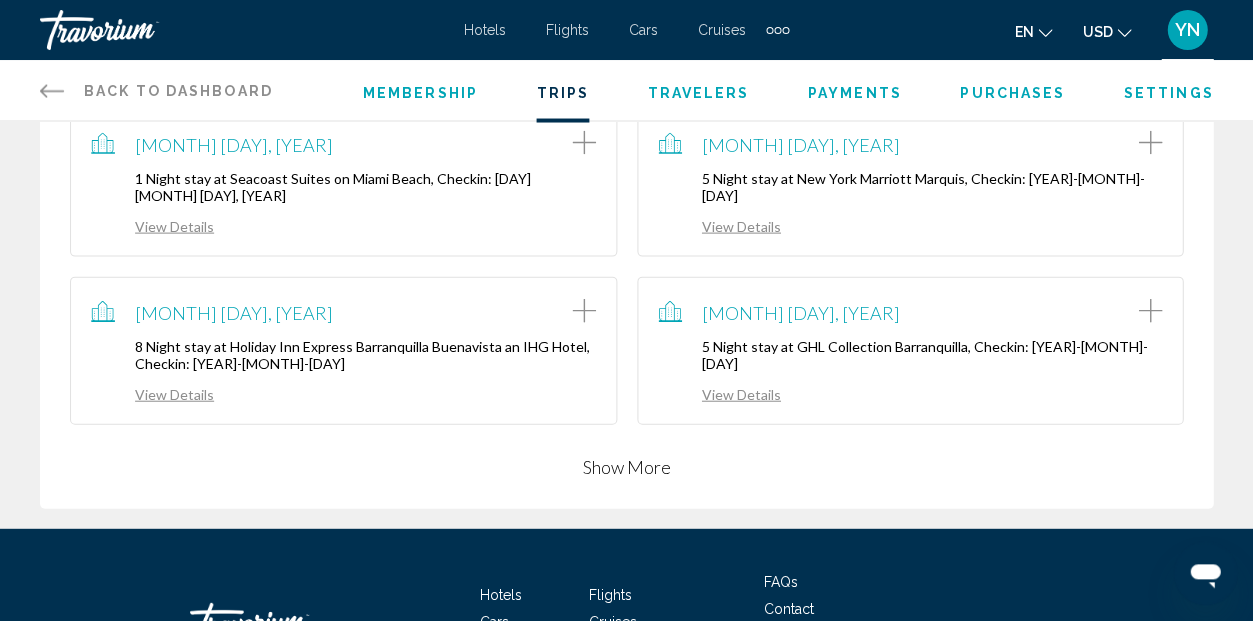 click on "Show More" at bounding box center (627, 466) 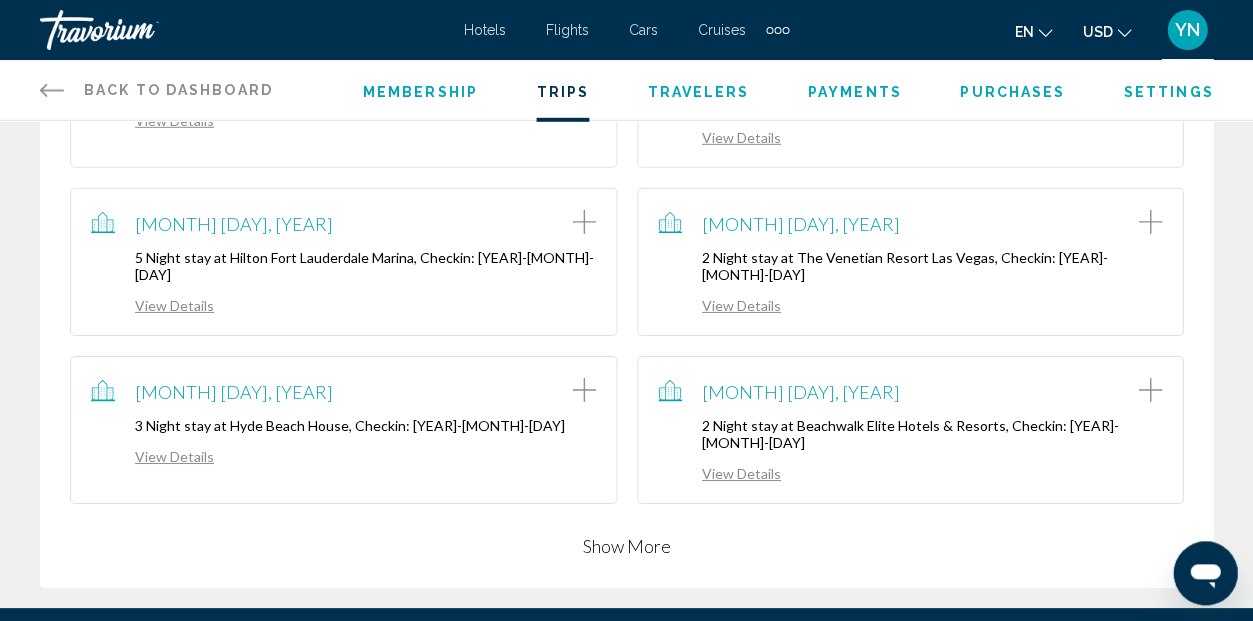 scroll, scrollTop: 1106, scrollLeft: 0, axis: vertical 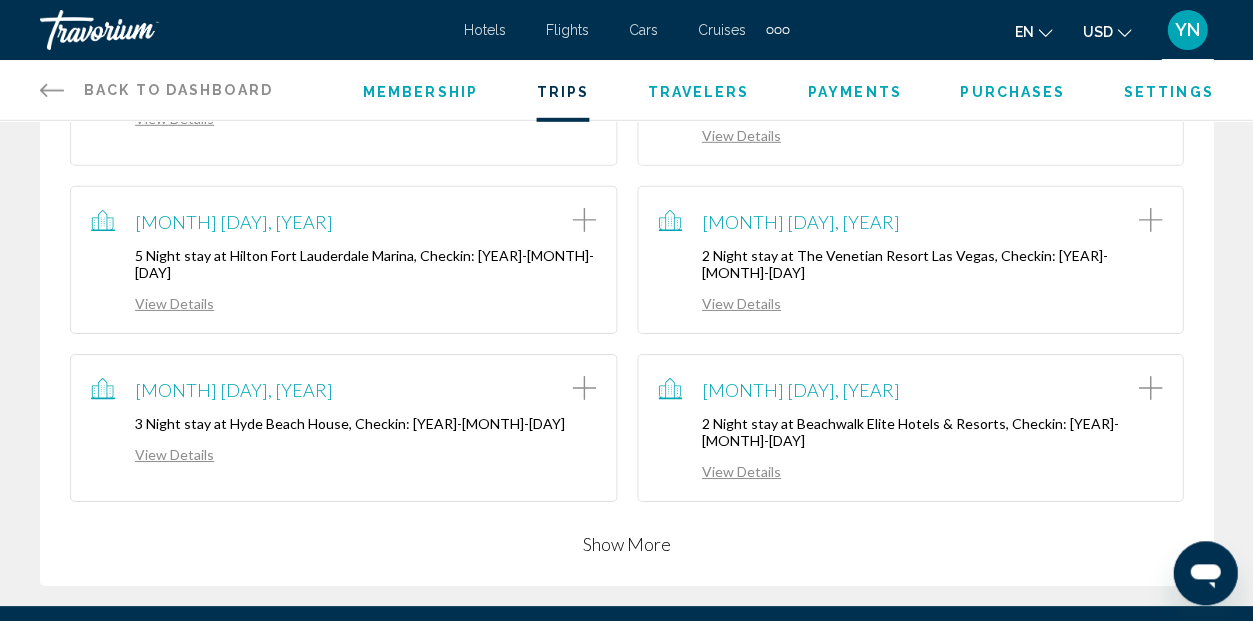 click on "Show More" at bounding box center [627, 544] 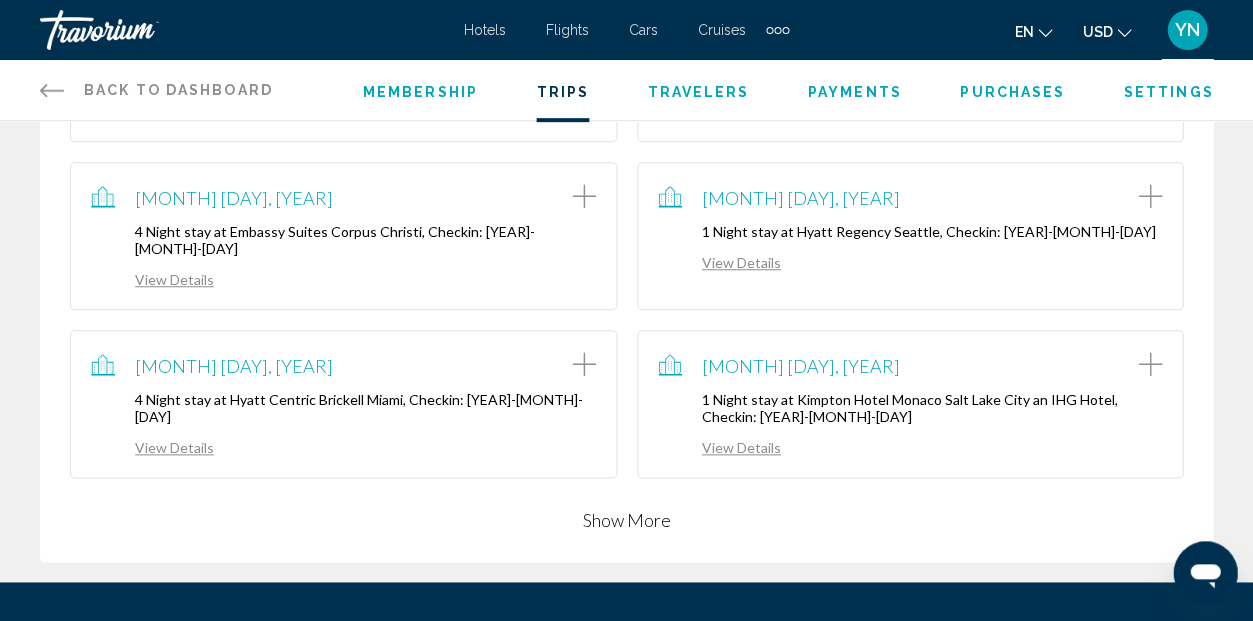 scroll, scrollTop: 1637, scrollLeft: 0, axis: vertical 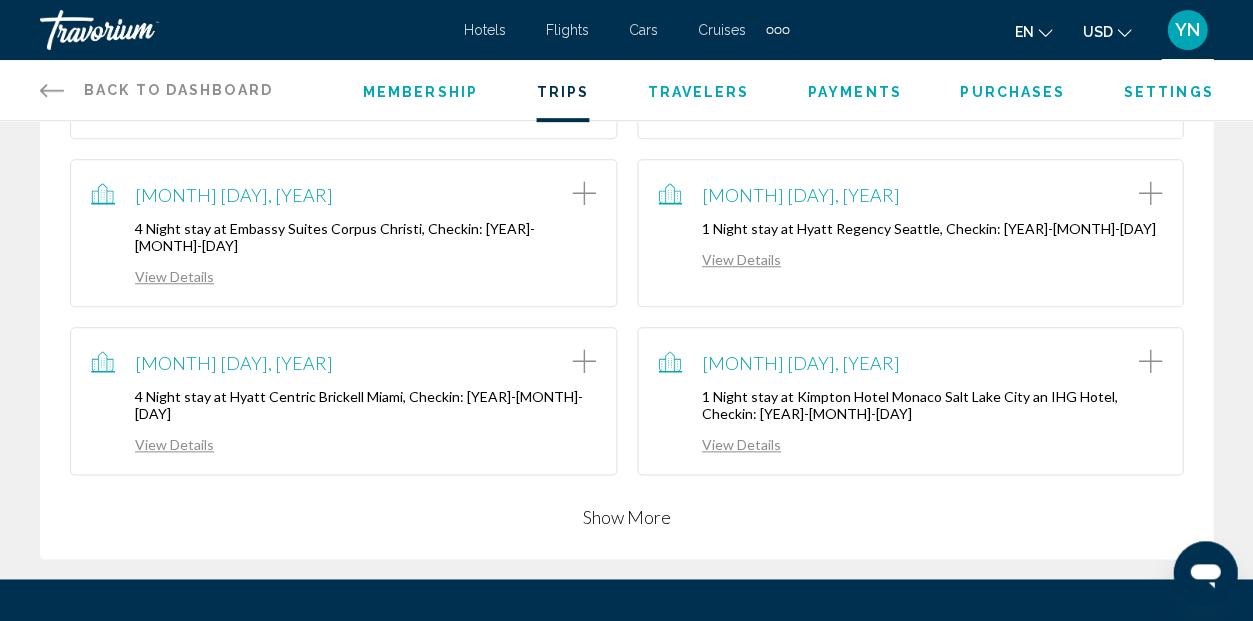 click on "Show More" at bounding box center [627, 517] 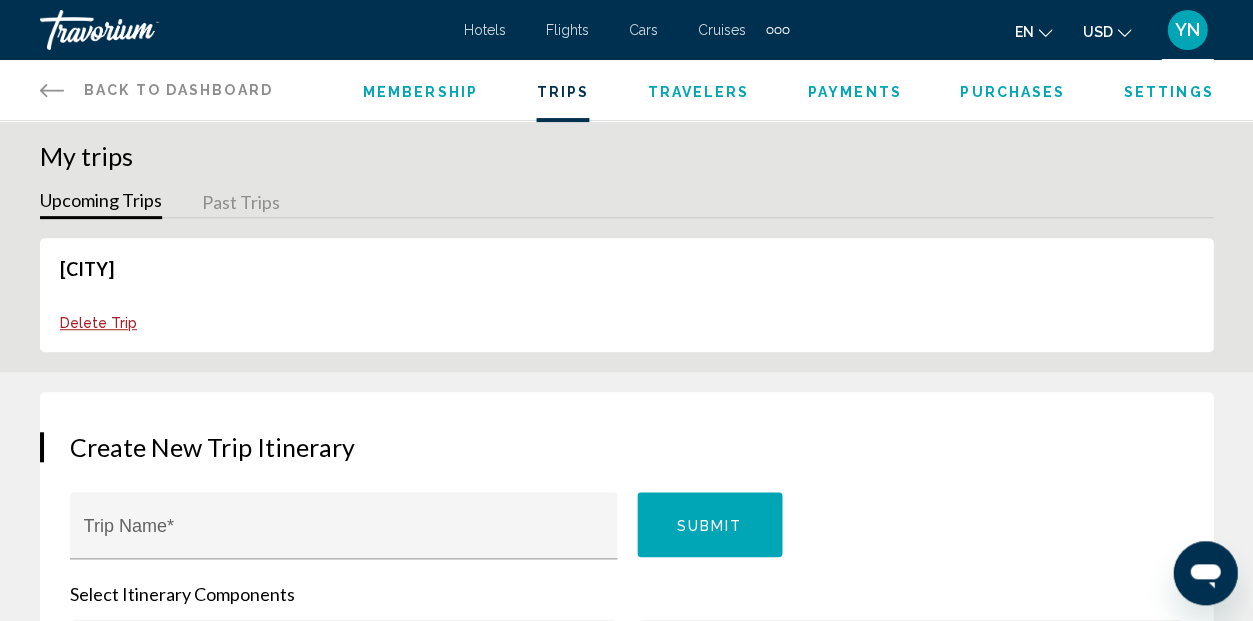 scroll, scrollTop: 0, scrollLeft: 0, axis: both 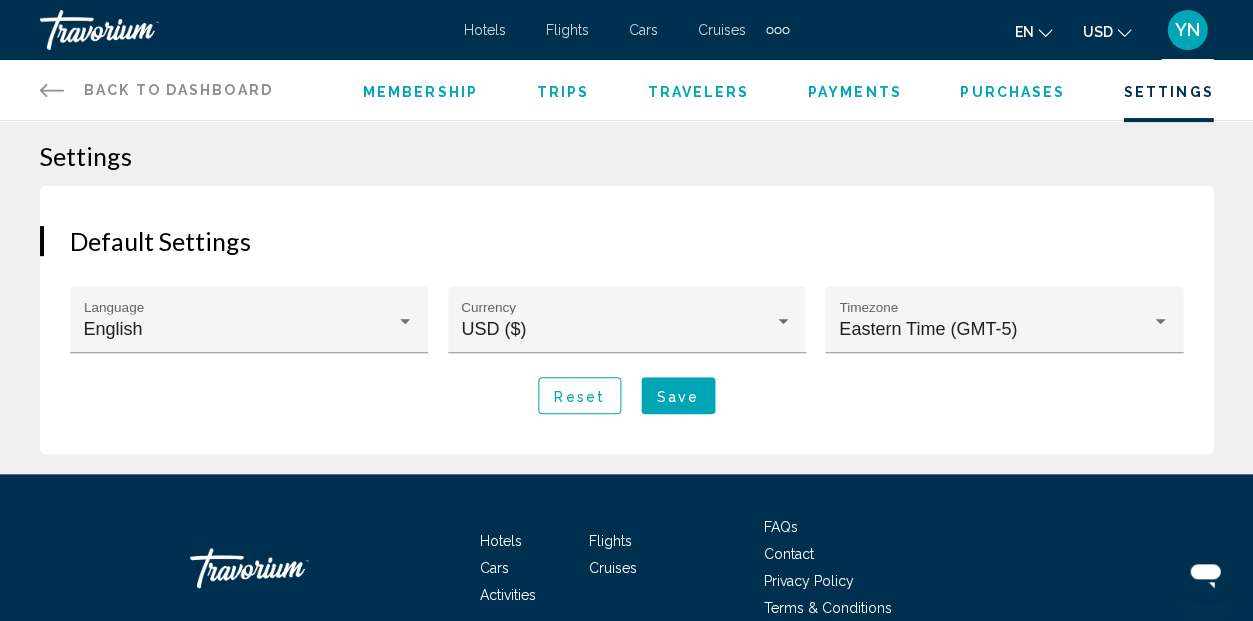 click on "Membership Trips Travelers Payments Purchases Settings" at bounding box center (788, 90) 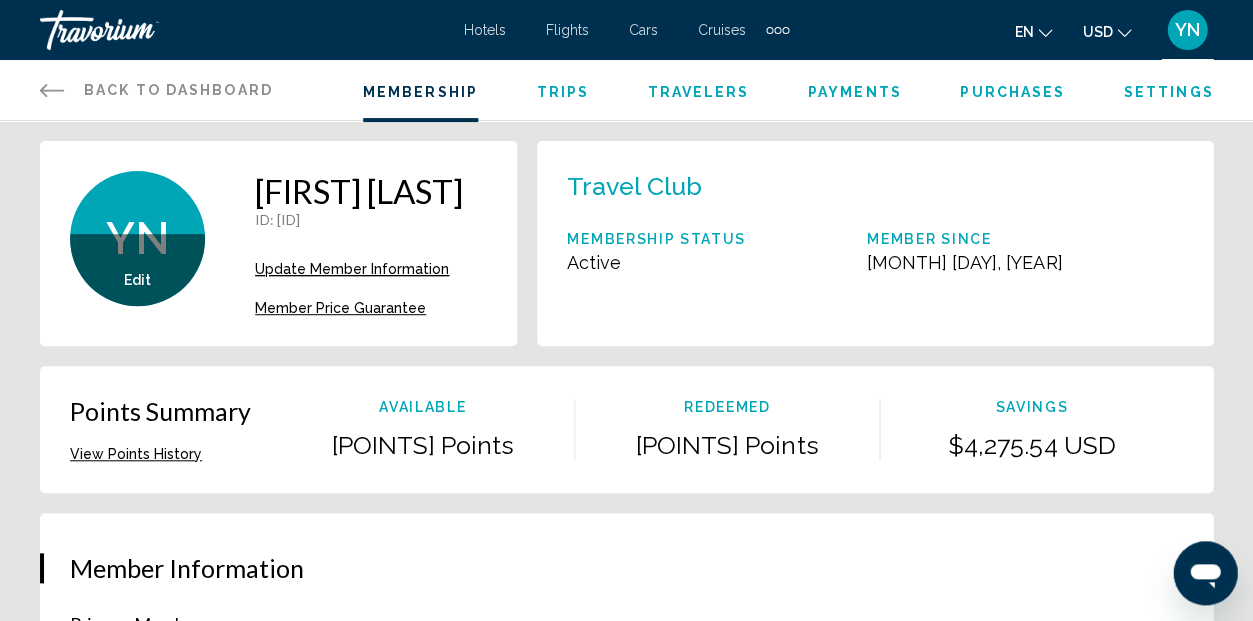 click on "Member Price Guarantee" at bounding box center (340, 308) 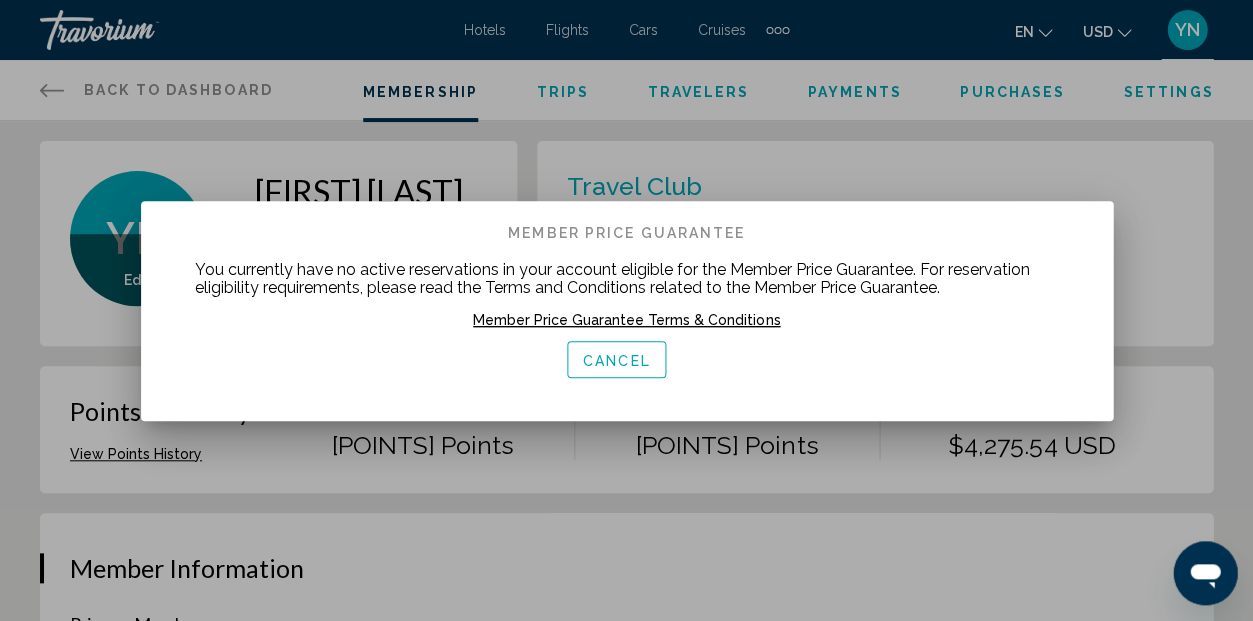 click on "Cancel" at bounding box center [617, 360] 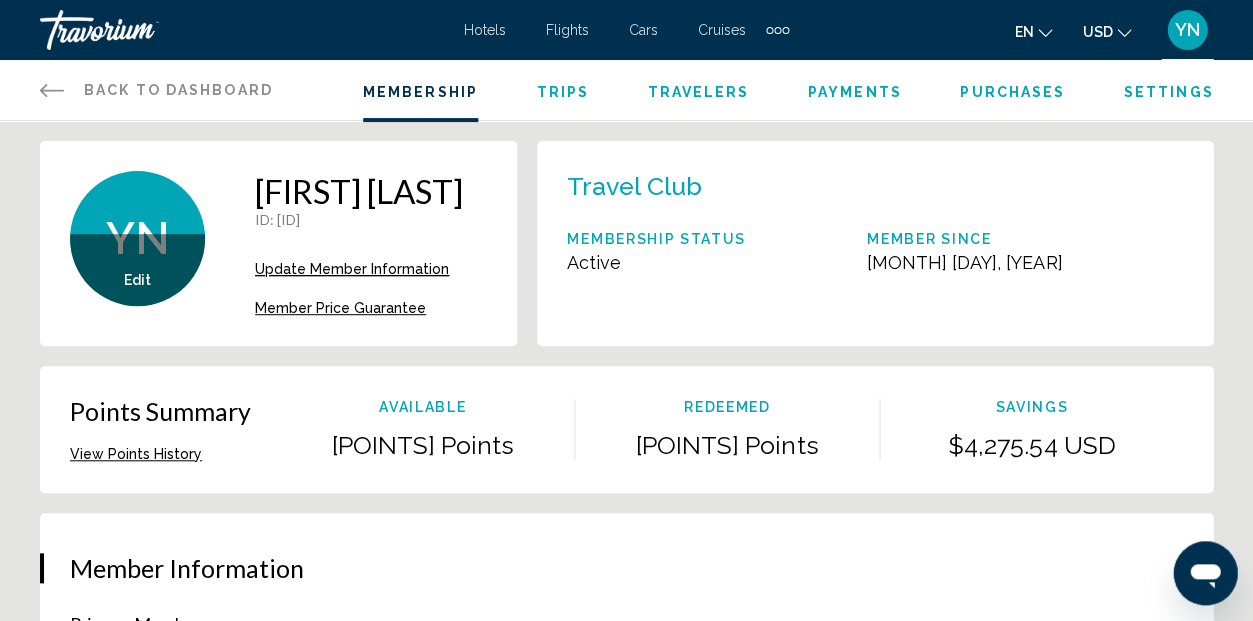 click on "Update Member Information" at bounding box center (352, 269) 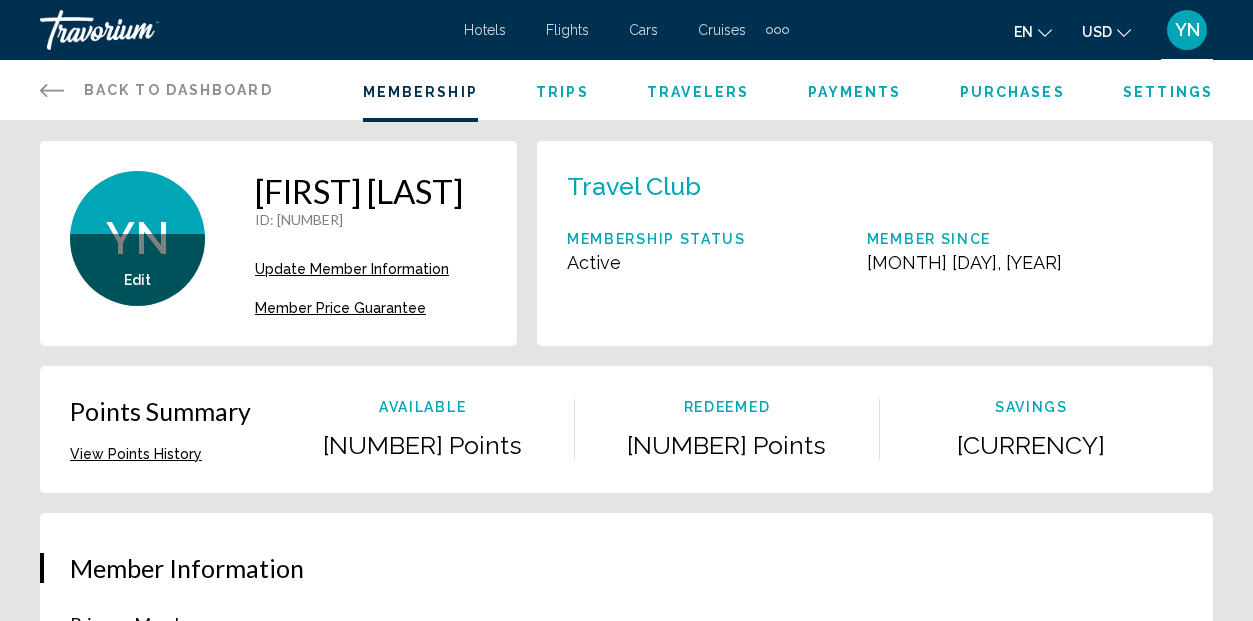 scroll, scrollTop: 0, scrollLeft: 0, axis: both 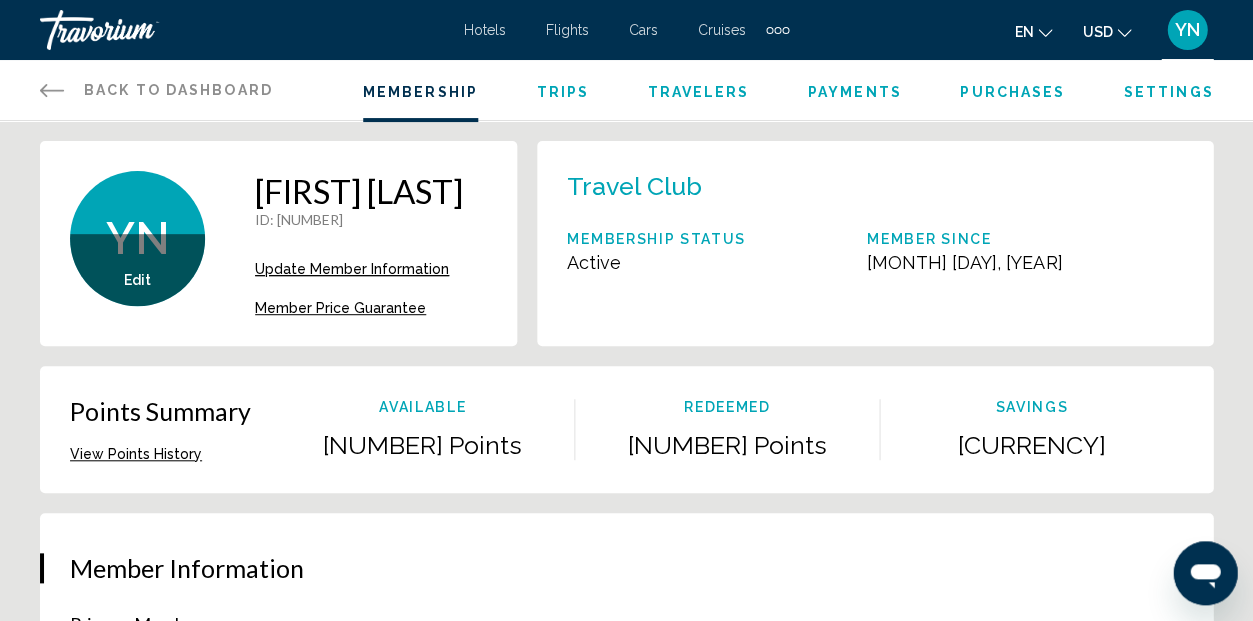 click on "Edit" at bounding box center [137, 280] 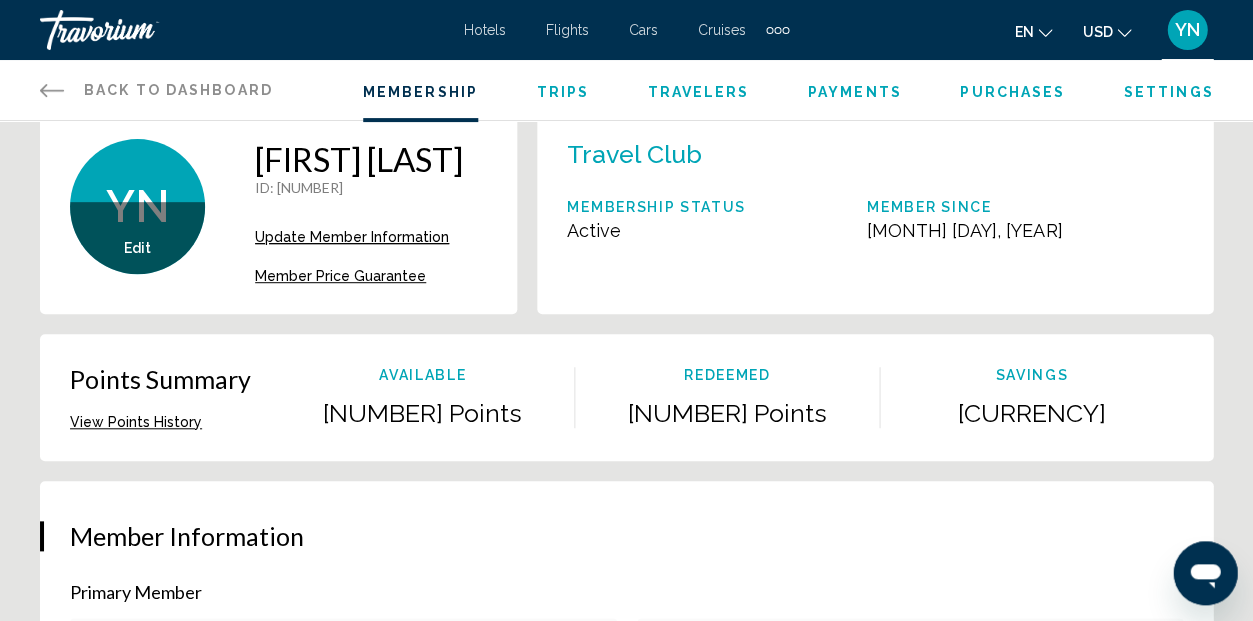 click on "Update Member Information" at bounding box center [352, 237] 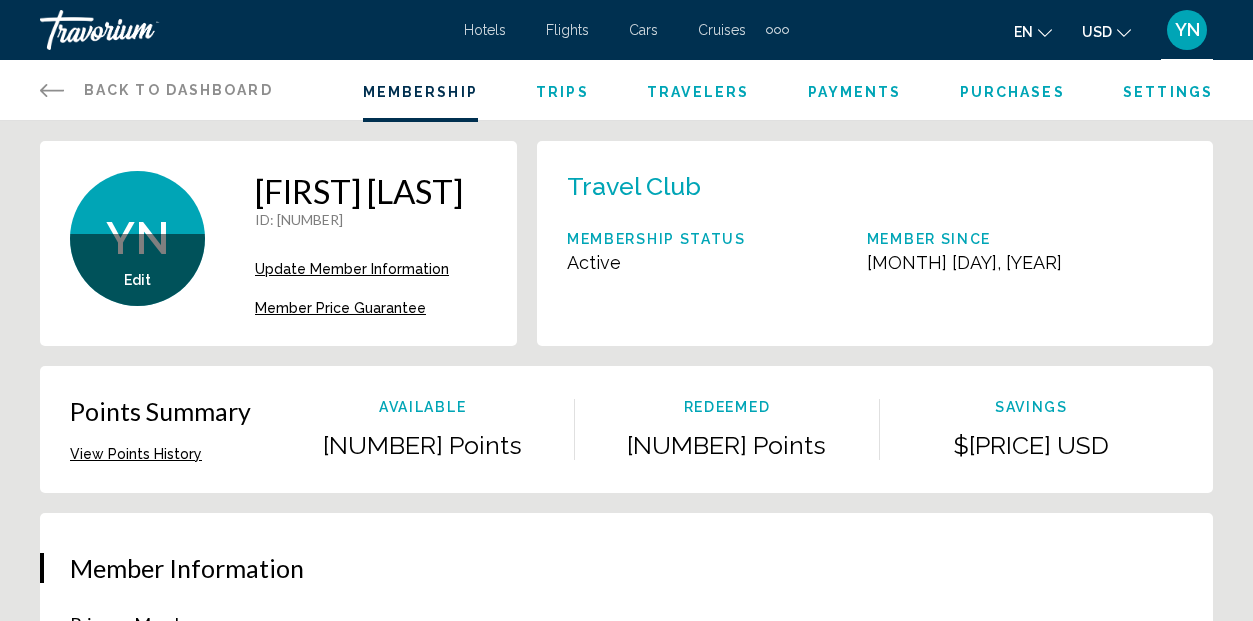 scroll, scrollTop: 0, scrollLeft: 0, axis: both 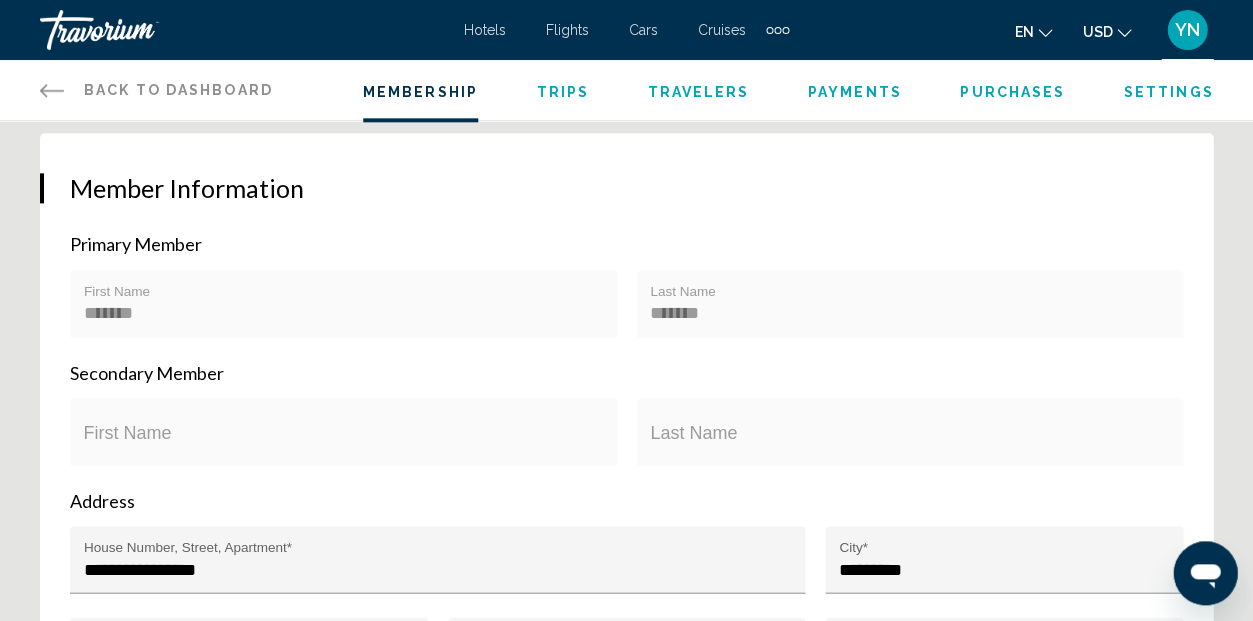 click on "First Name" at bounding box center (344, 441) 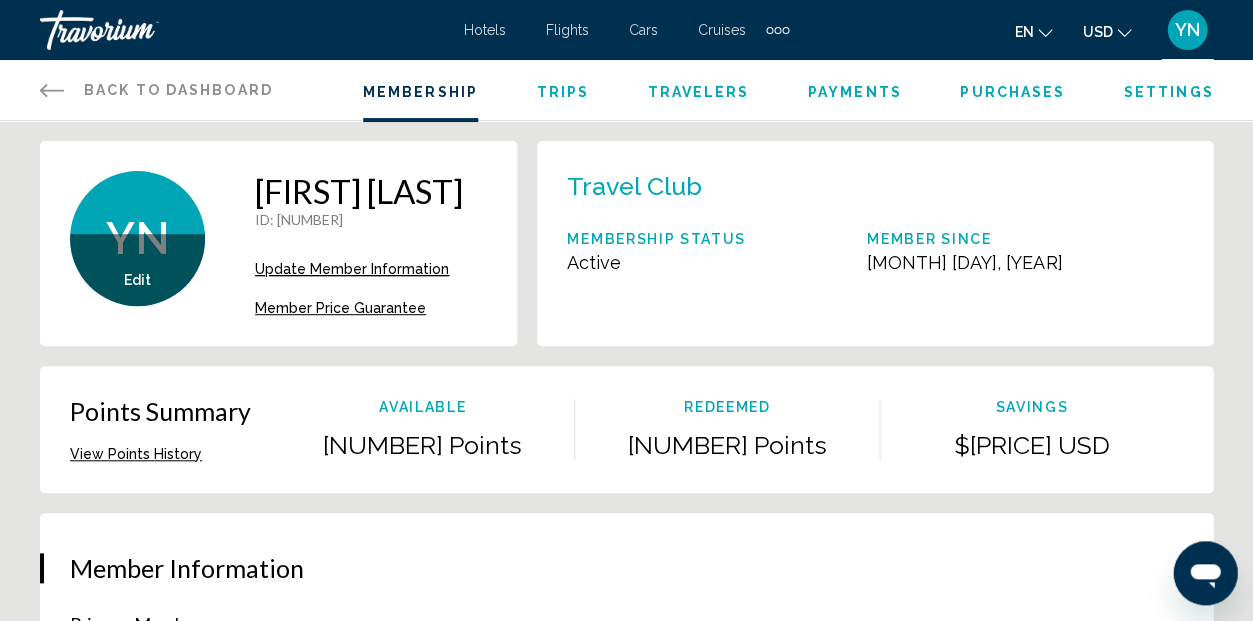 scroll, scrollTop: 0, scrollLeft: 0, axis: both 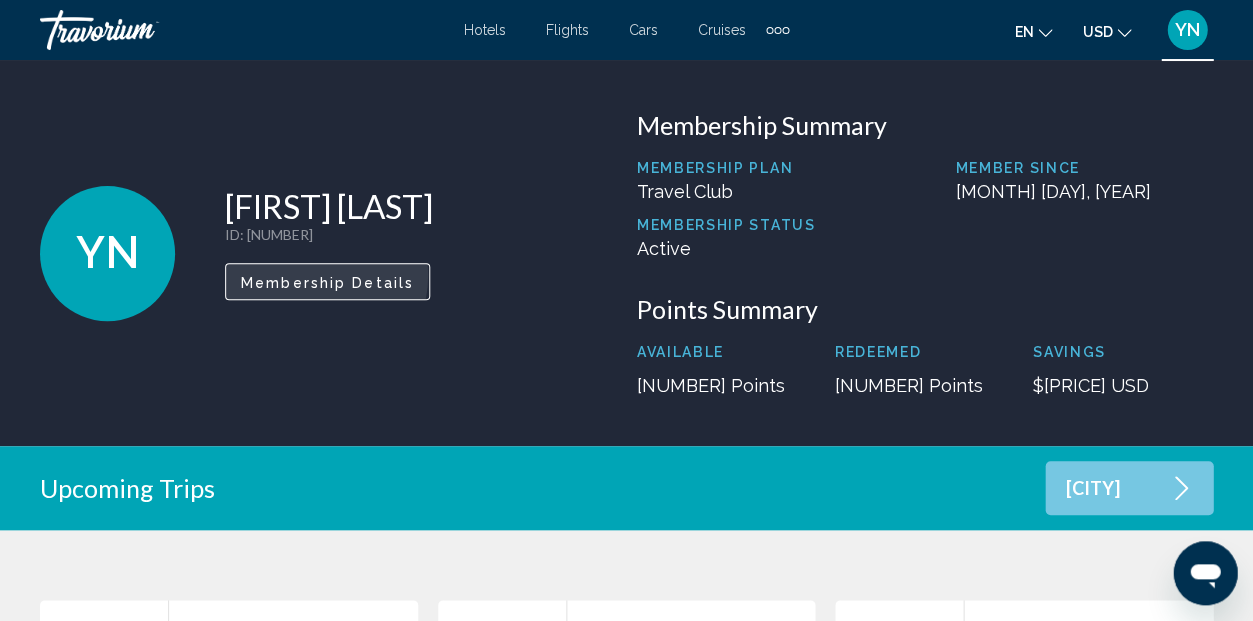 click on "Membership Details" at bounding box center (327, 282) 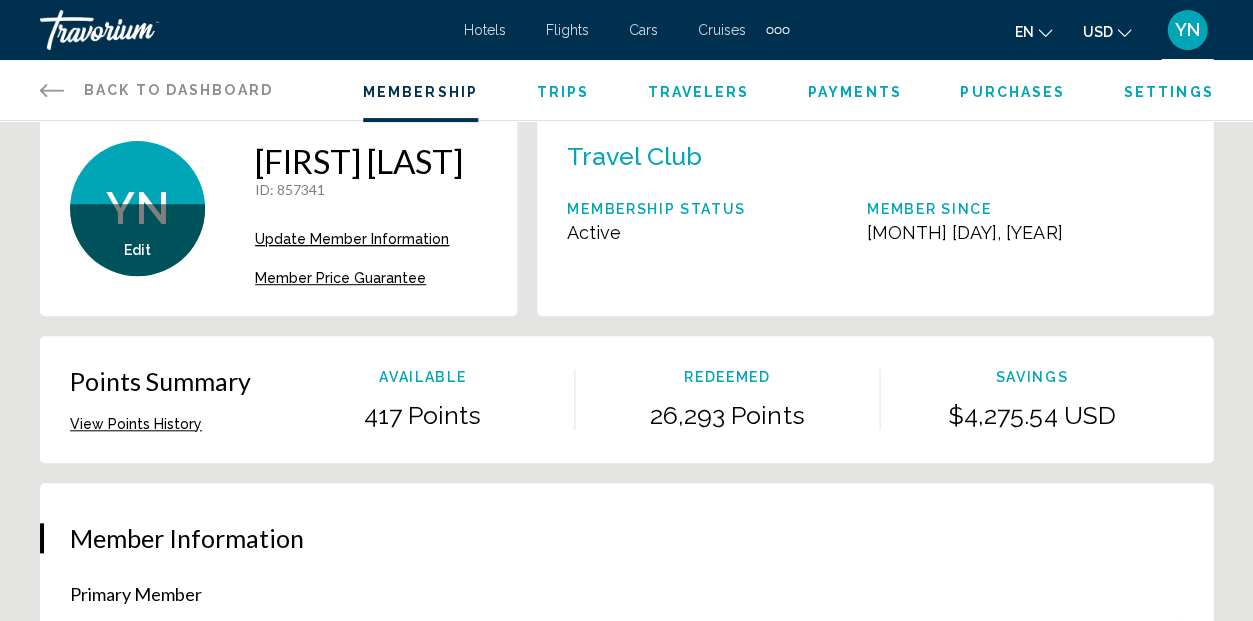 scroll, scrollTop: 0, scrollLeft: 0, axis: both 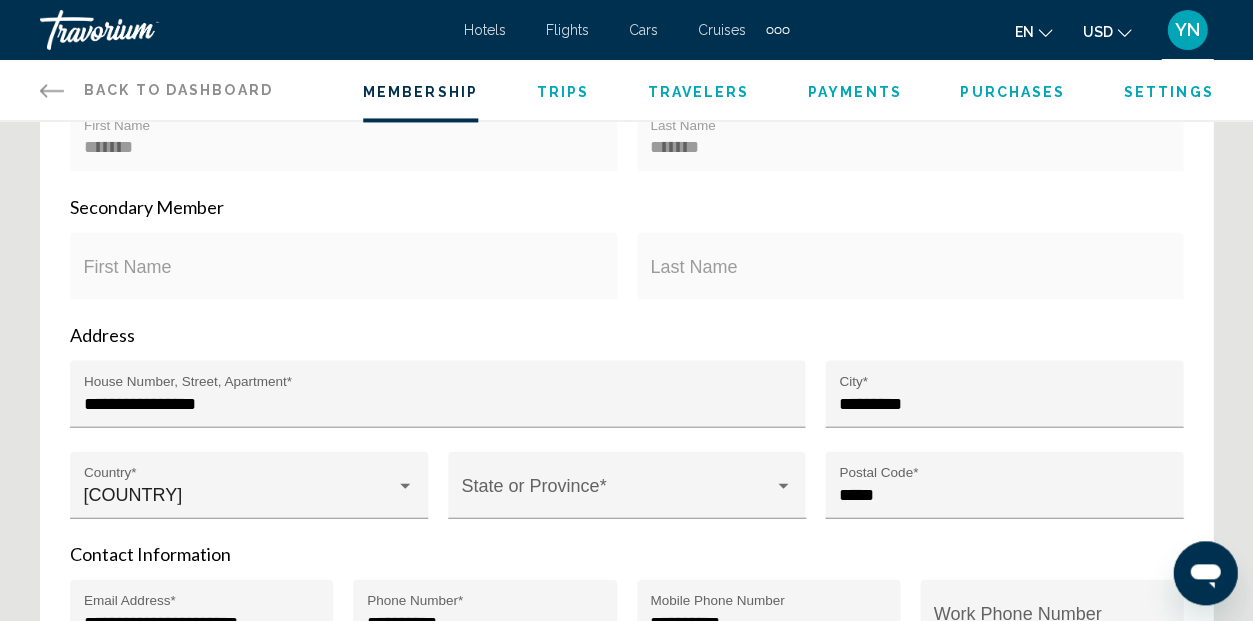 click on "First Name" at bounding box center (344, 275) 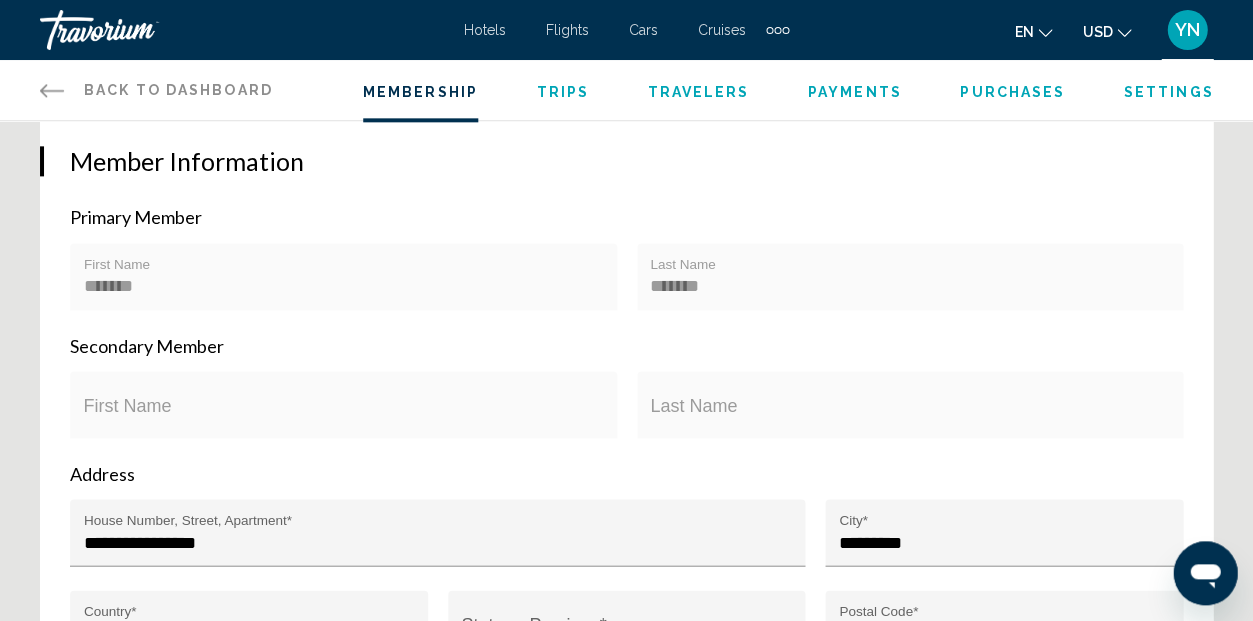 scroll, scrollTop: 407, scrollLeft: 0, axis: vertical 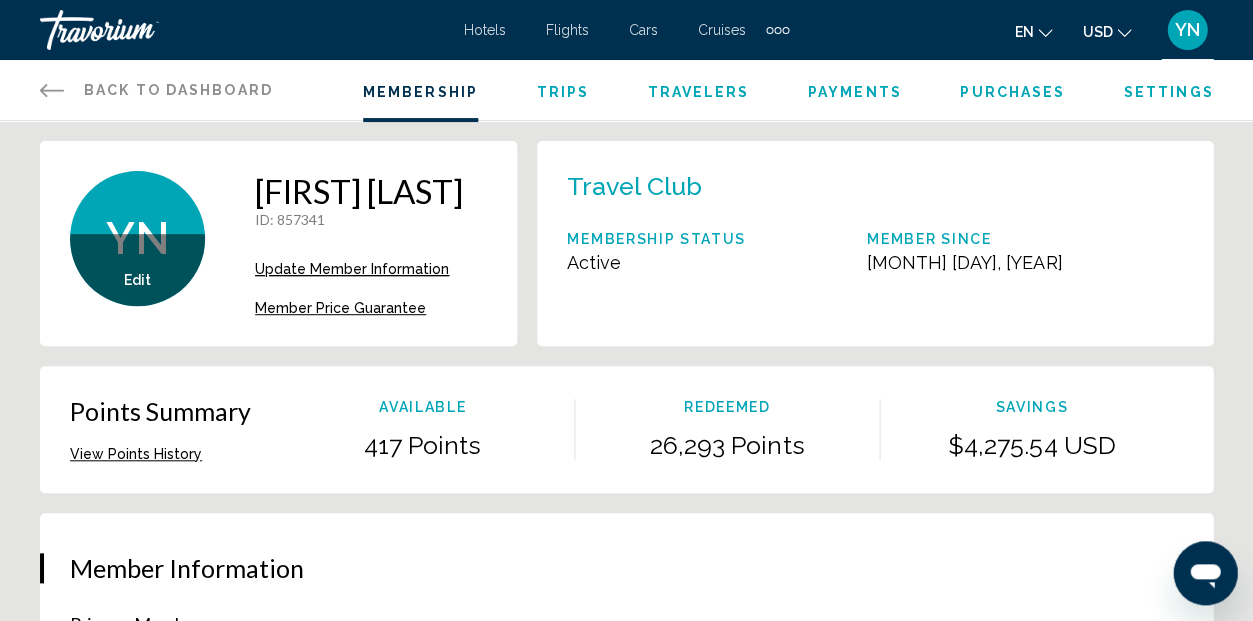 click 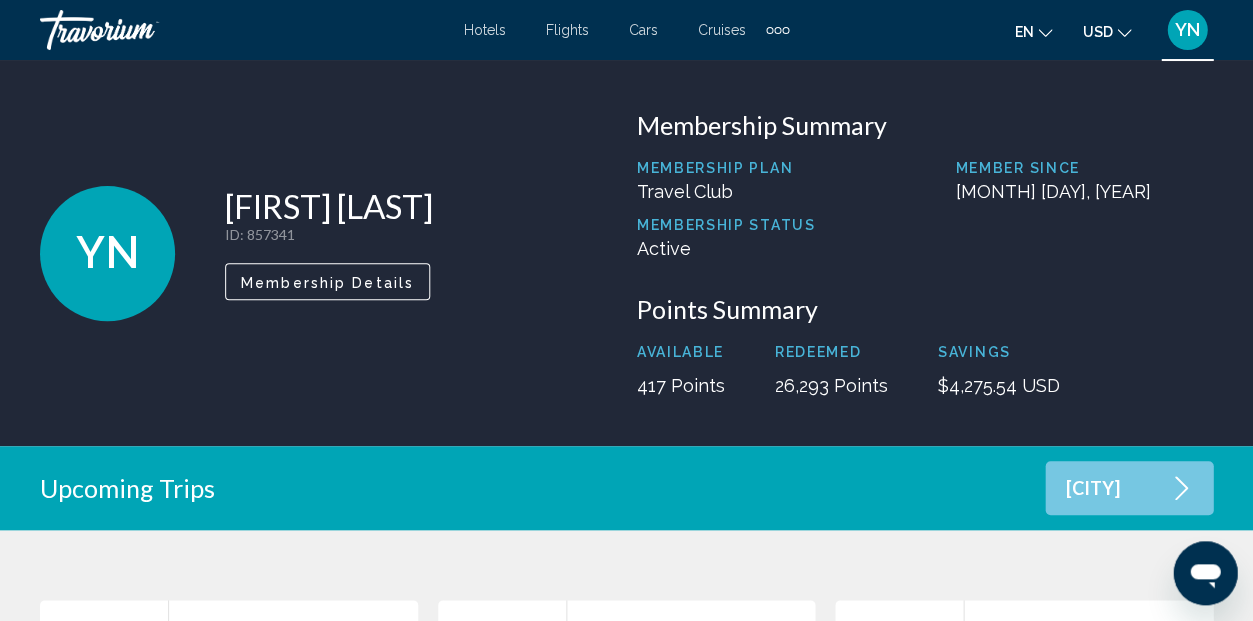 click on "YN  [FIRST] [LAST]  ID : [MEMBER_ID]  Secondary Member Membership Details Membership Summary Membership Plan Travel Club Member Since [MONTH] [DAY], [YEAR] Membership Status Active Points Summary Available  [NUMBER]  Points  Redeemed  [NUMBER]  Points  Savings  [CURRENCY][AMOUNT] [CURRENCY_CODE]" at bounding box center (626, 253) 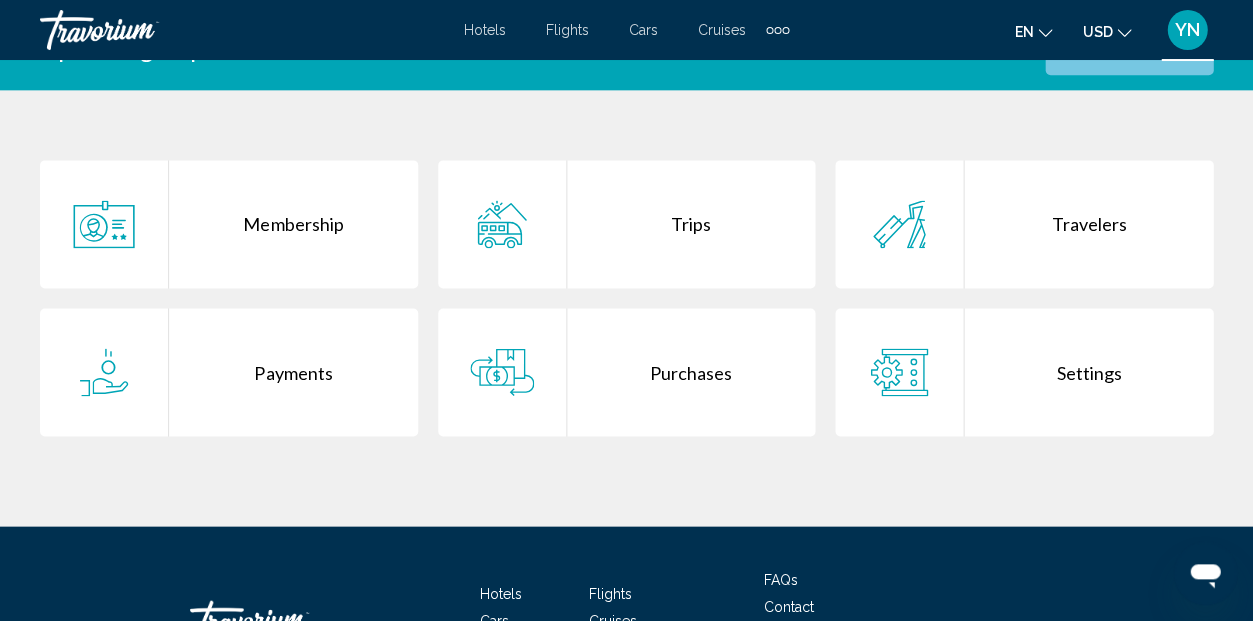 scroll, scrollTop: 421, scrollLeft: 0, axis: vertical 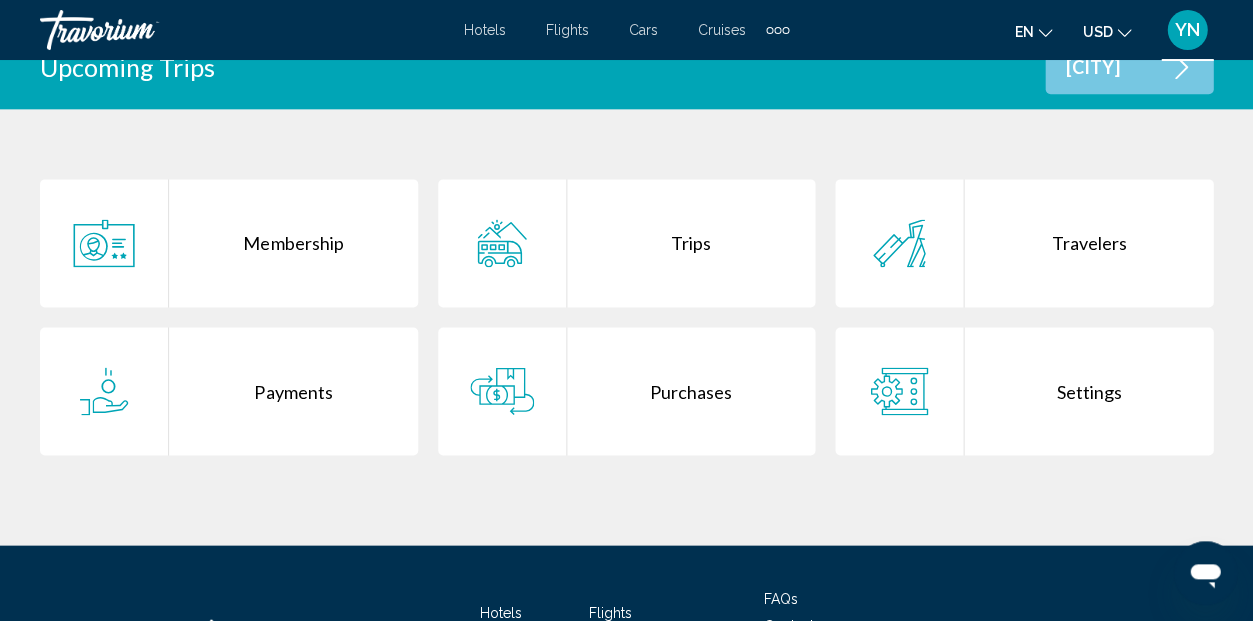 click on "Travelers" at bounding box center [1088, 243] 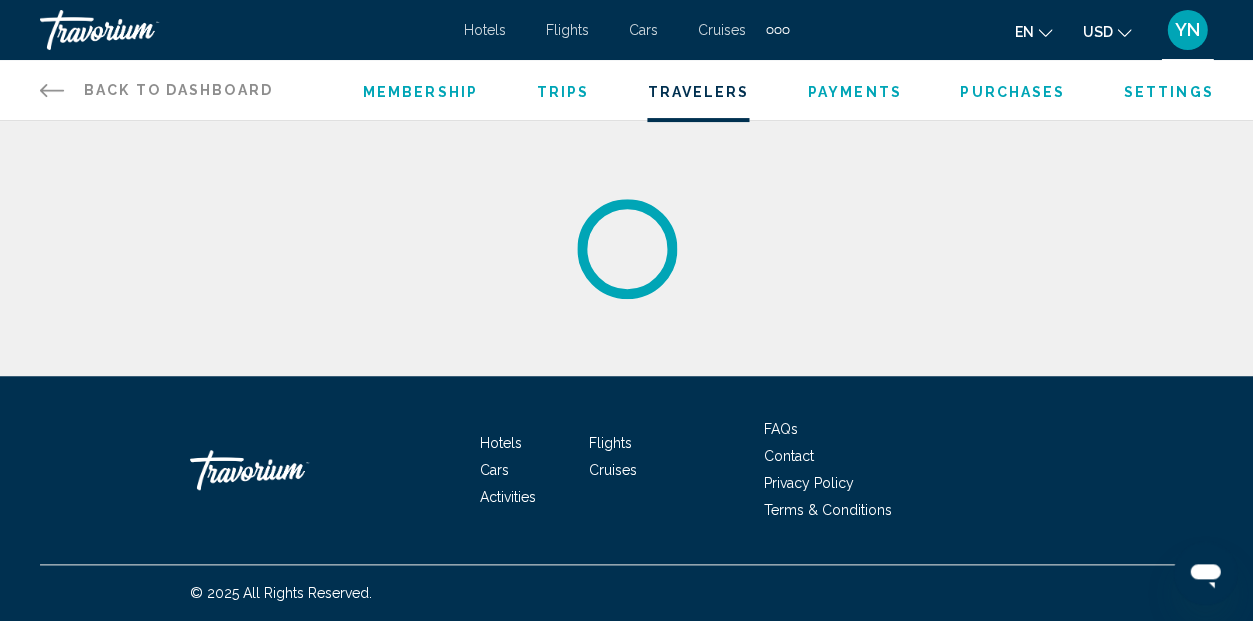 scroll, scrollTop: 0, scrollLeft: 0, axis: both 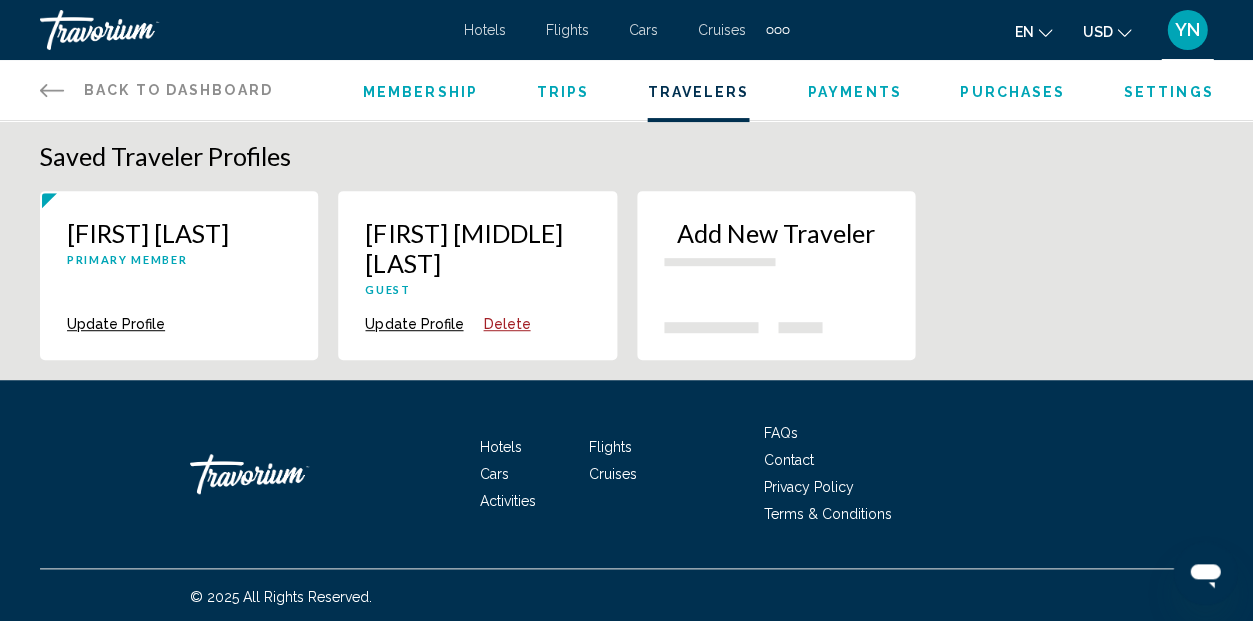click on "Add New Traveler" at bounding box center [776, 233] 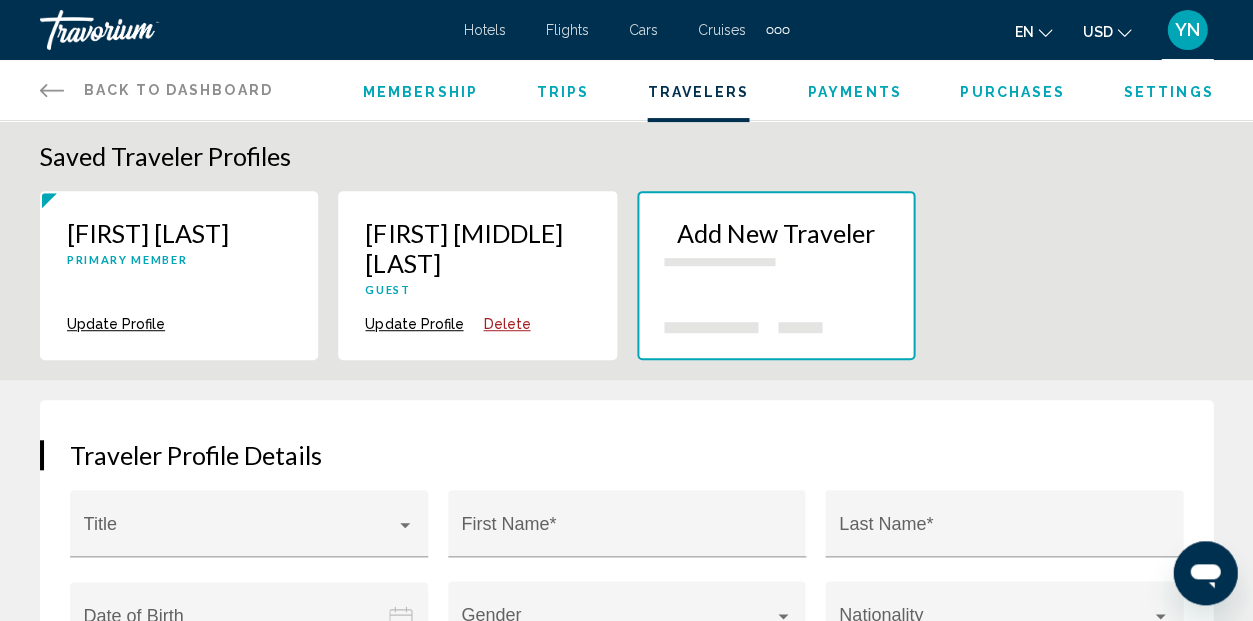scroll, scrollTop: 280, scrollLeft: 0, axis: vertical 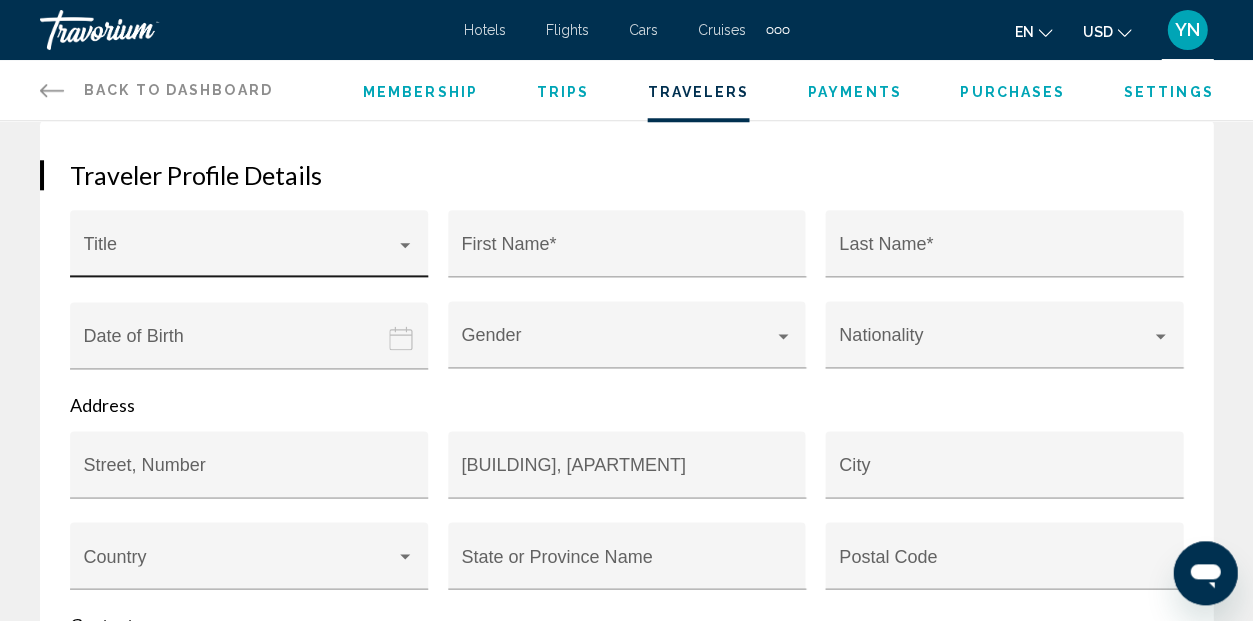 click at bounding box center [240, 253] 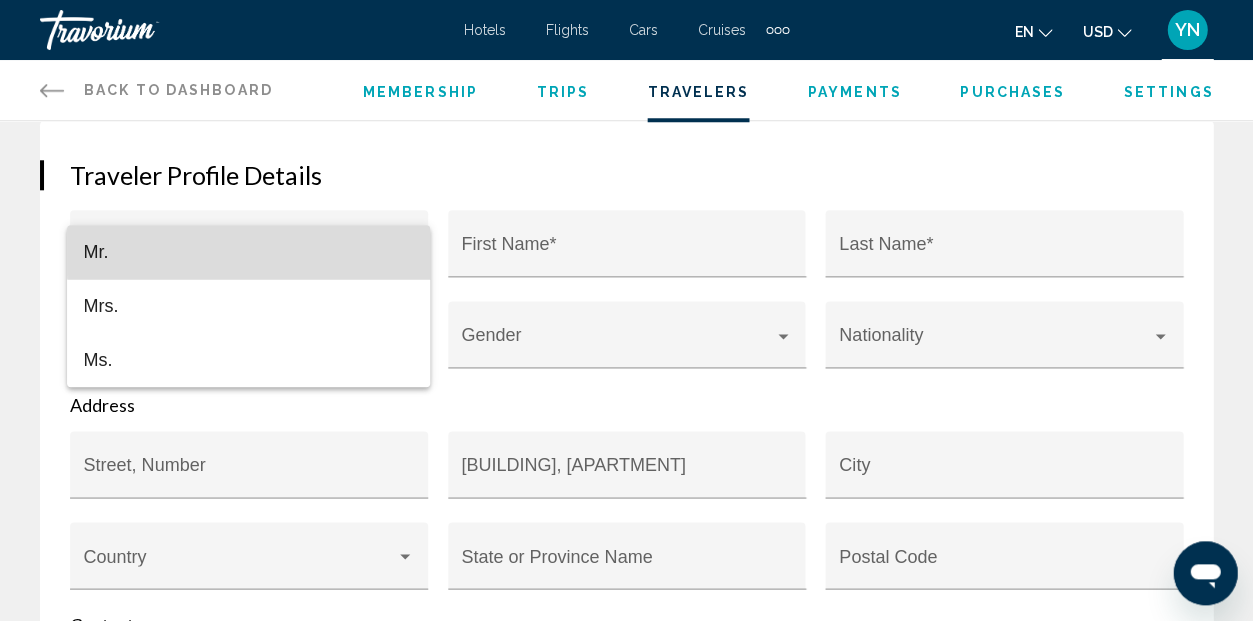 click on "Mr." at bounding box center [248, 252] 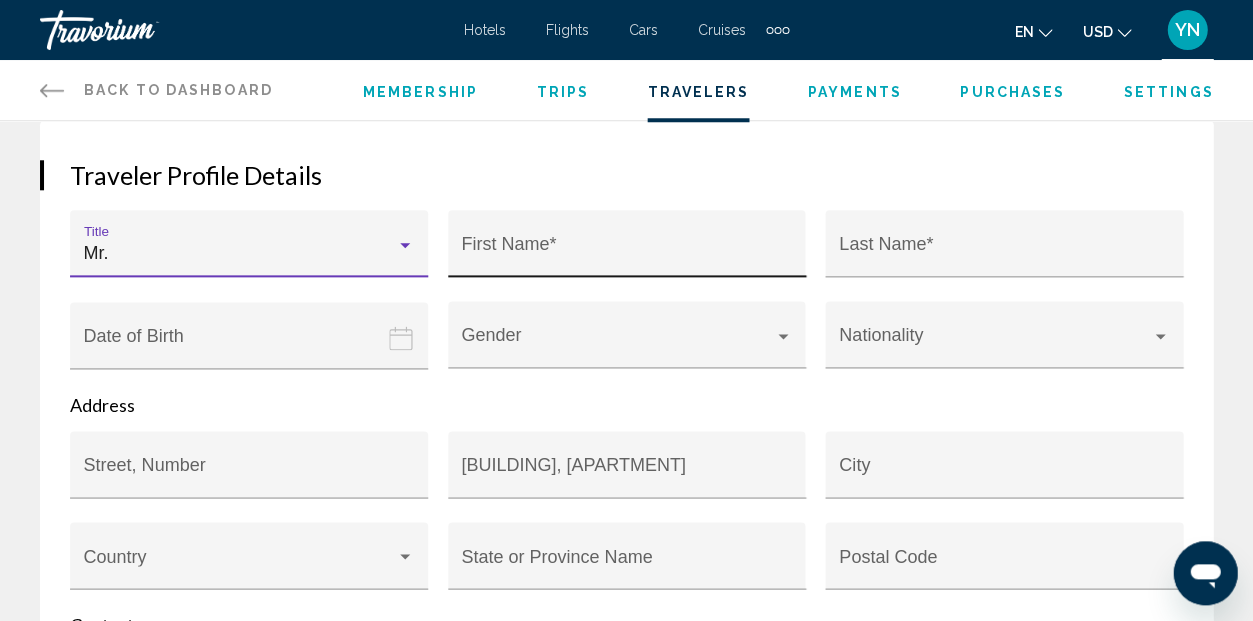 click on "First Name  *" at bounding box center [626, 253] 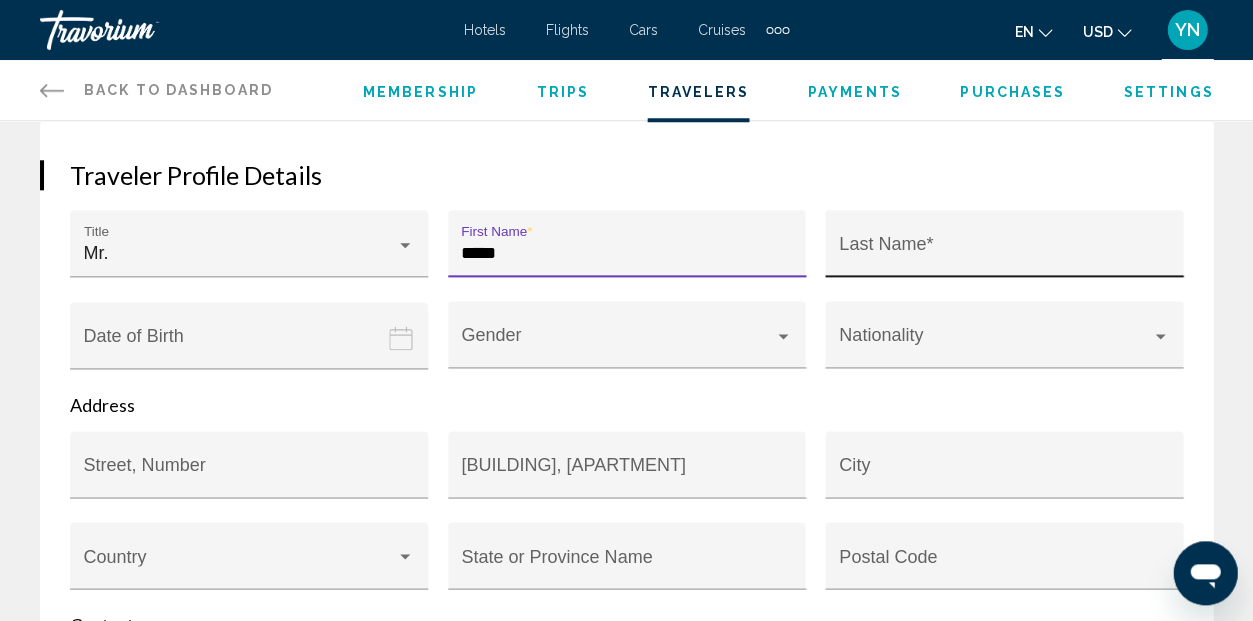 type on "*****" 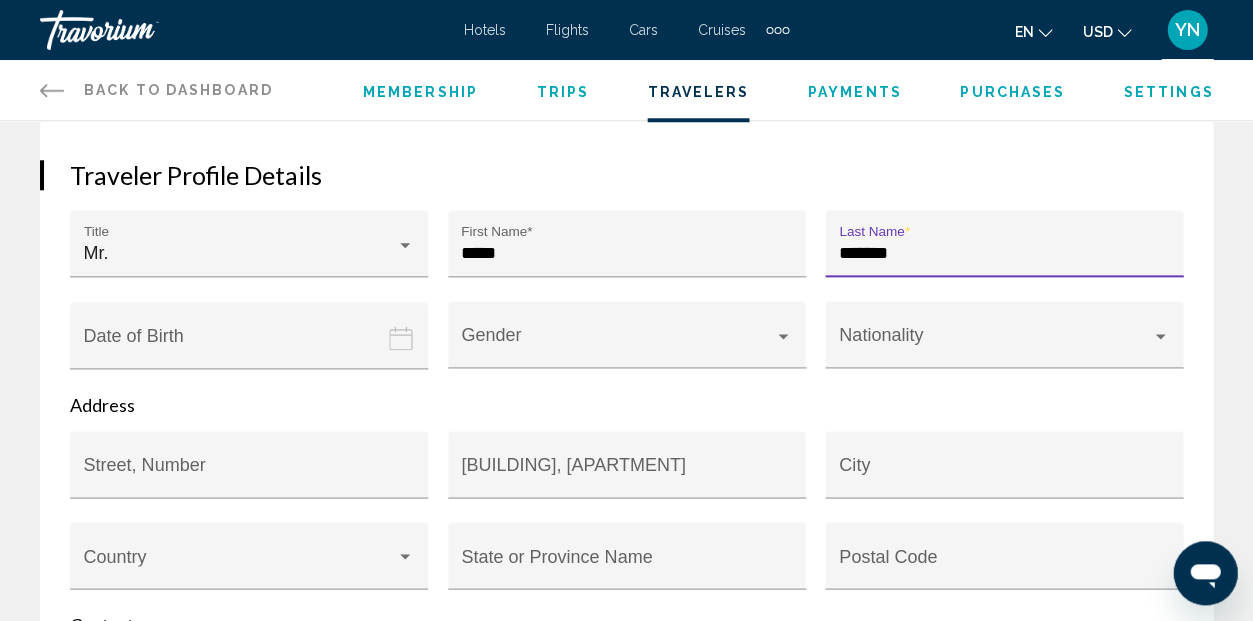 type on "*******" 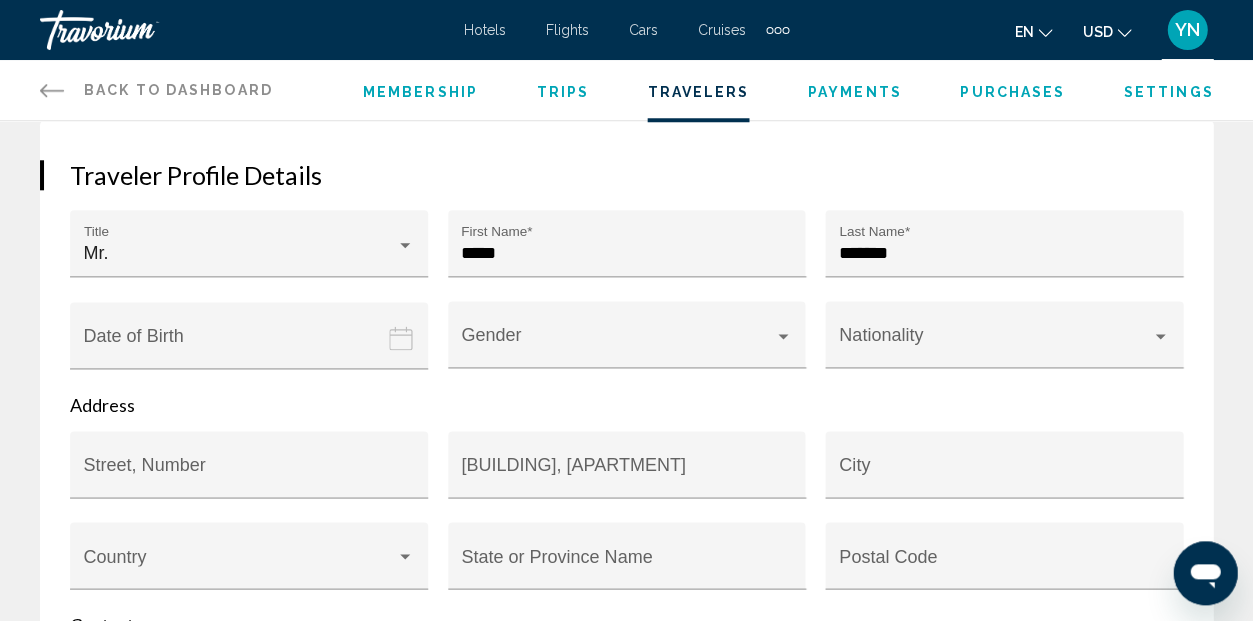 click at bounding box center [253, 350] 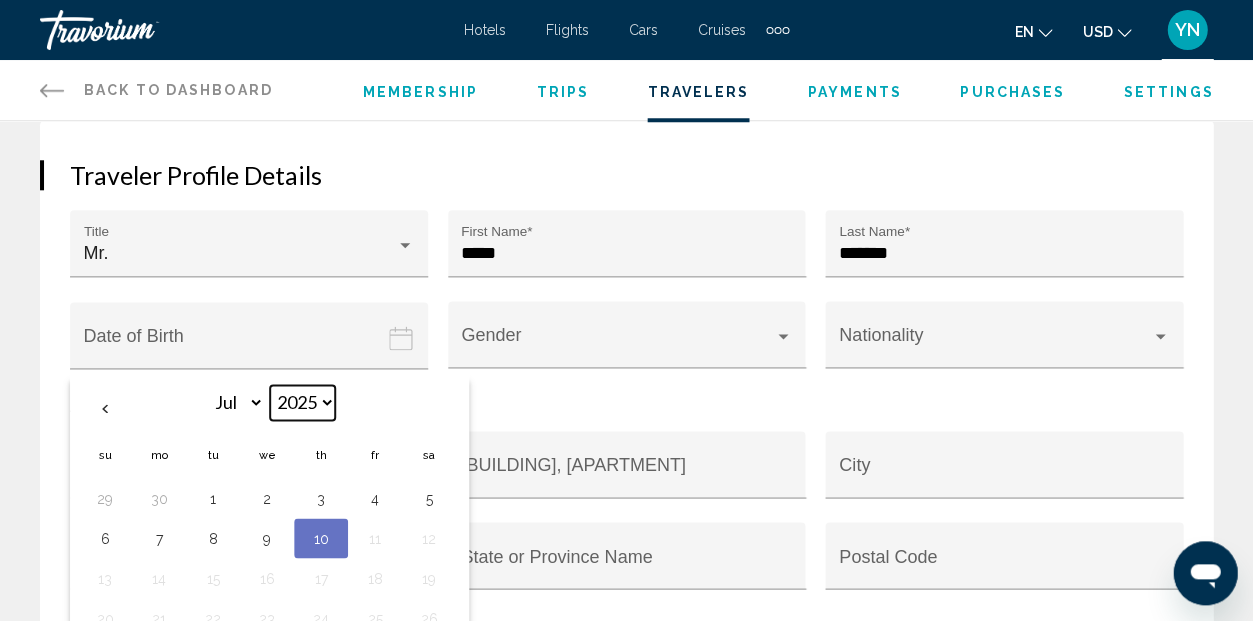 select on "****" 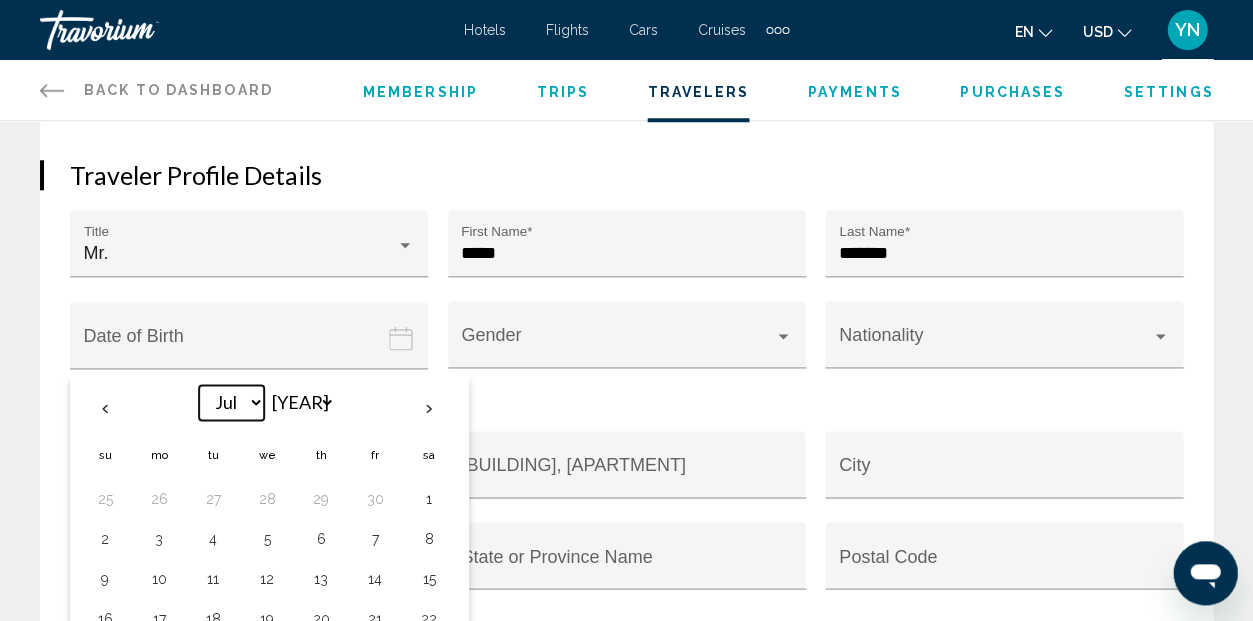 select on "*" 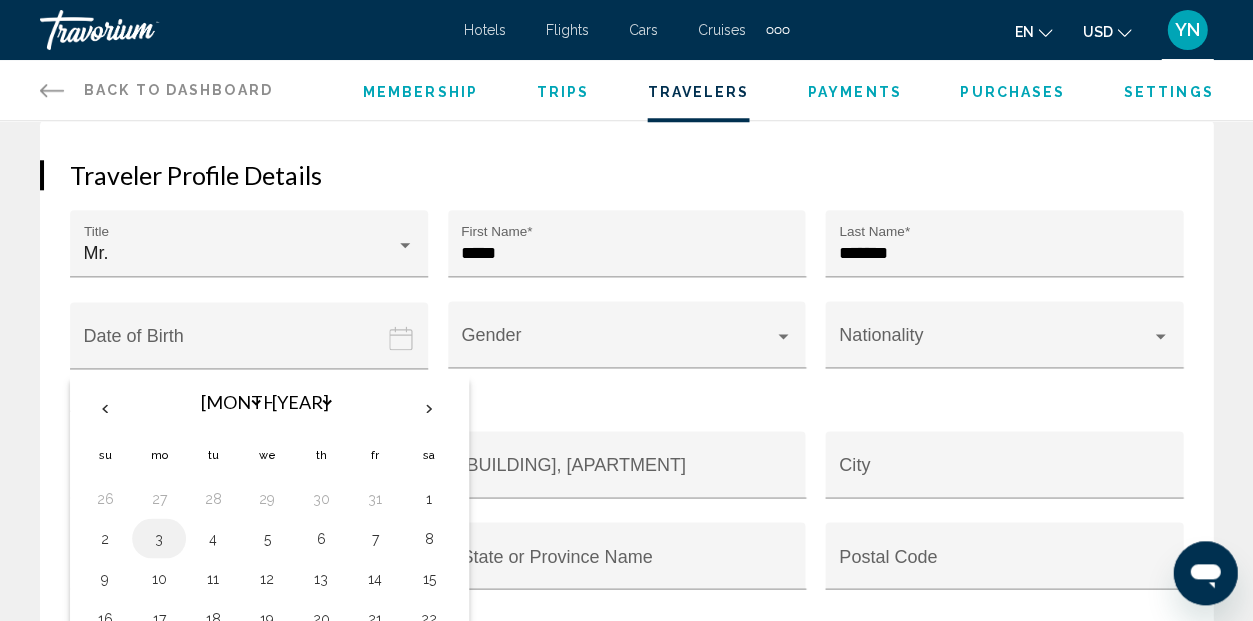 click on "3" at bounding box center (159, 538) 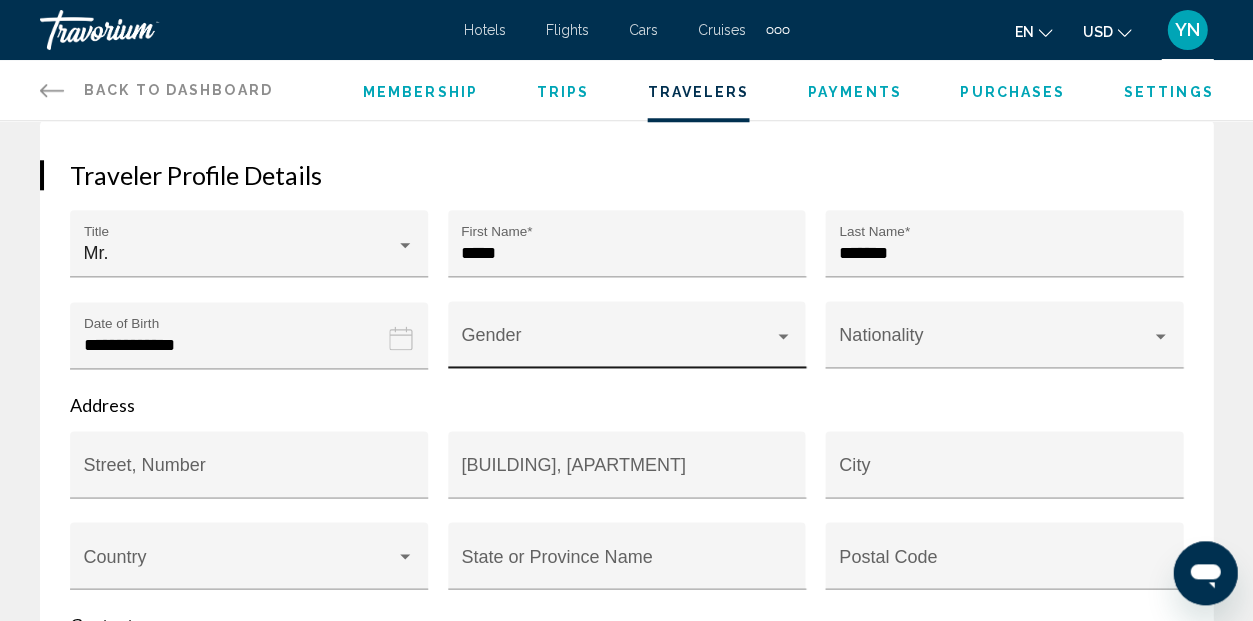 click at bounding box center (617, 344) 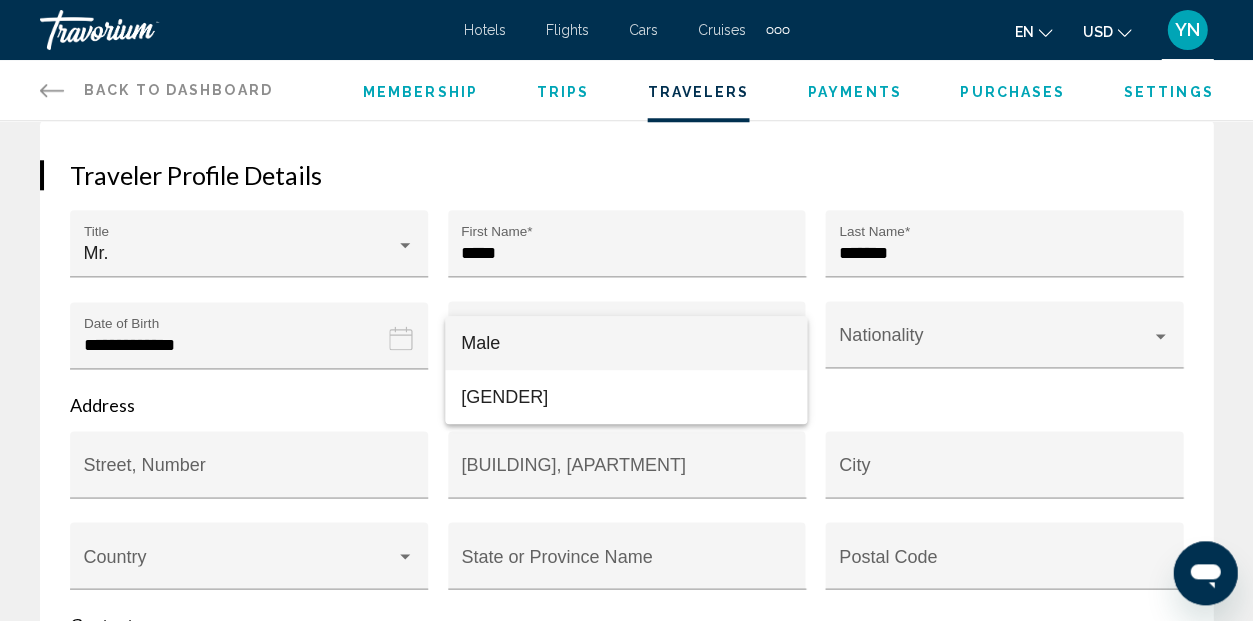 click on "Male" at bounding box center (626, 343) 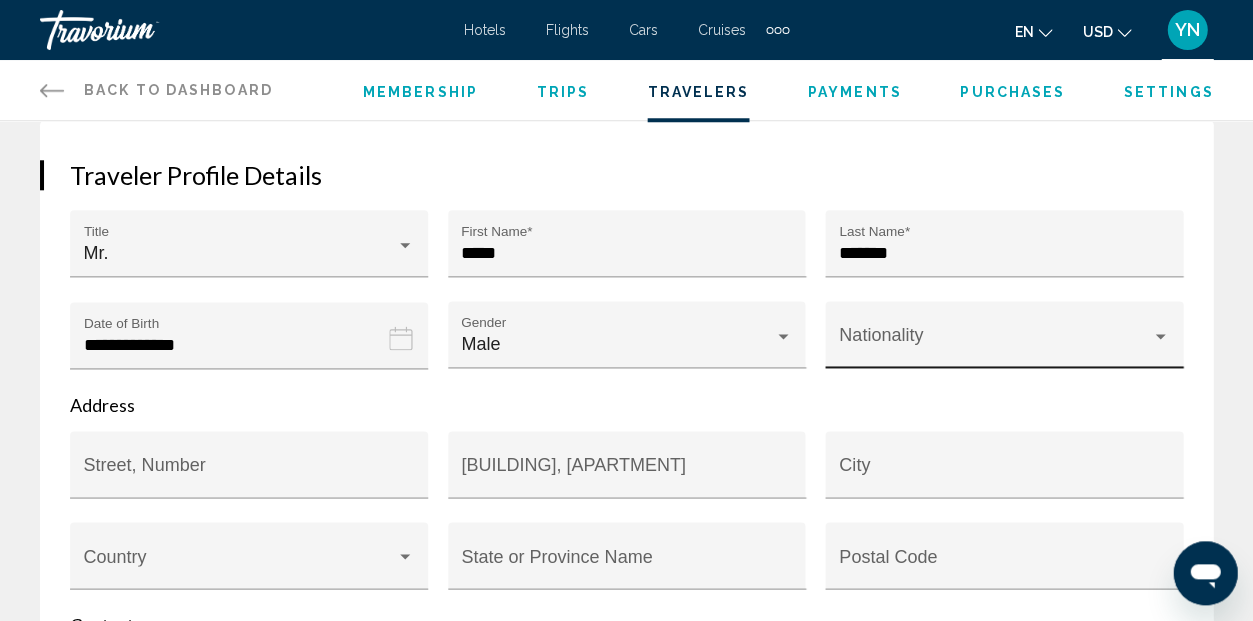 click on "Nationality" at bounding box center (1004, 340) 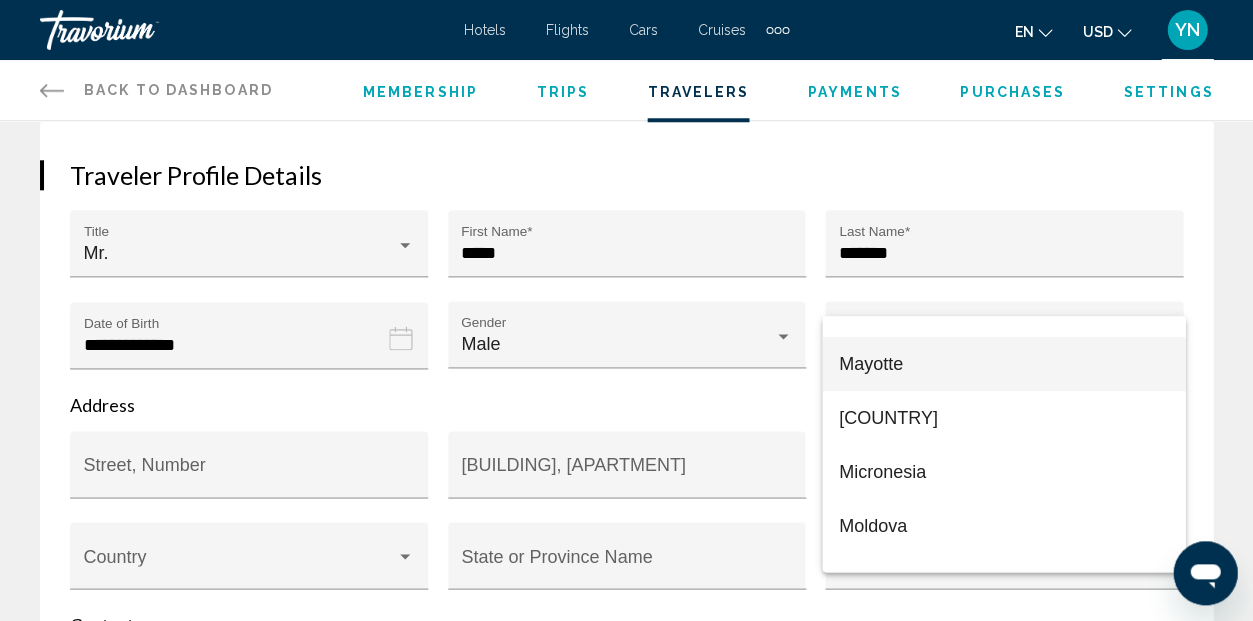 scroll, scrollTop: 7793, scrollLeft: 0, axis: vertical 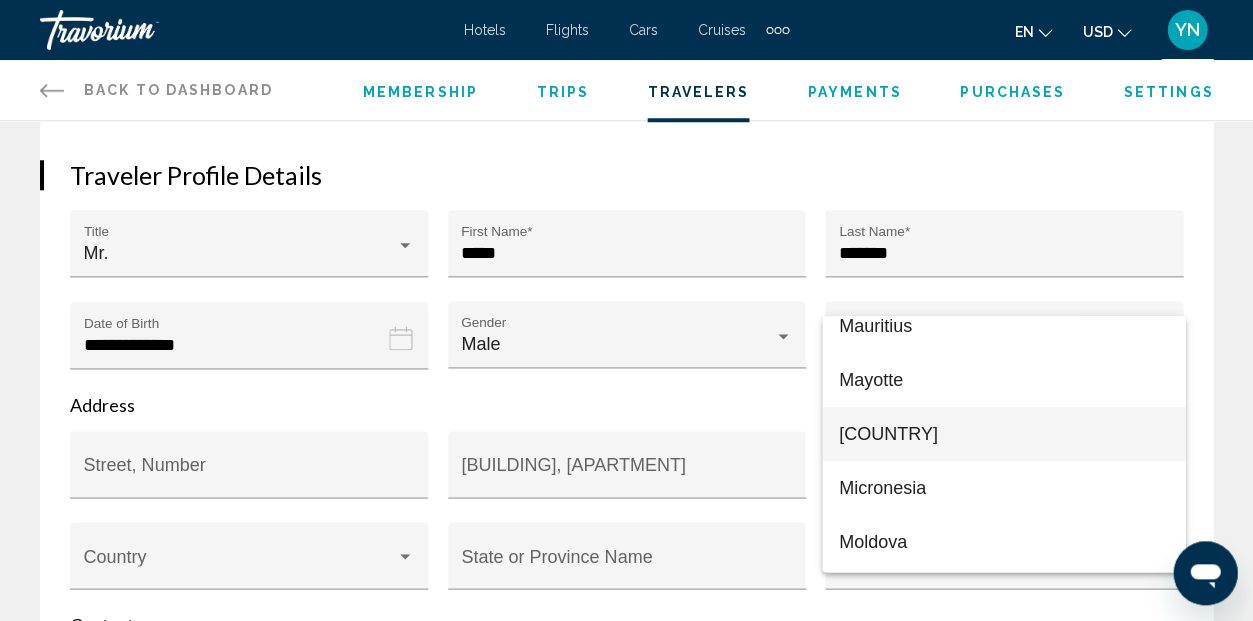 click on "[COUNTRY]" at bounding box center [1003, 434] 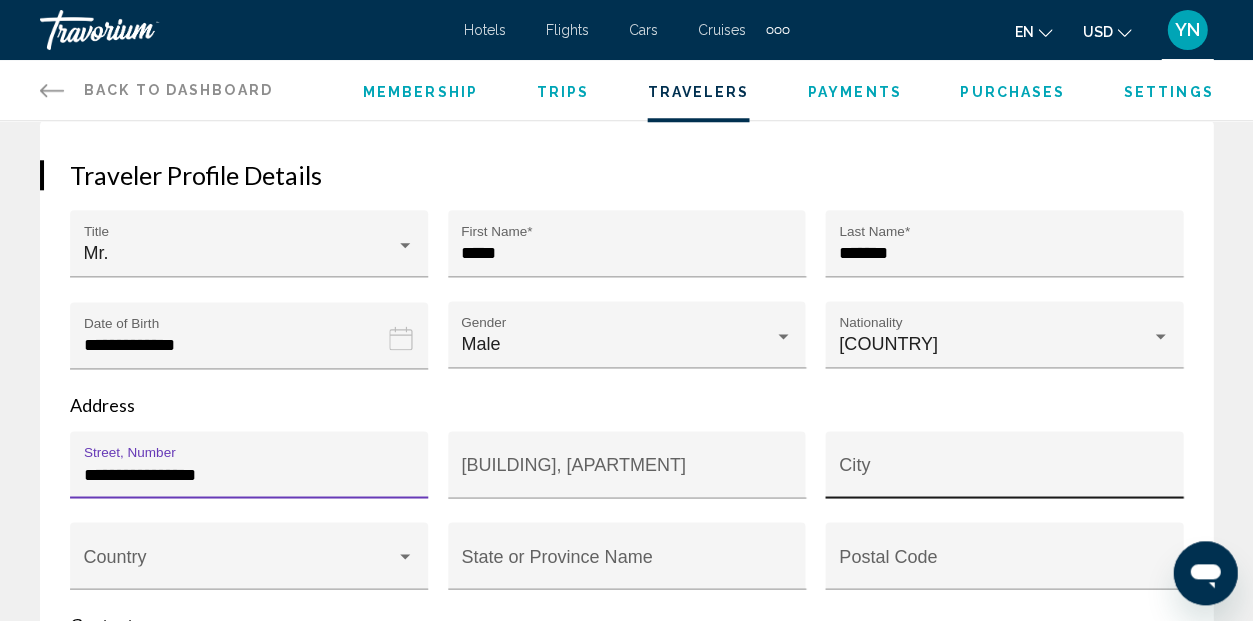 type on "**********" 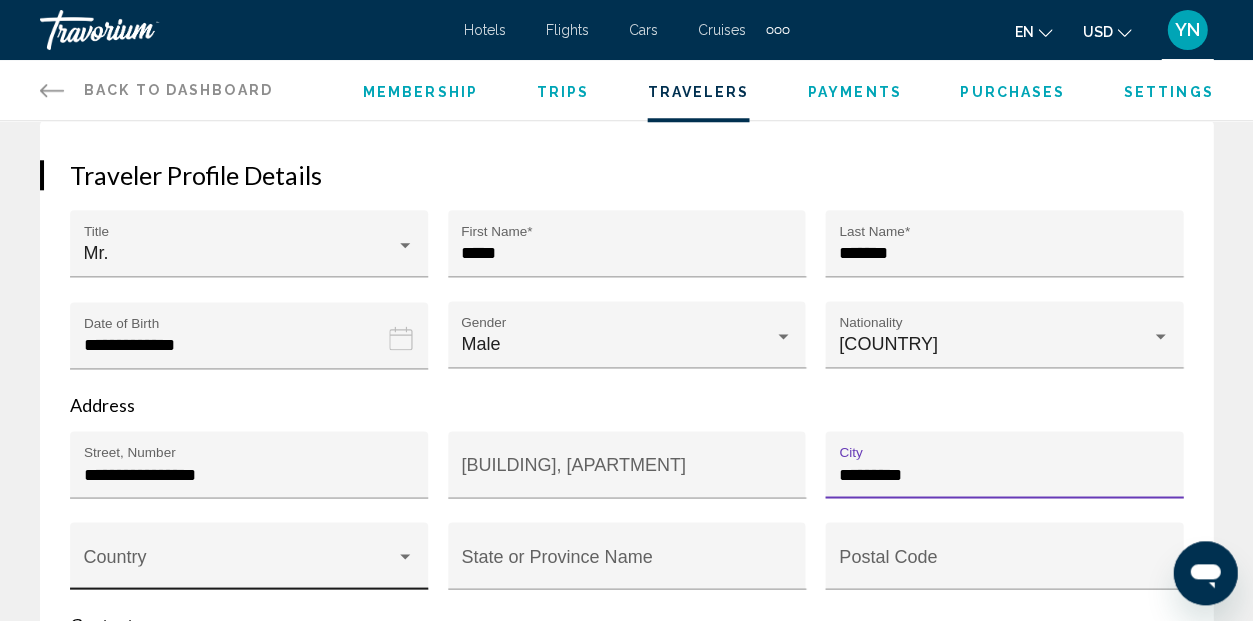 type on "*********" 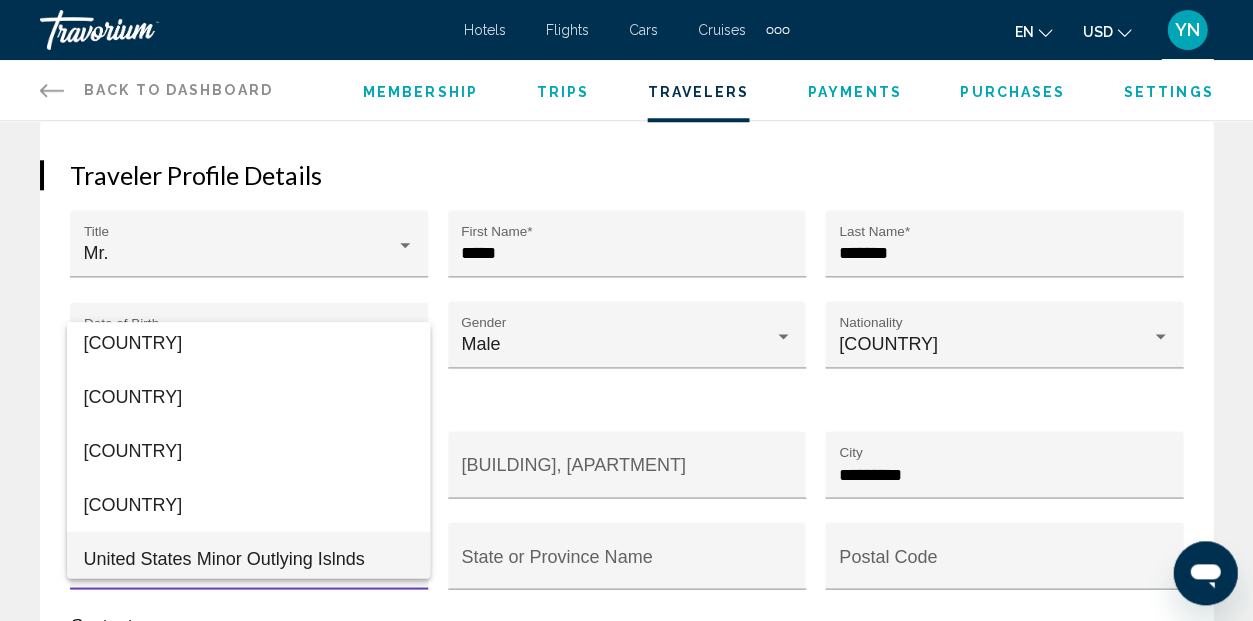 scroll, scrollTop: 12916, scrollLeft: 0, axis: vertical 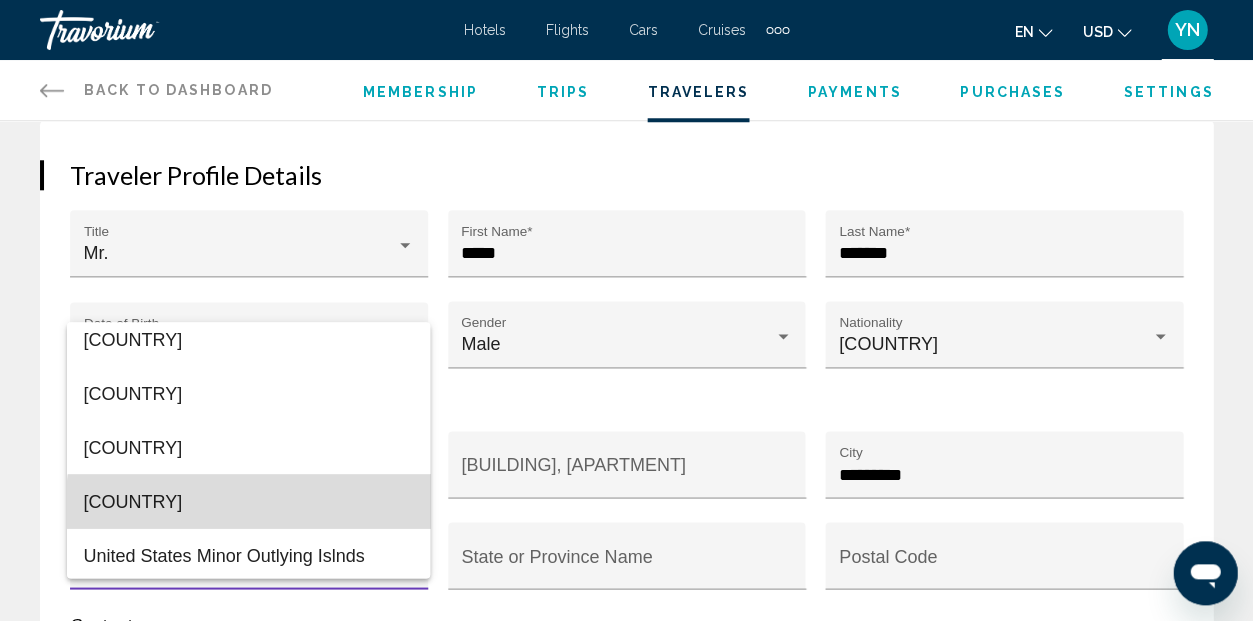 click on "[COUNTRY]" at bounding box center [248, 501] 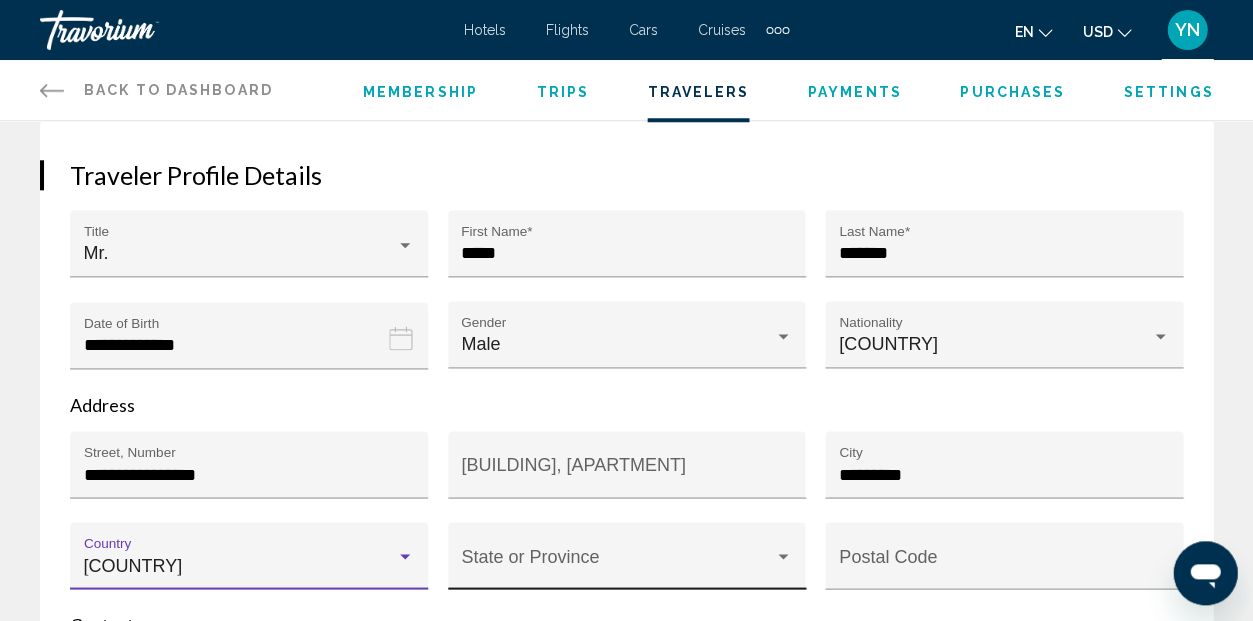 click at bounding box center [617, 565] 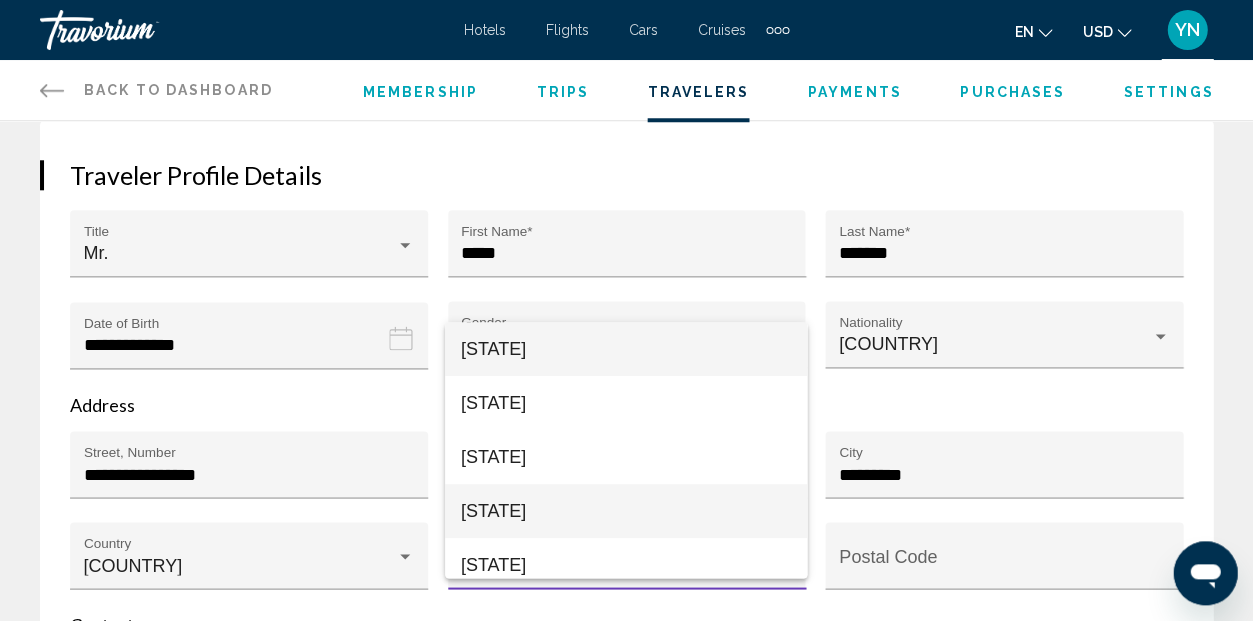 scroll, scrollTop: 2444, scrollLeft: 0, axis: vertical 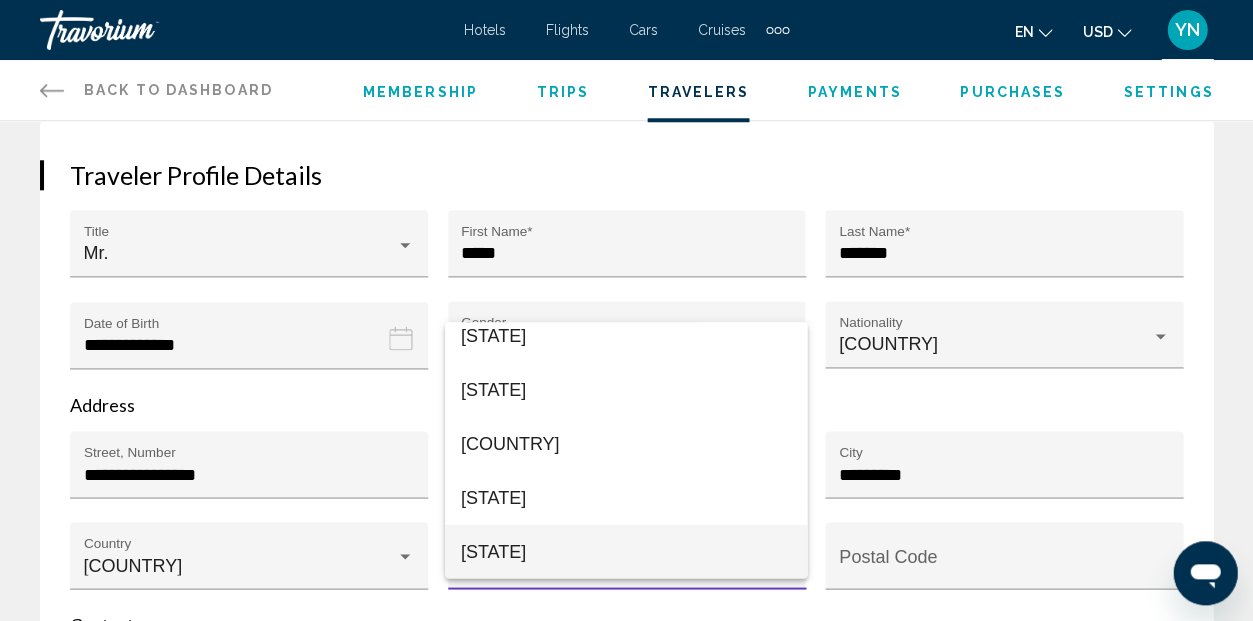 click on "[STATE]" at bounding box center (626, 551) 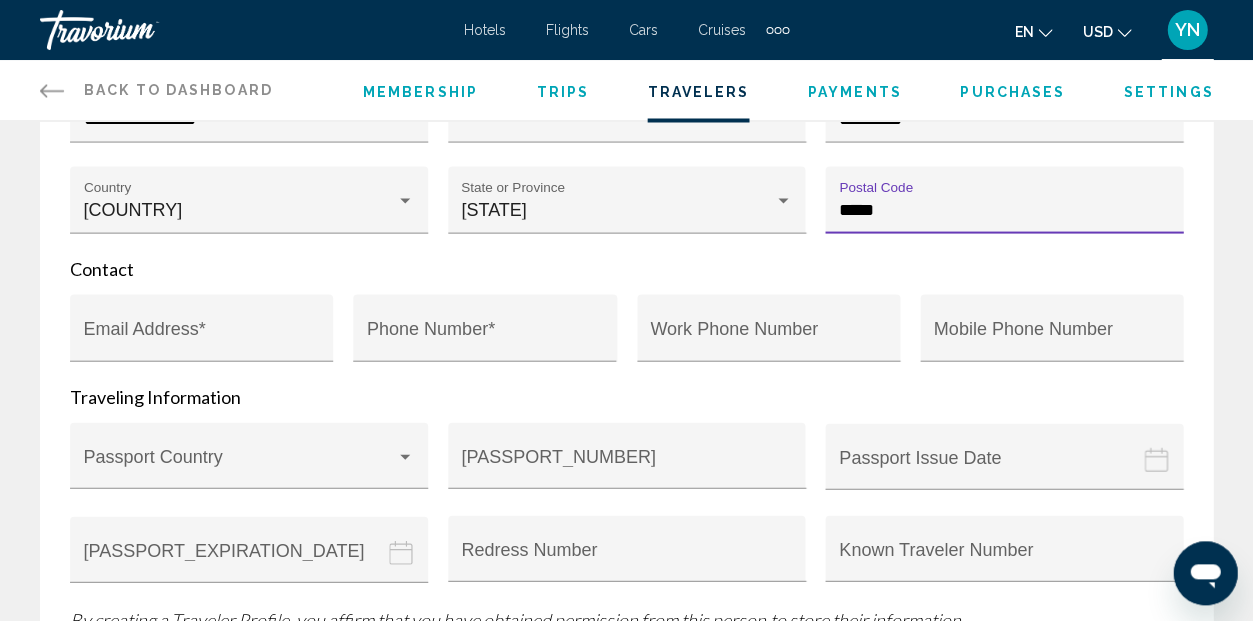 scroll, scrollTop: 640, scrollLeft: 0, axis: vertical 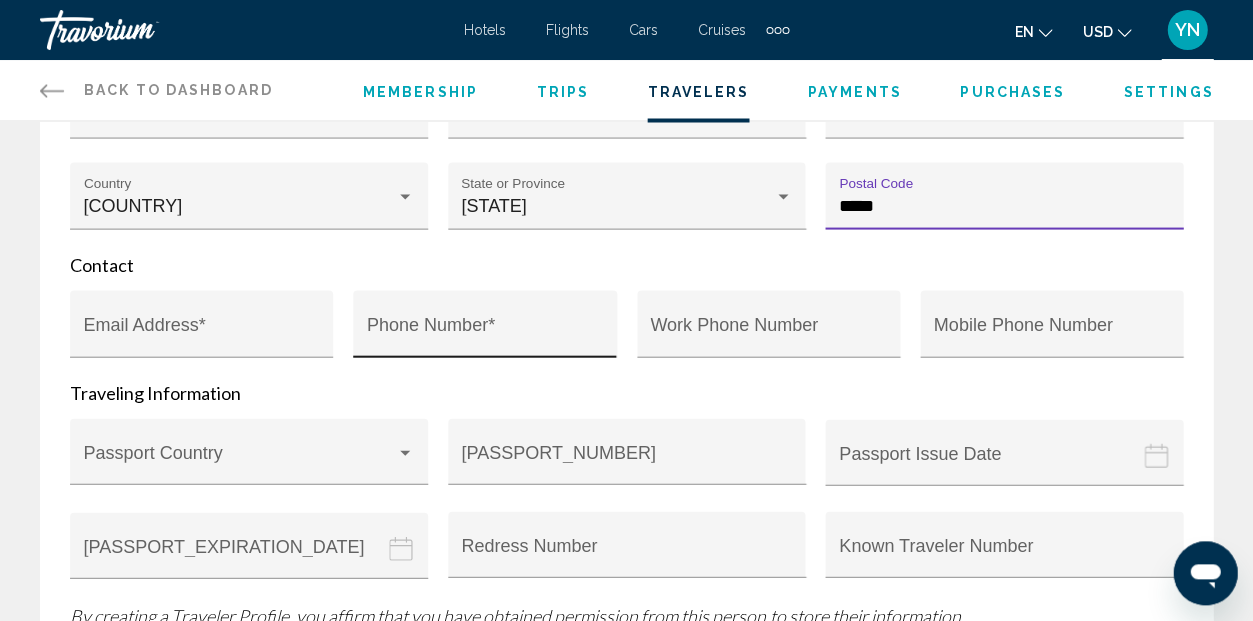 type on "*****" 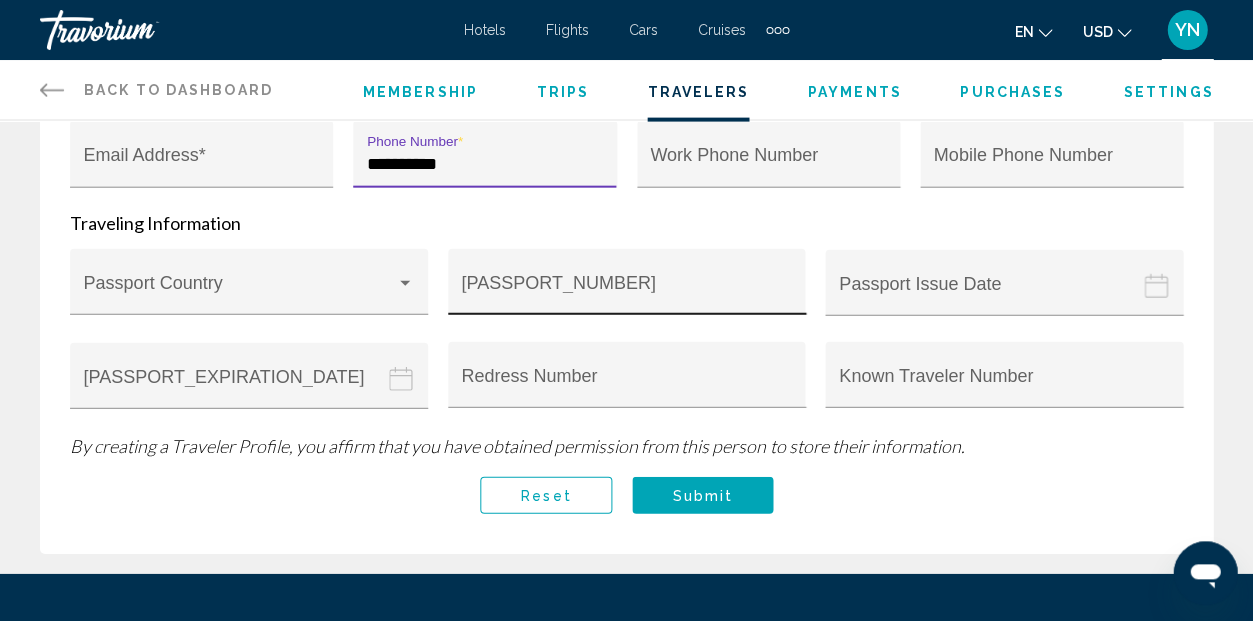 scroll, scrollTop: 826, scrollLeft: 0, axis: vertical 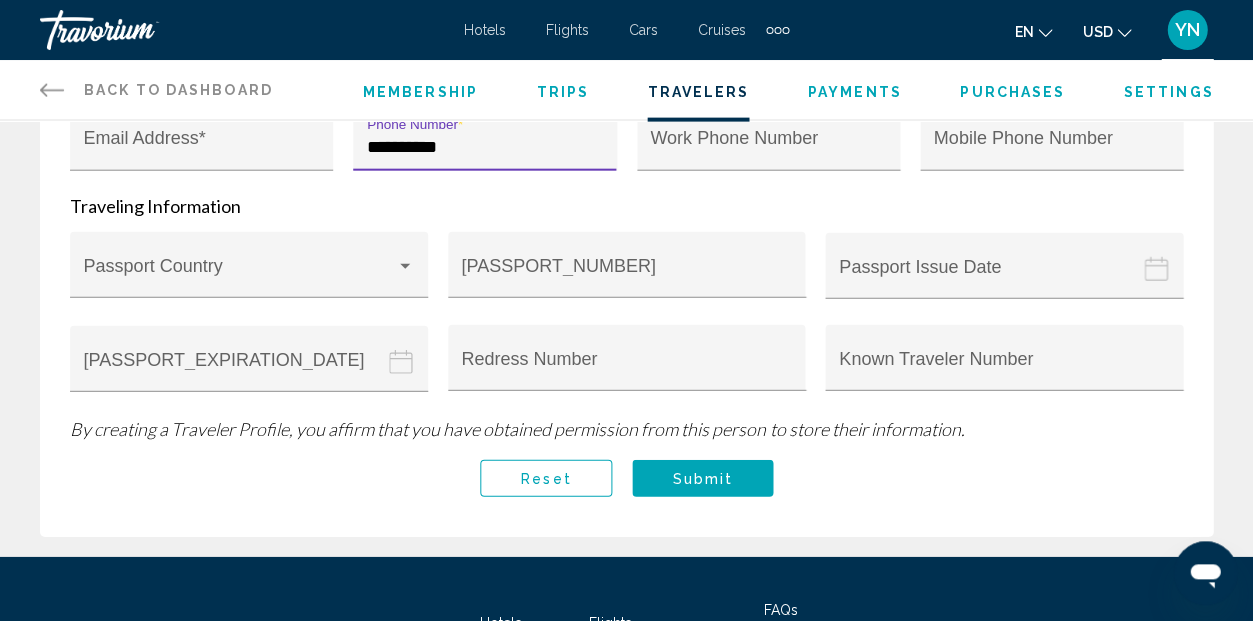 type on "**********" 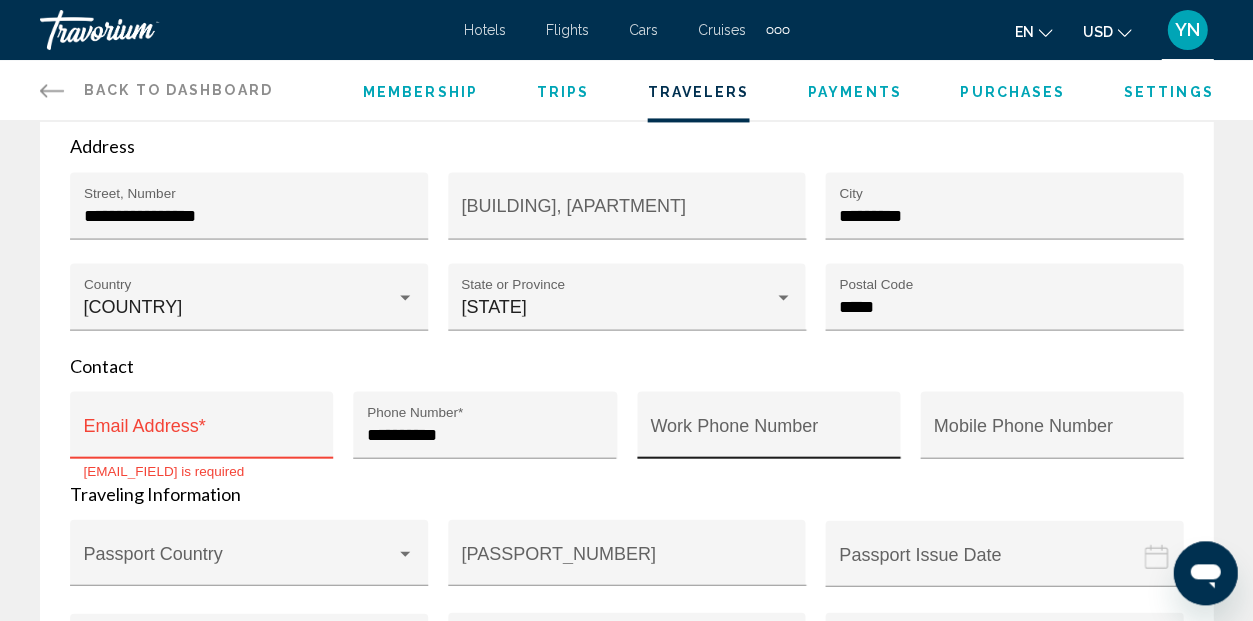 scroll, scrollTop: 542, scrollLeft: 0, axis: vertical 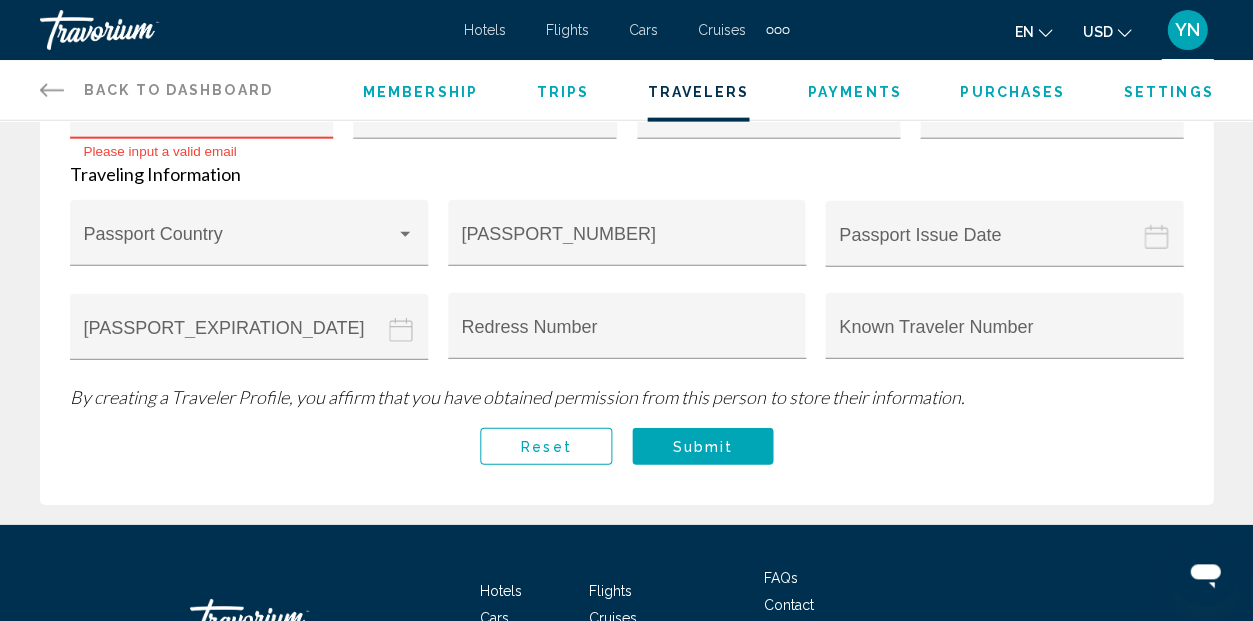 click on "Submit" at bounding box center [702, 446] 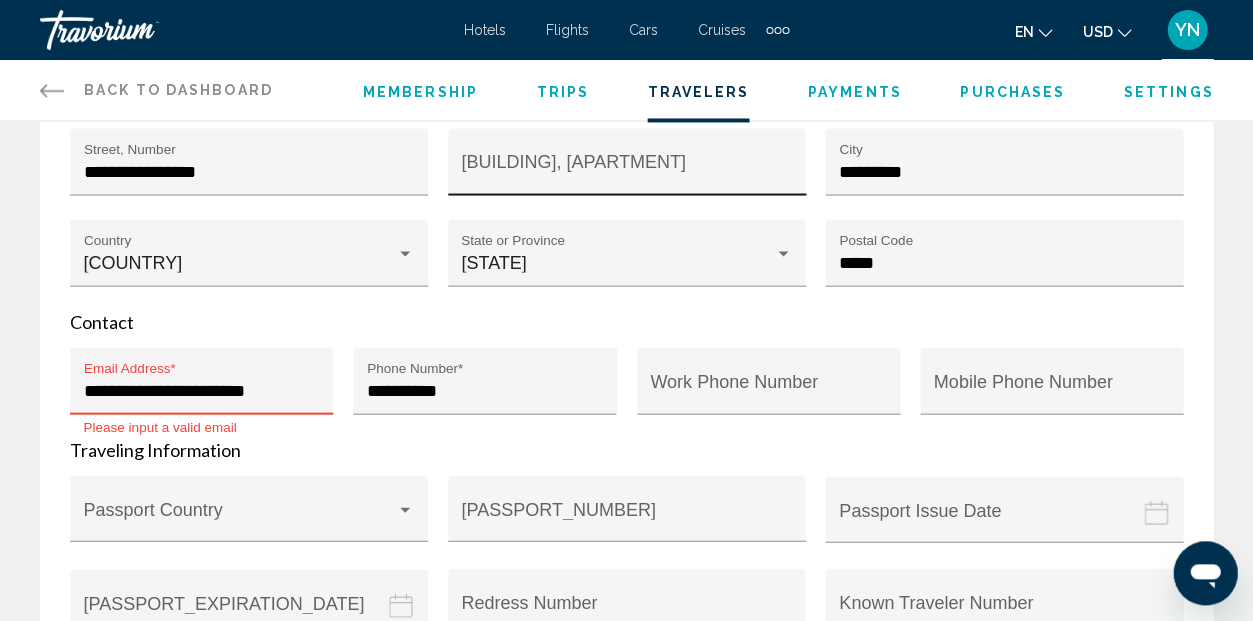 scroll, scrollTop: 632, scrollLeft: 0, axis: vertical 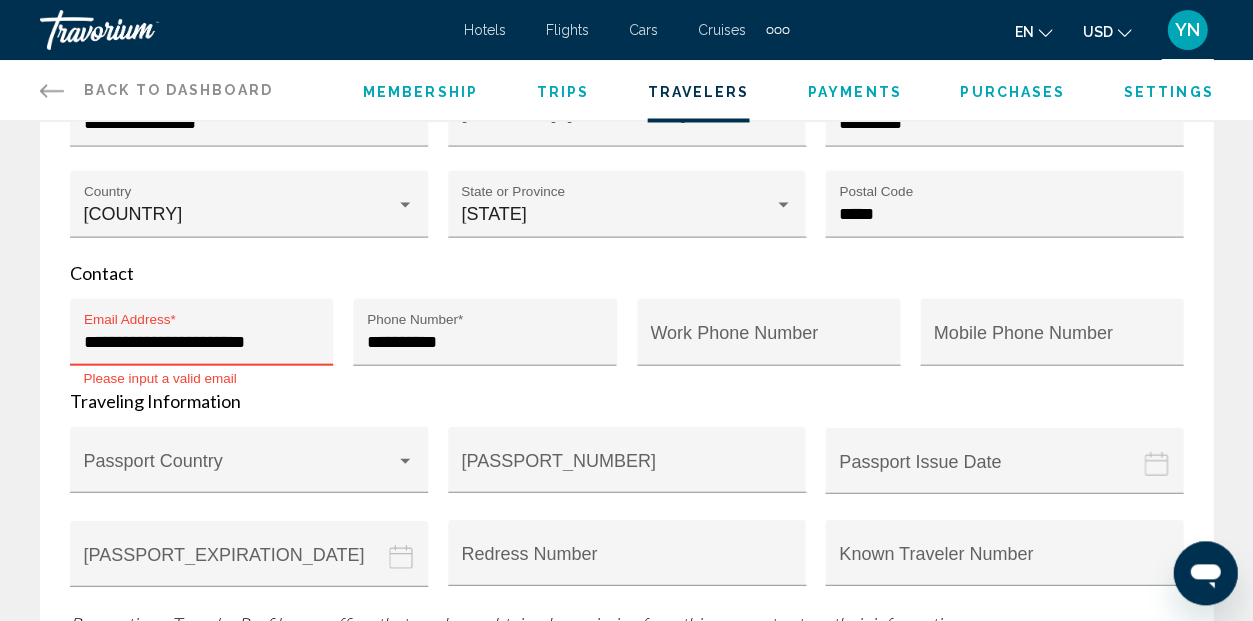 click on "**********" at bounding box center (202, 341) 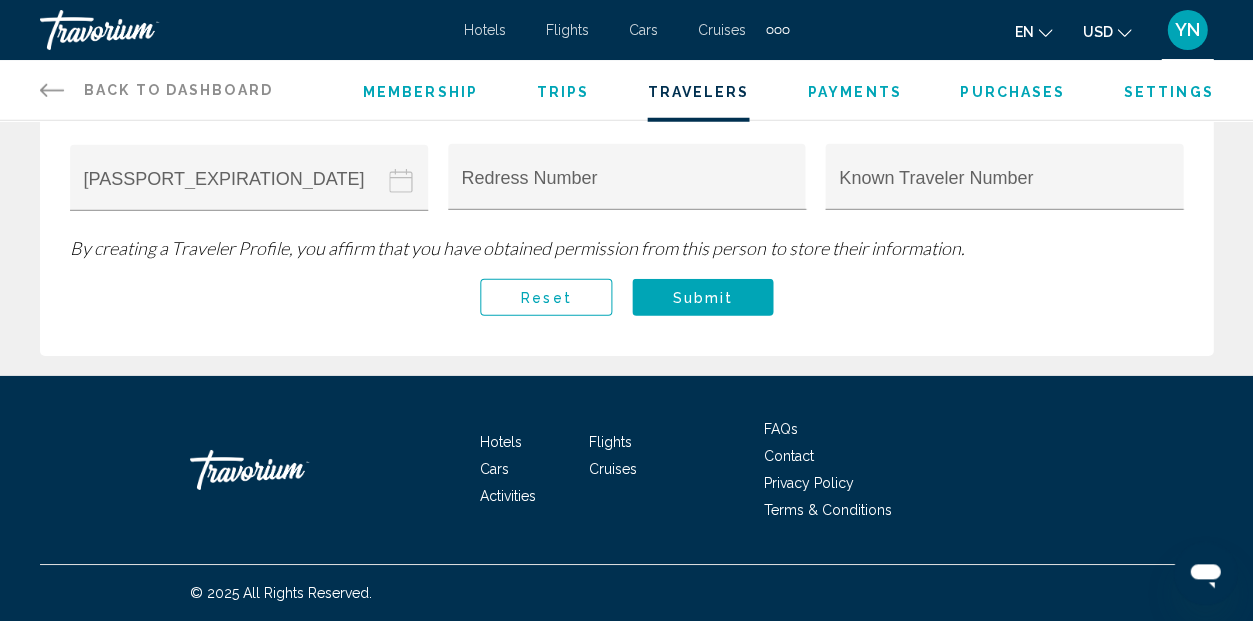 scroll, scrollTop: 1016, scrollLeft: 0, axis: vertical 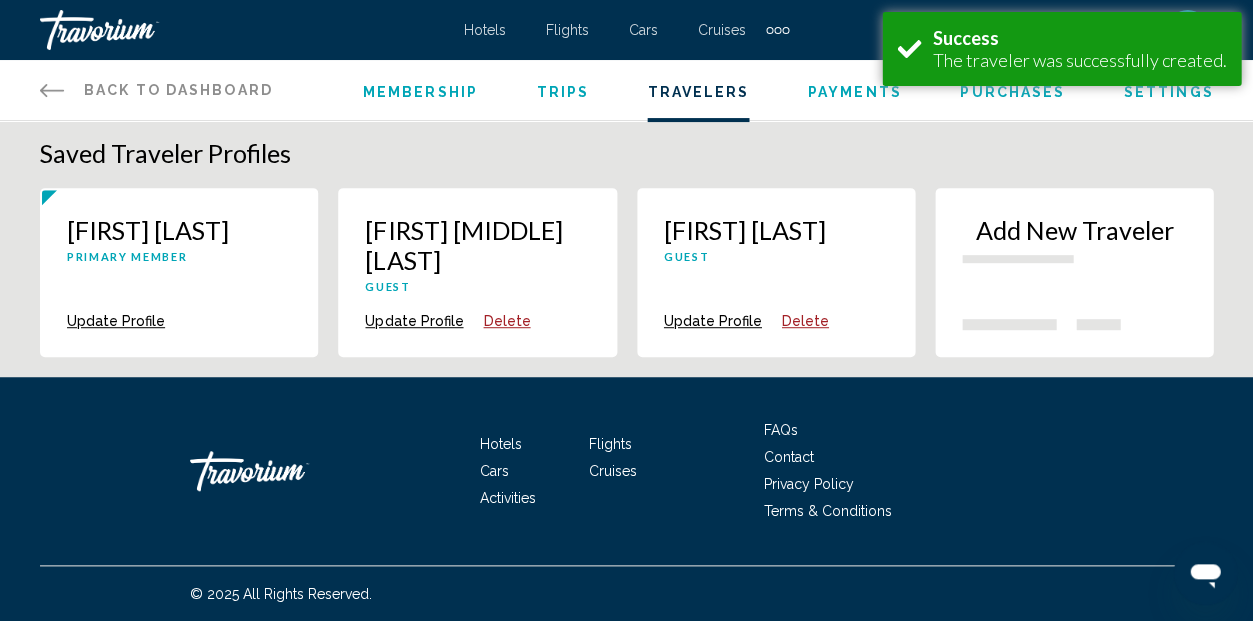 click on "Update Profile" at bounding box center [116, 321] 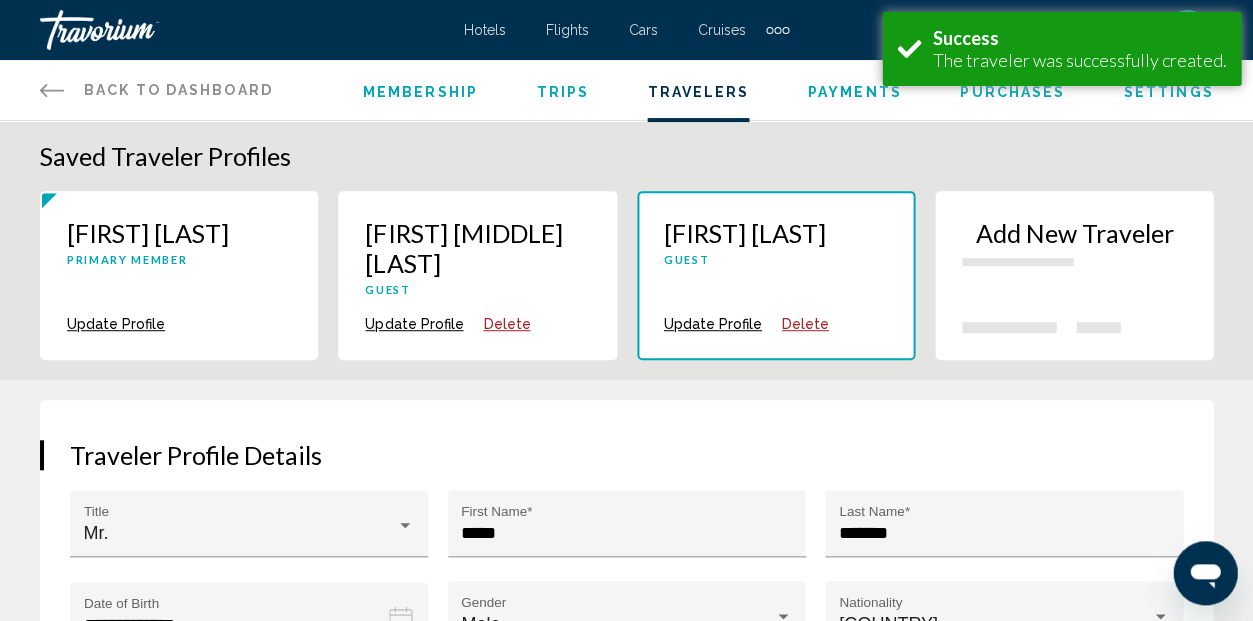 scroll, scrollTop: 0, scrollLeft: 0, axis: both 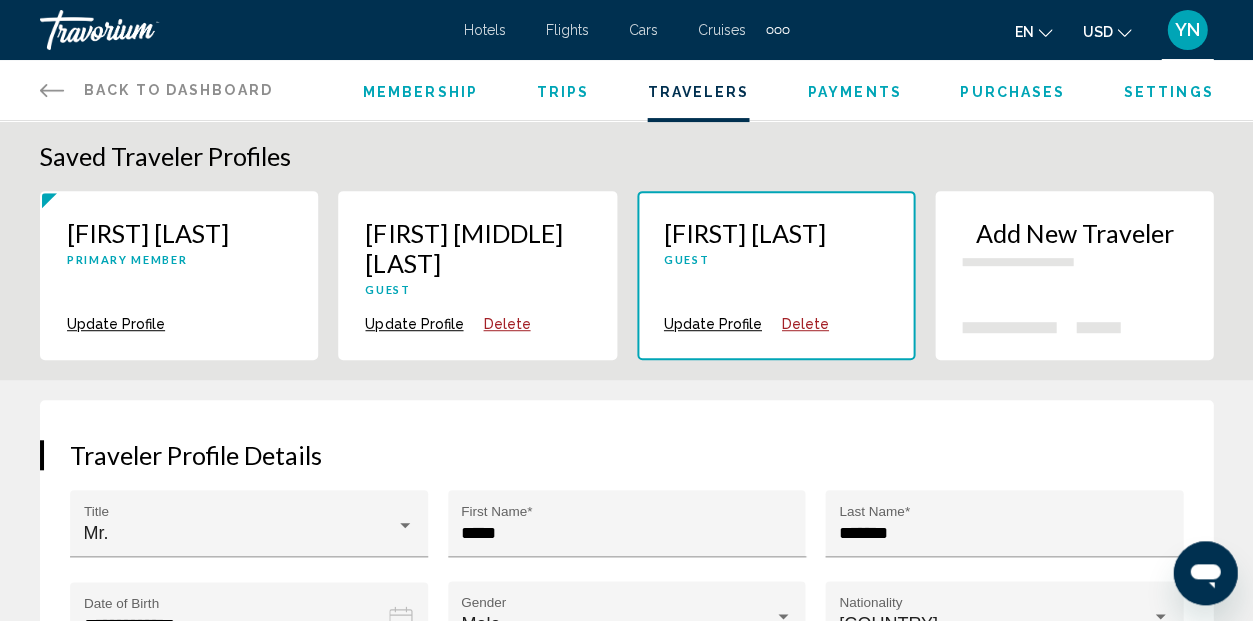 click on "Update Profile" at bounding box center [116, 324] 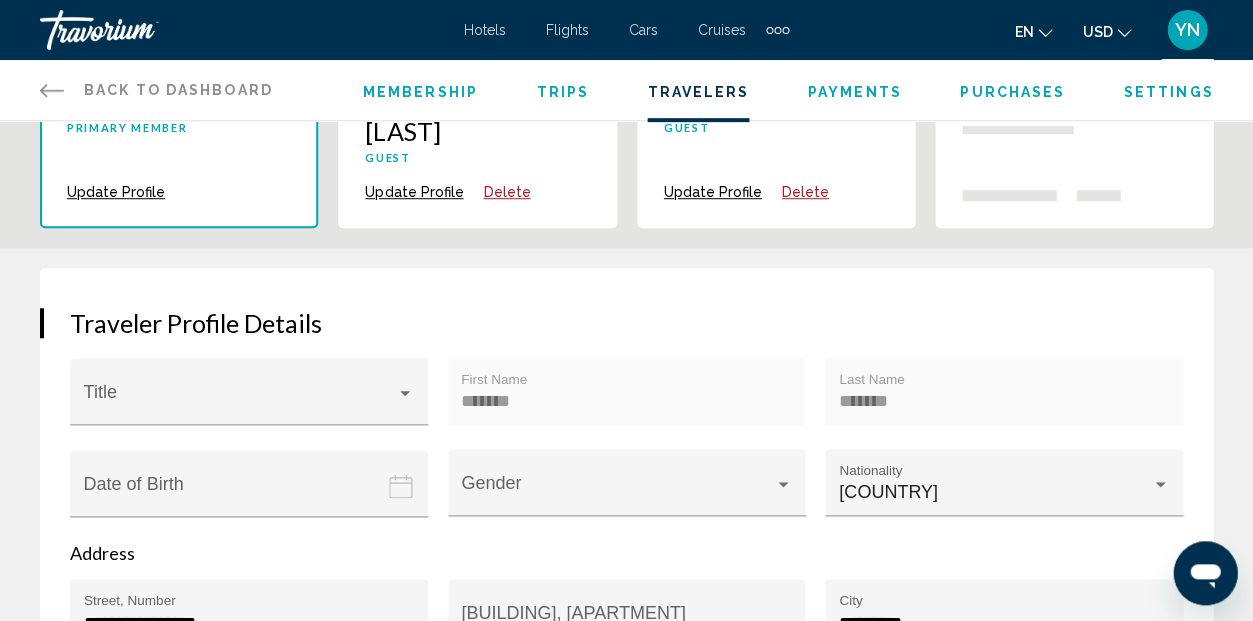 scroll, scrollTop: 126, scrollLeft: 0, axis: vertical 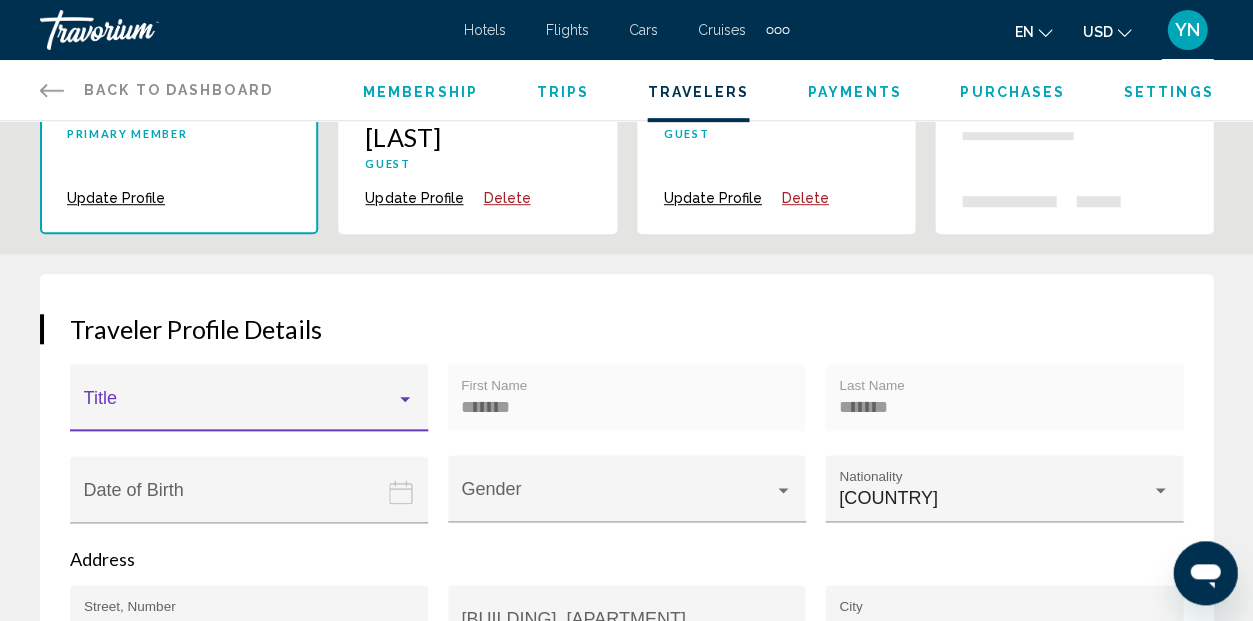 click at bounding box center [405, 399] 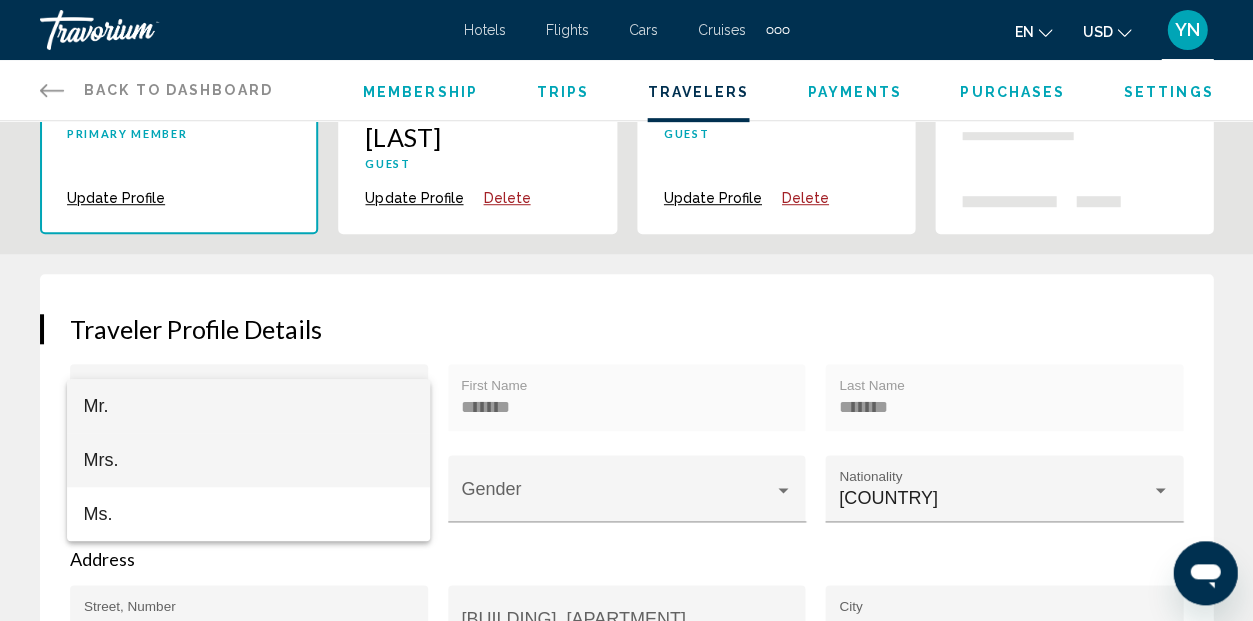 click on "Mrs." at bounding box center [248, 460] 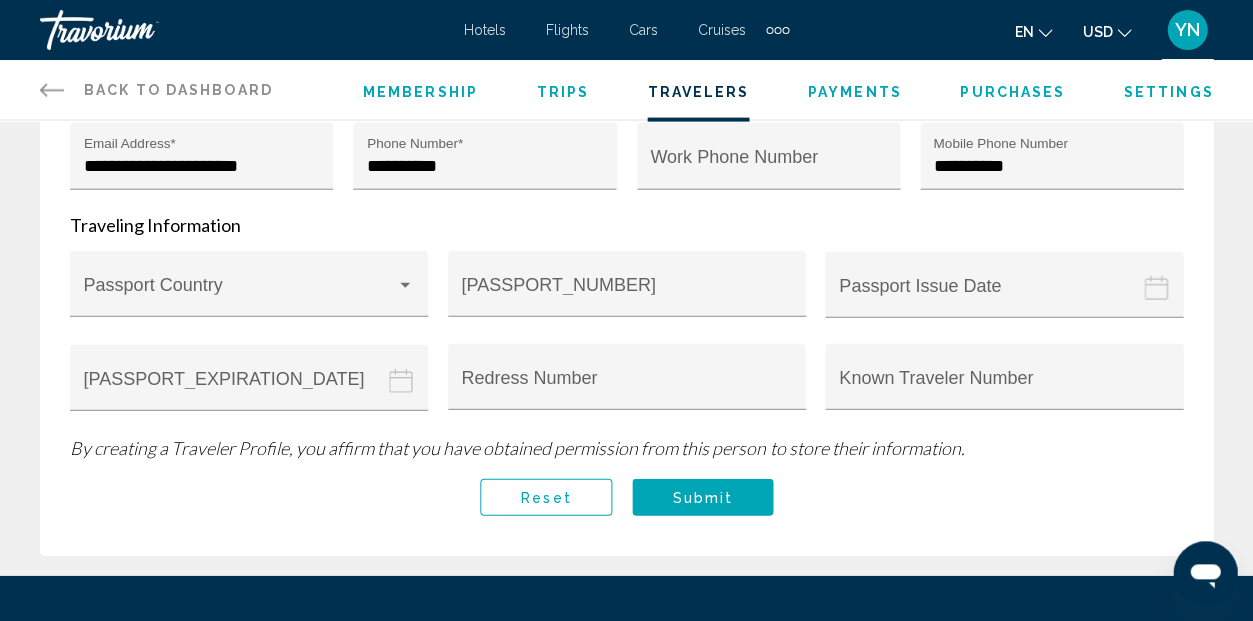 scroll, scrollTop: 800, scrollLeft: 0, axis: vertical 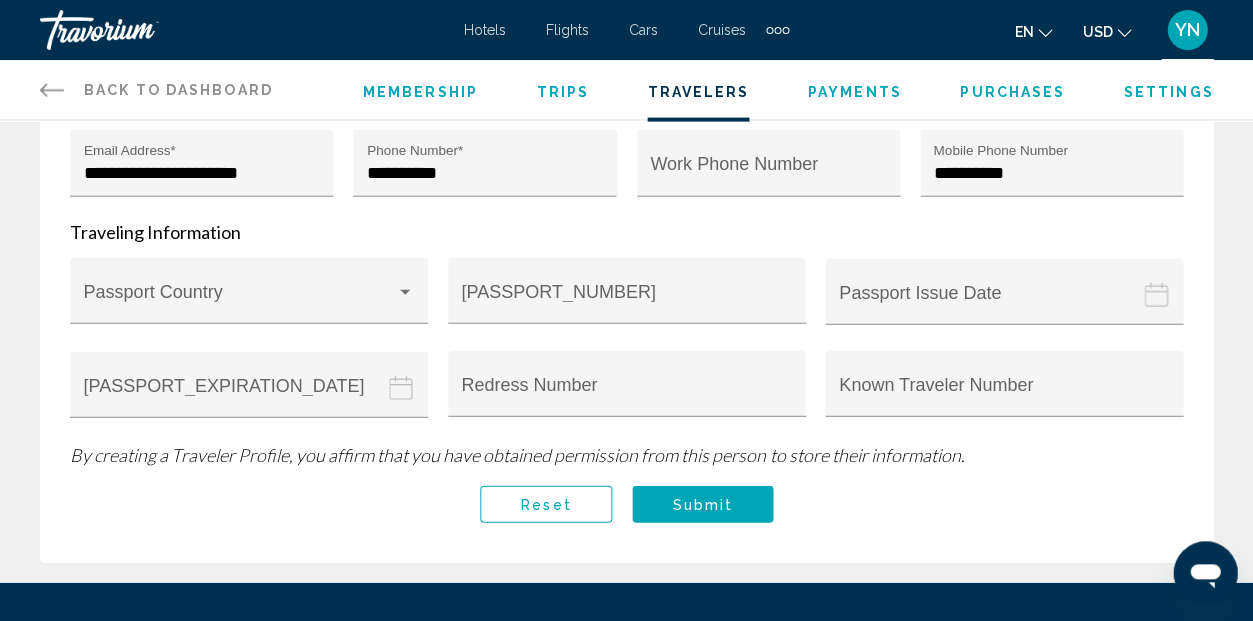 click on "Submit" at bounding box center [702, 505] 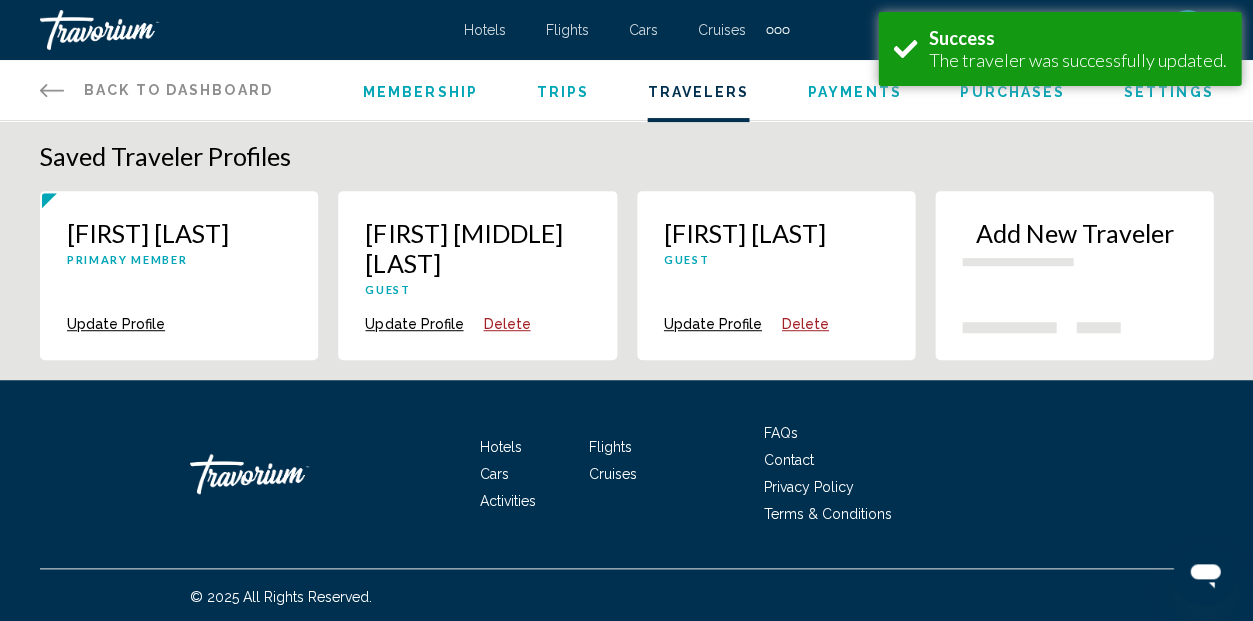 scroll, scrollTop: 0, scrollLeft: 0, axis: both 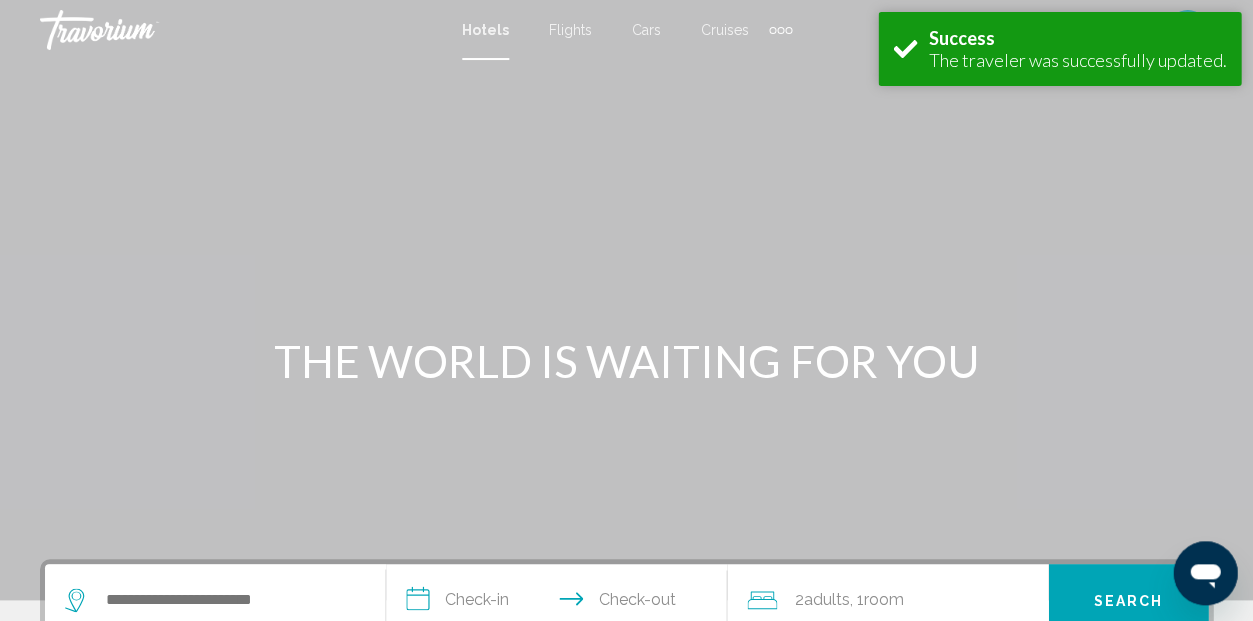 click on "Flights" at bounding box center (570, 30) 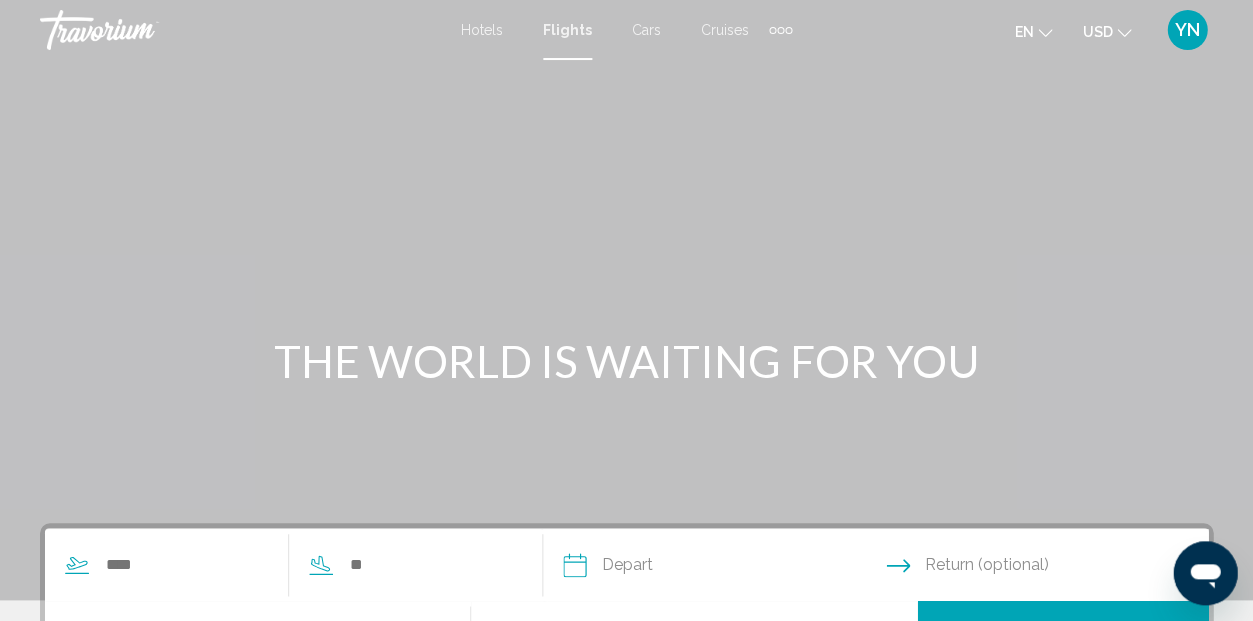 click on "Hotels" at bounding box center [482, 30] 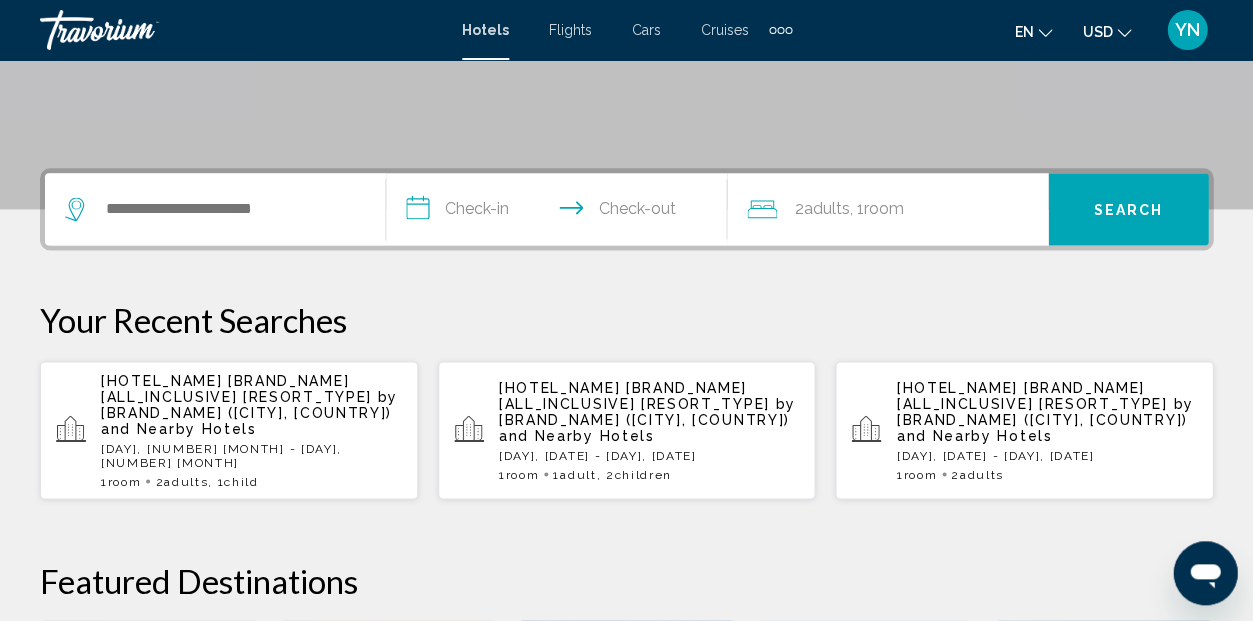scroll, scrollTop: 398, scrollLeft: 0, axis: vertical 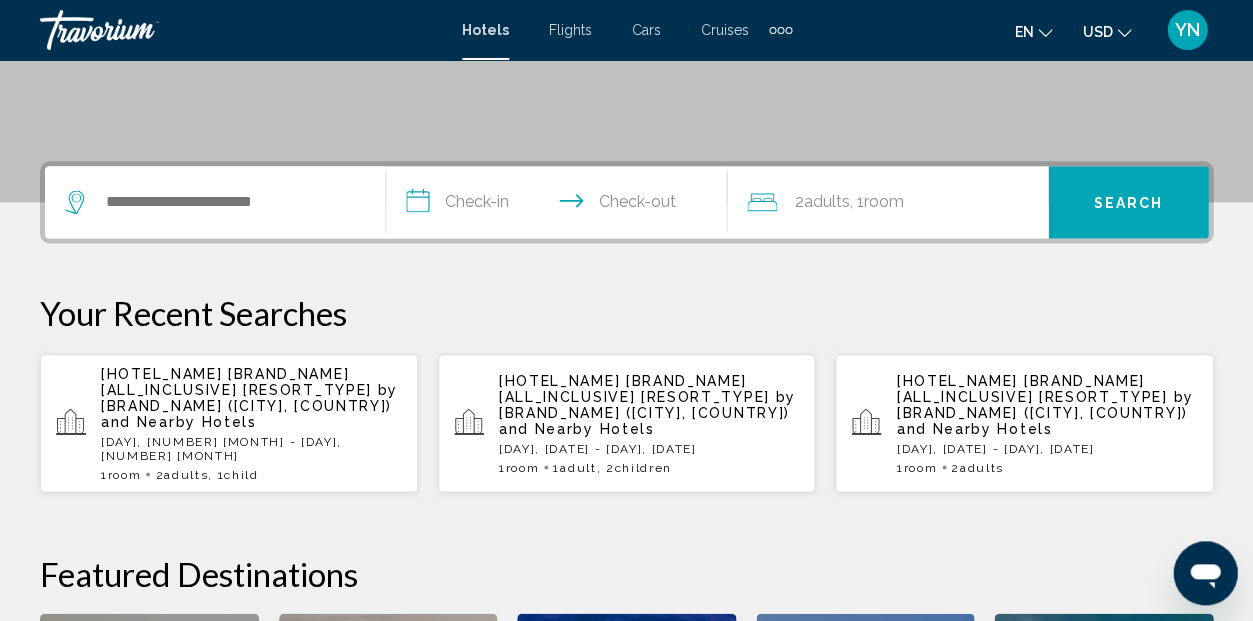 click on "[HOTEL NAME] ([CITY], [COUNTRY]) and Nearby Hotels" at bounding box center [251, 397] 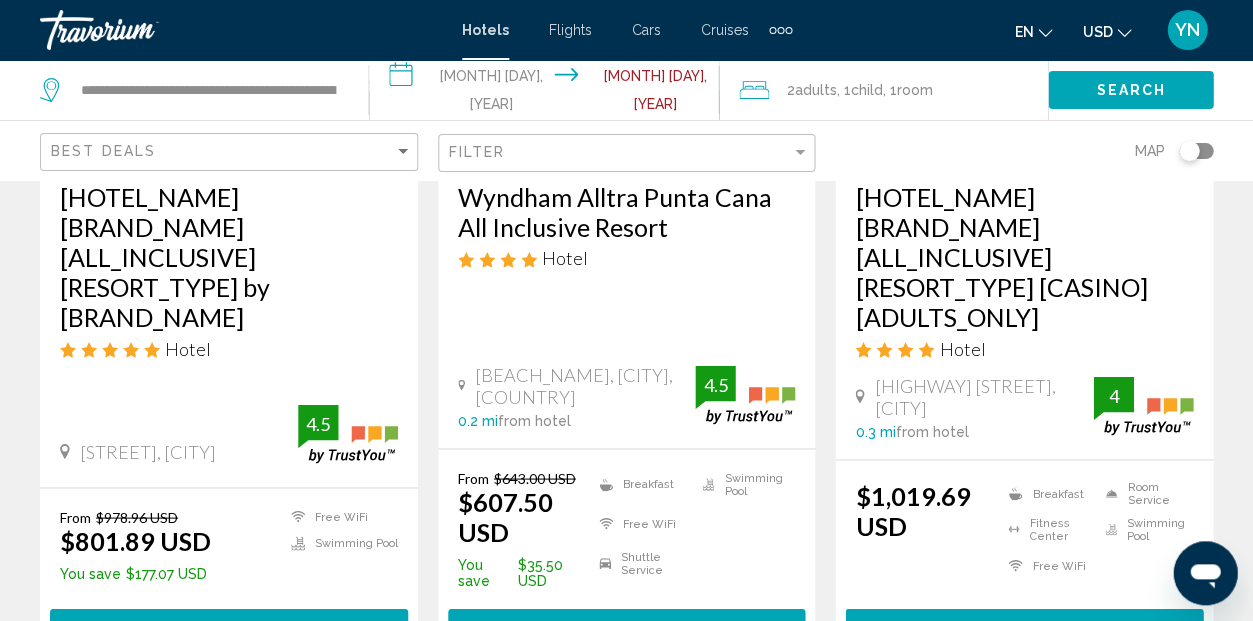 scroll, scrollTop: 413, scrollLeft: 0, axis: vertical 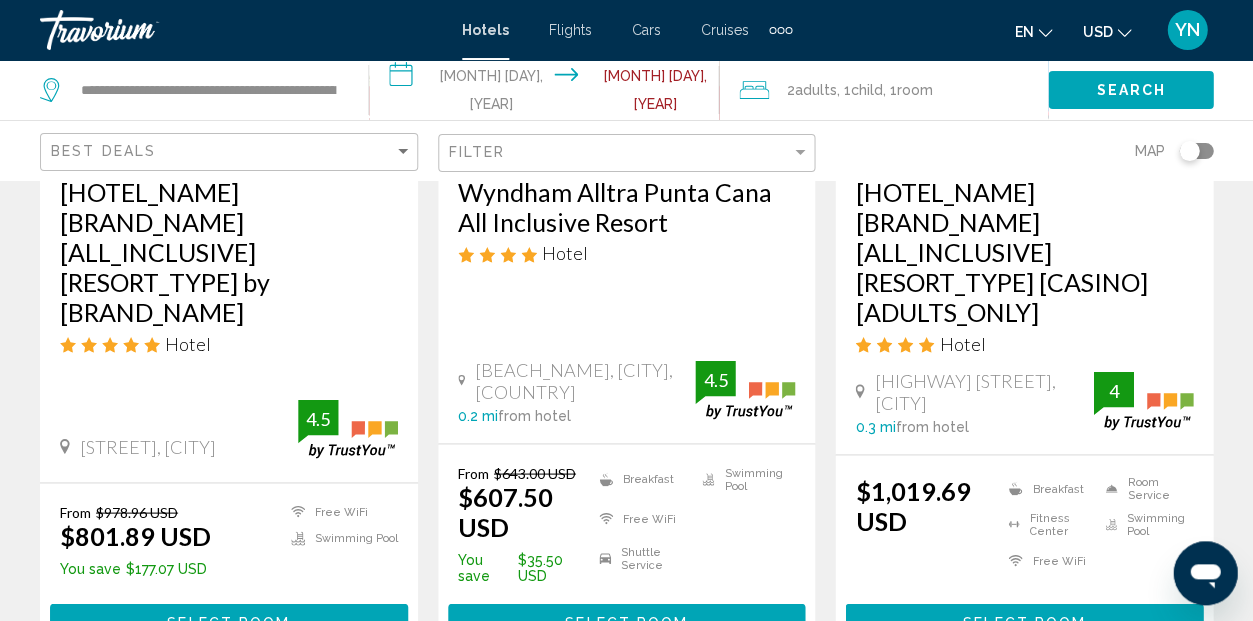 click on "Select Room" at bounding box center [228, 622] 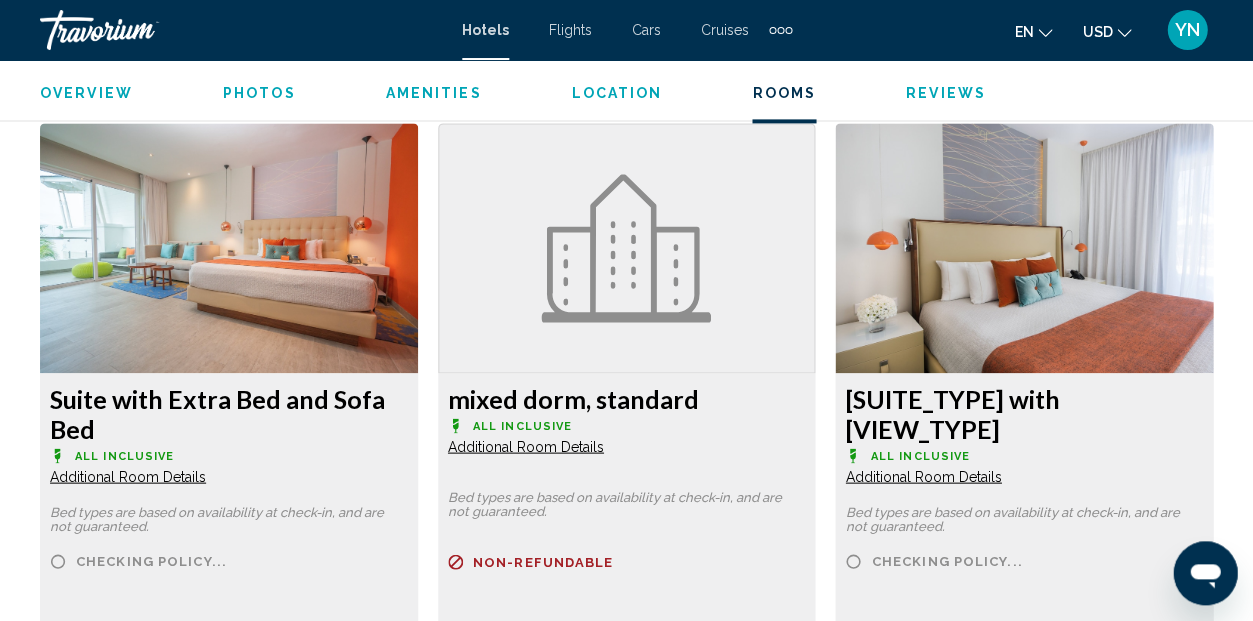 scroll, scrollTop: 6541, scrollLeft: 0, axis: vertical 